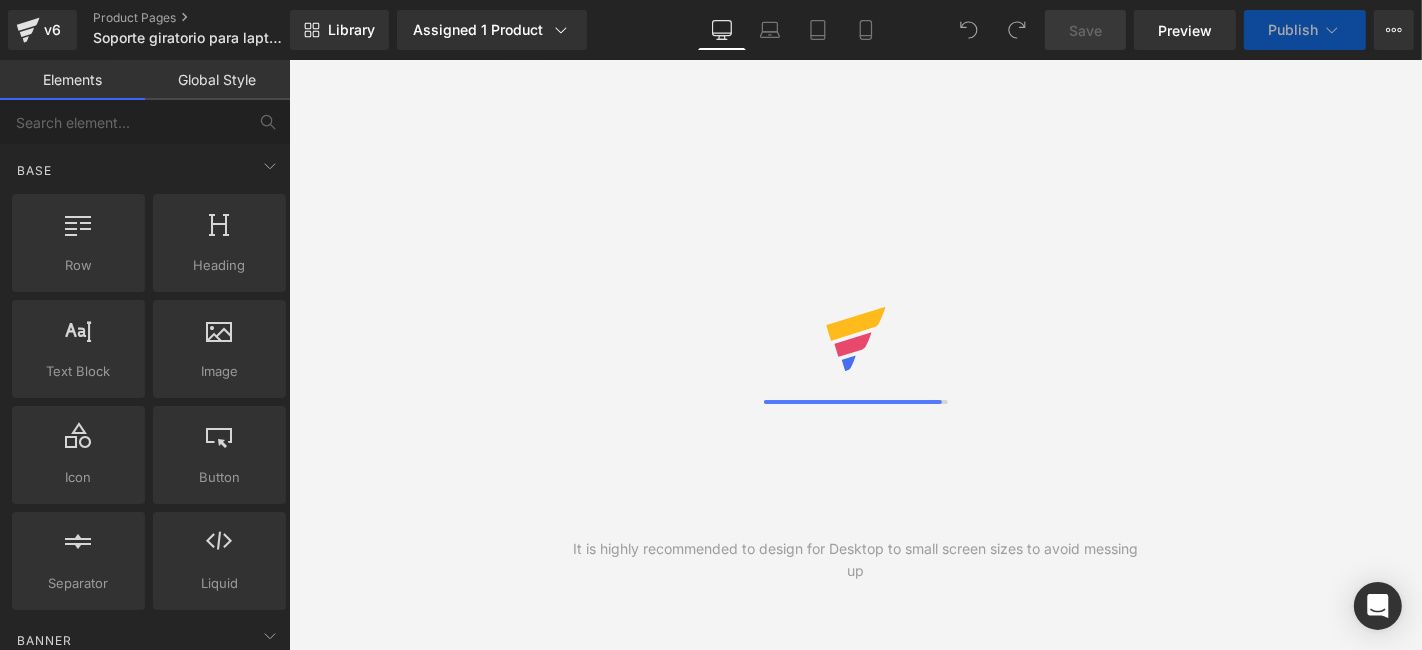 scroll, scrollTop: 0, scrollLeft: 0, axis: both 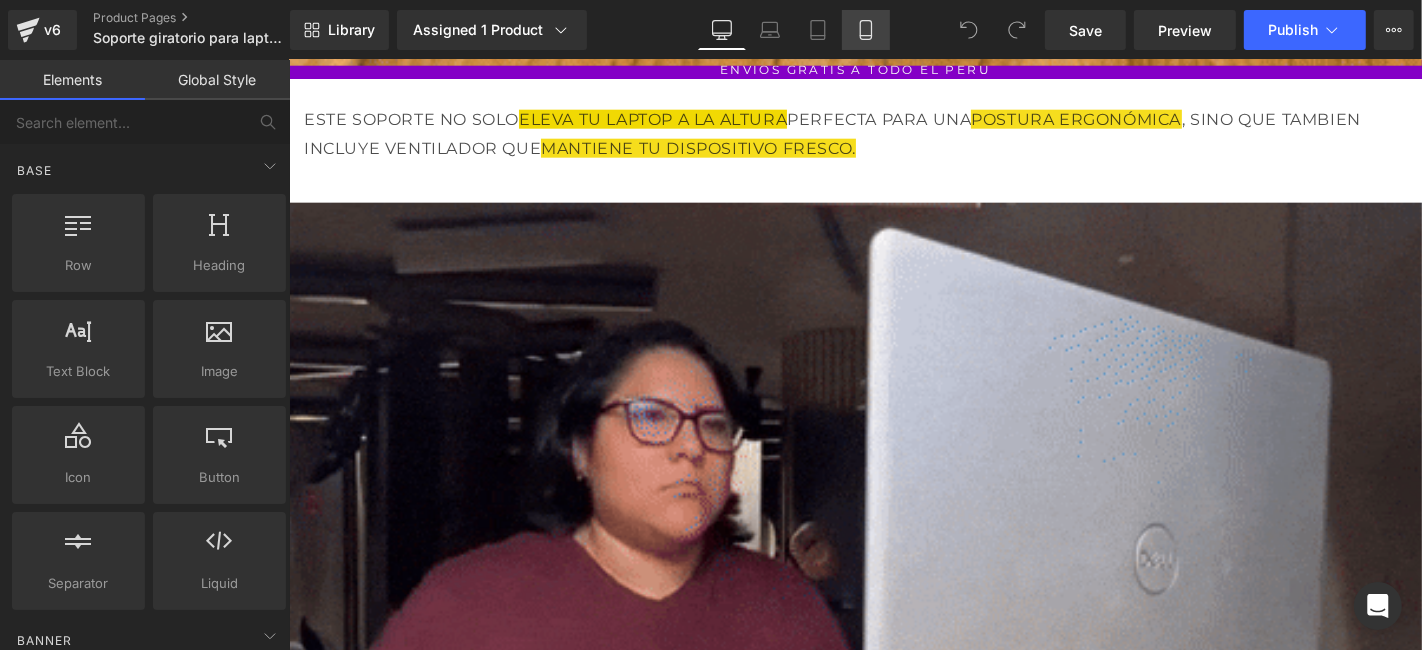 drag, startPoint x: 854, startPoint y: 26, endPoint x: 859, endPoint y: 44, distance: 18.681541 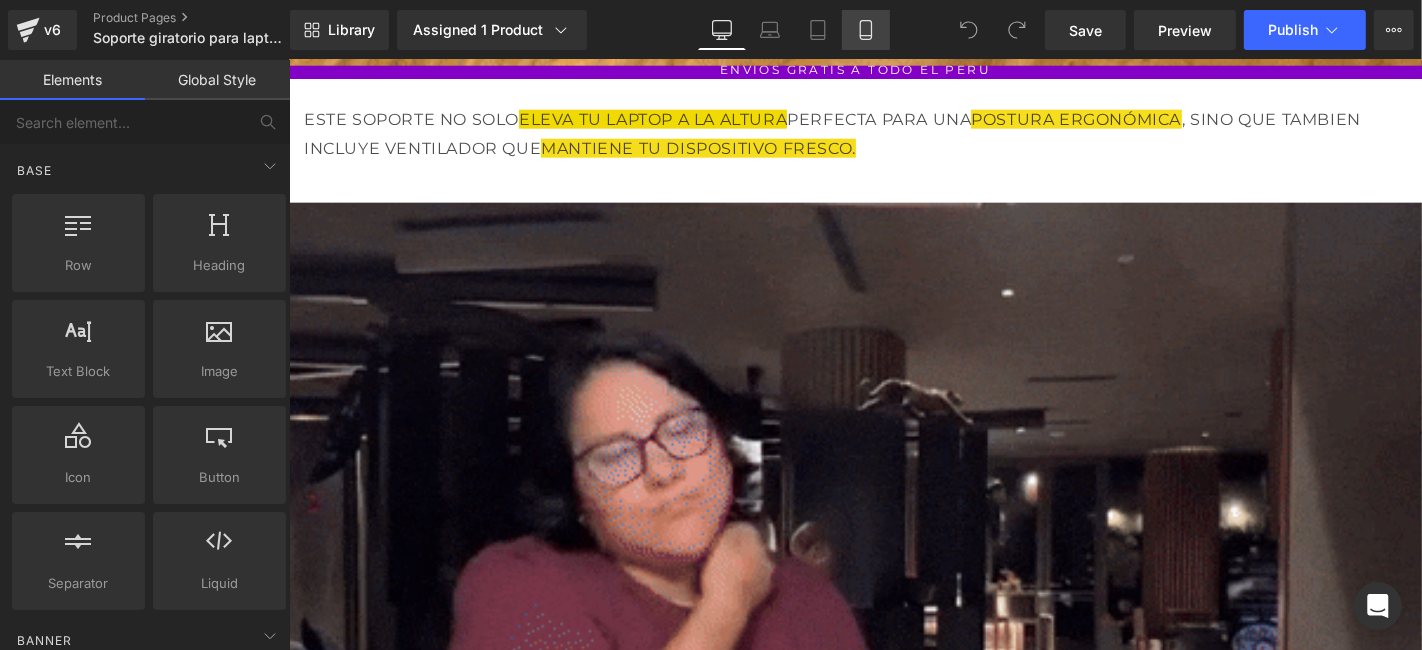 click on "Mobile" at bounding box center (866, 30) 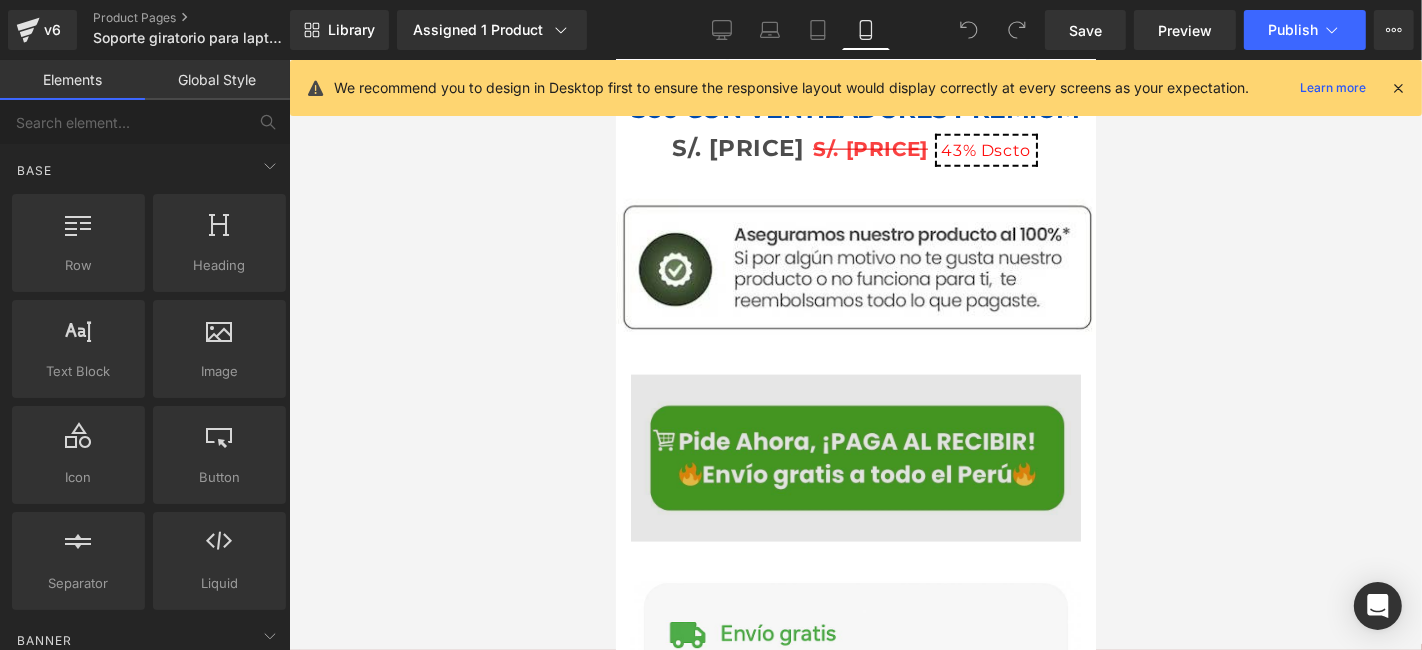 scroll, scrollTop: 2197, scrollLeft: 0, axis: vertical 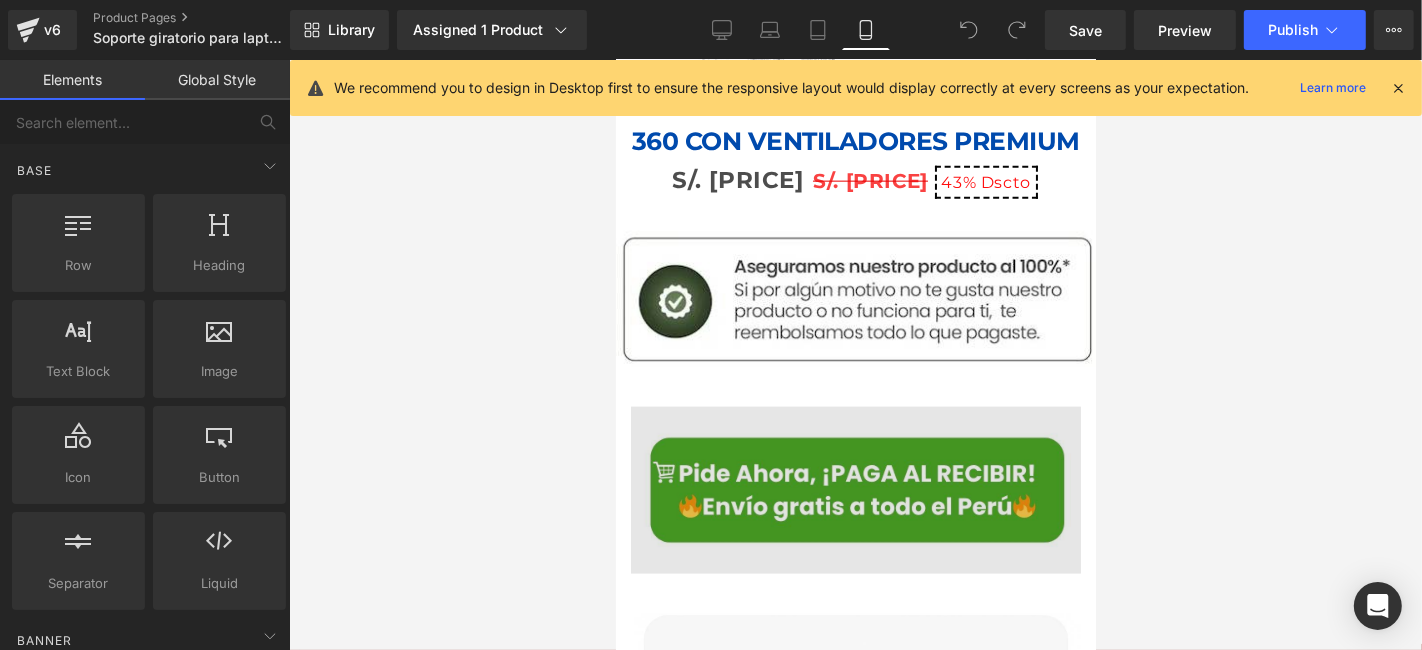 click at bounding box center [855, 489] 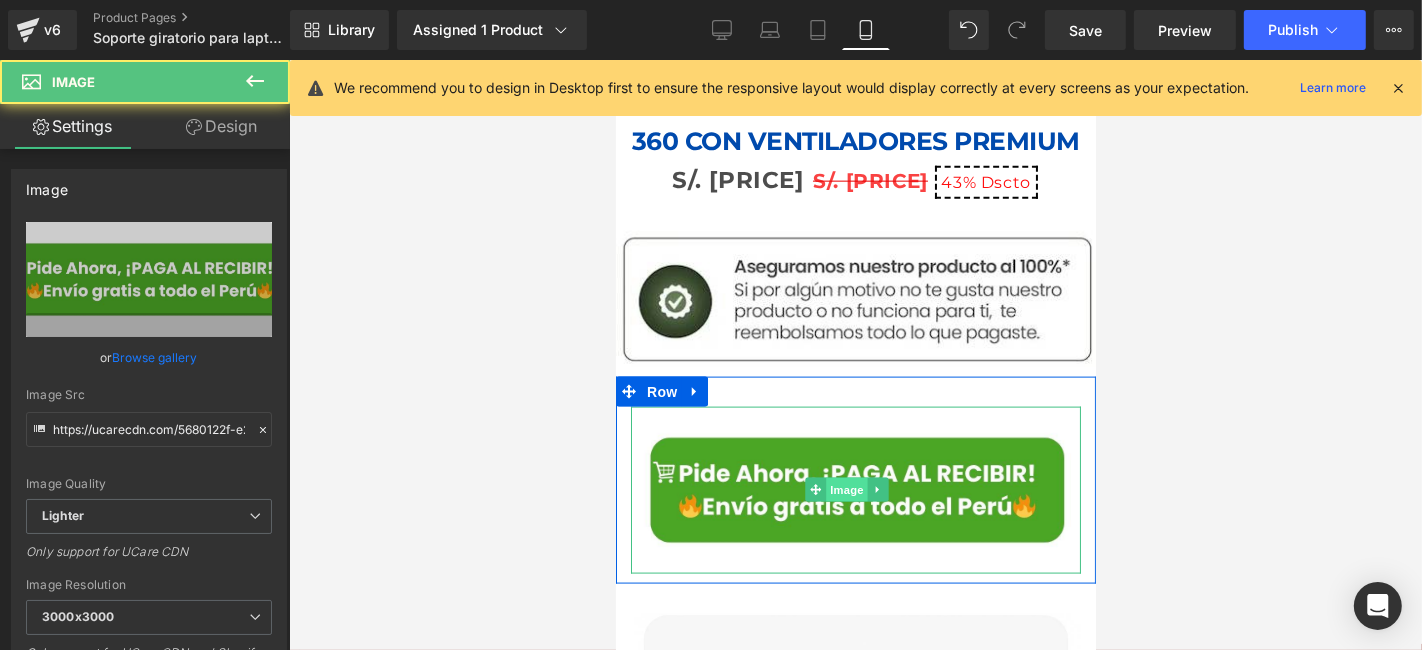 click on "Image" at bounding box center [847, 489] 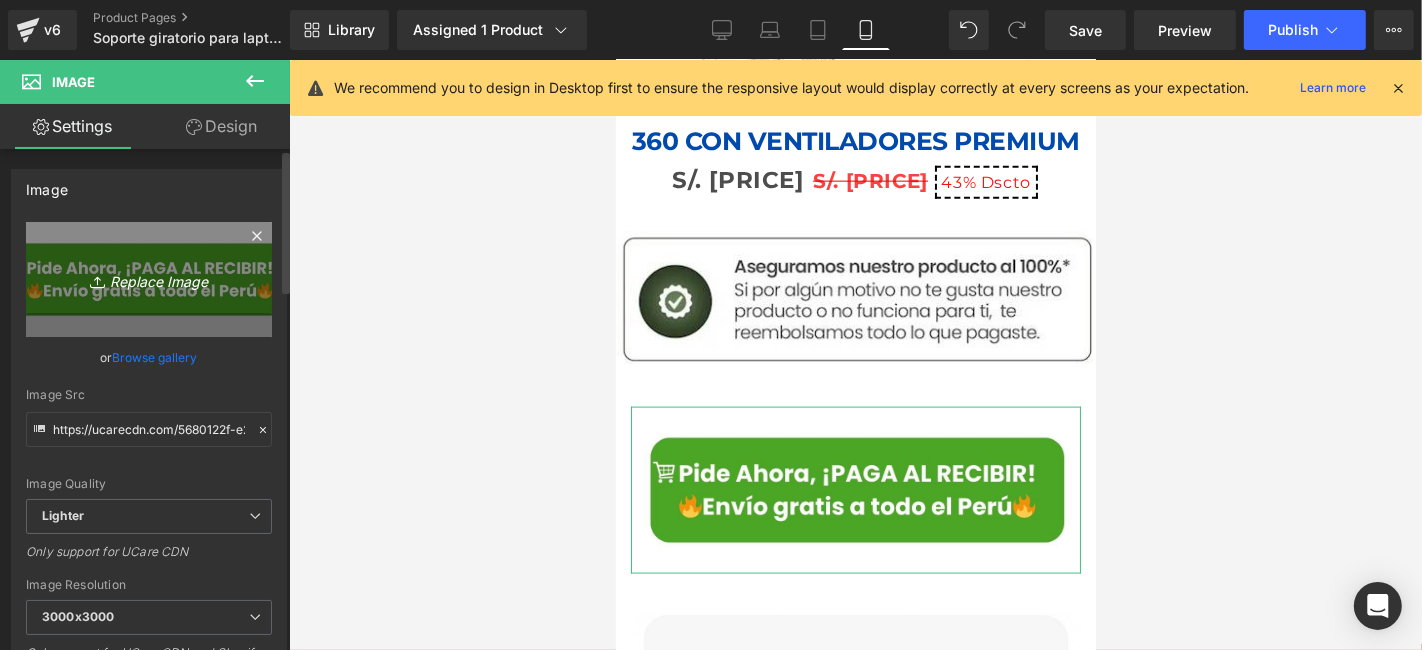 click on "Replace Image" at bounding box center [149, 279] 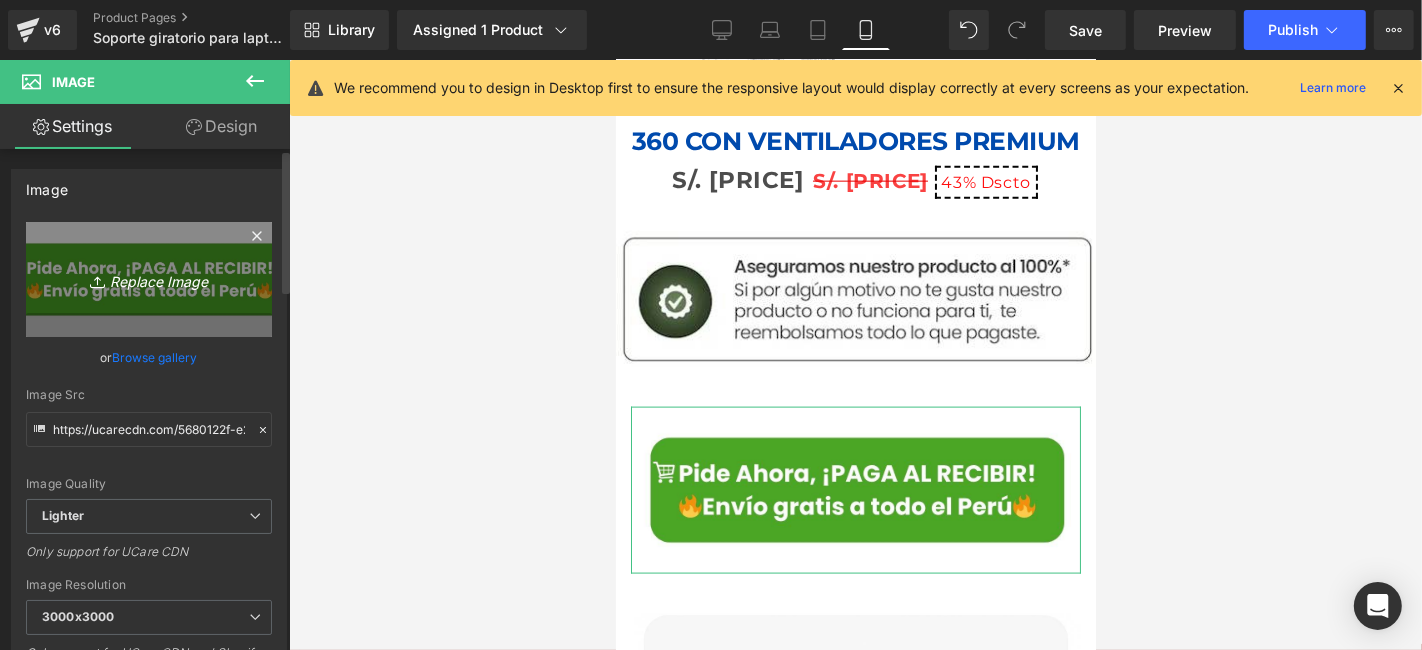 type on "C:\fakepath\new collection (1080 x 1450 px) (1080 x 200 px) (1).png" 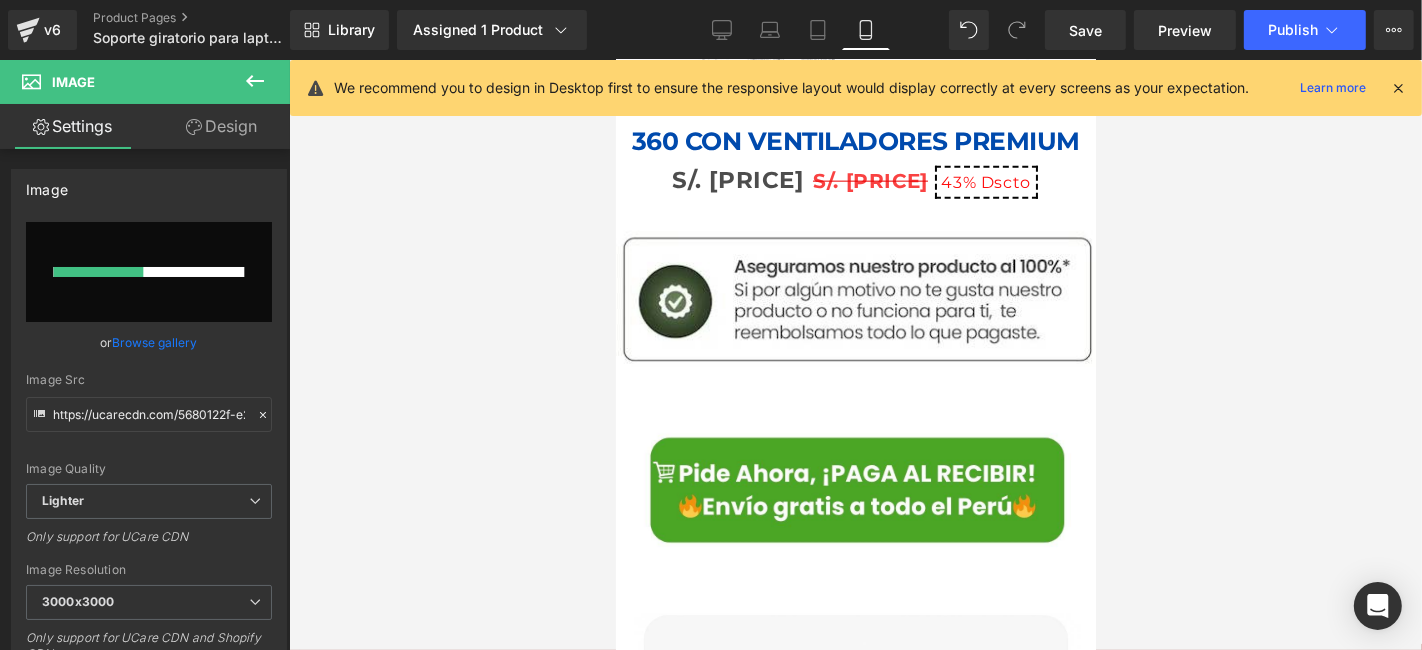 type 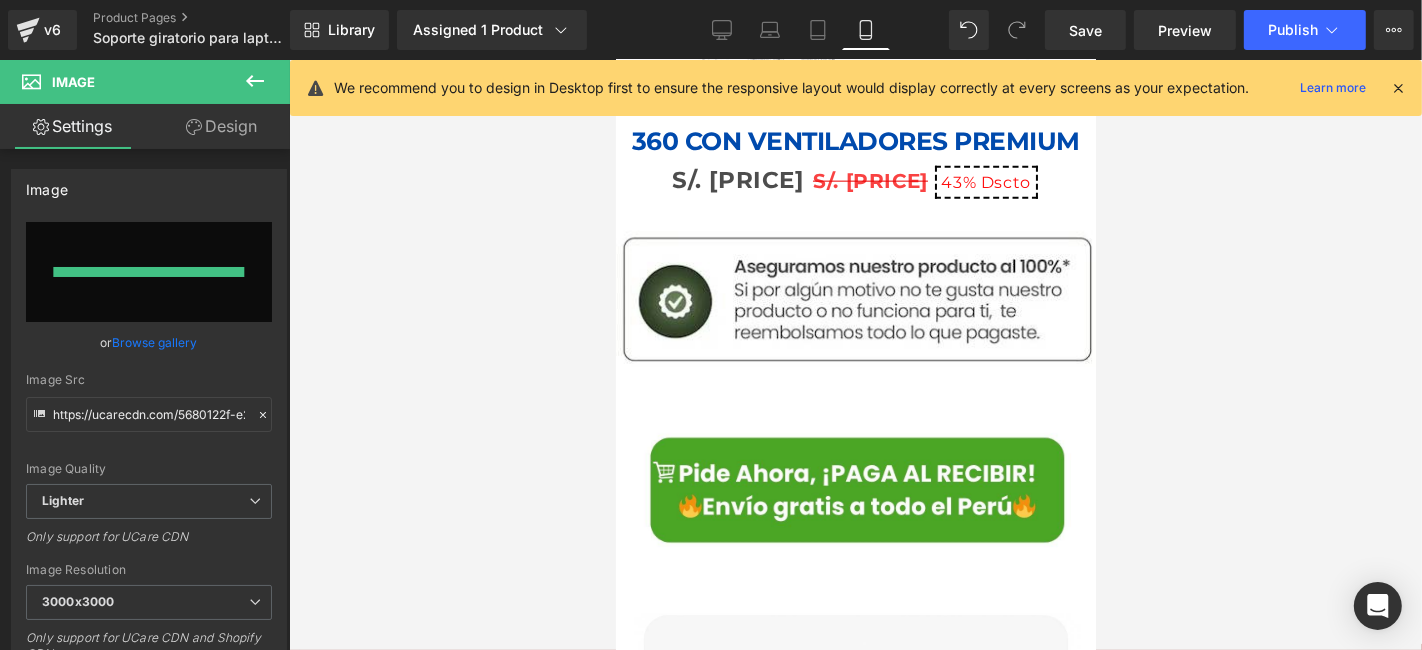 type on "https://ucarecdn.com/fb5a0e28-d308-440e-8439-6eb0c2d2d8b0/-/format/auto/-/preview/3000x3000/-/quality/lighter/new%20collection%20_1080%20x%201450%20px_%20_1080%20x%20200%20px_%20_1_.png" 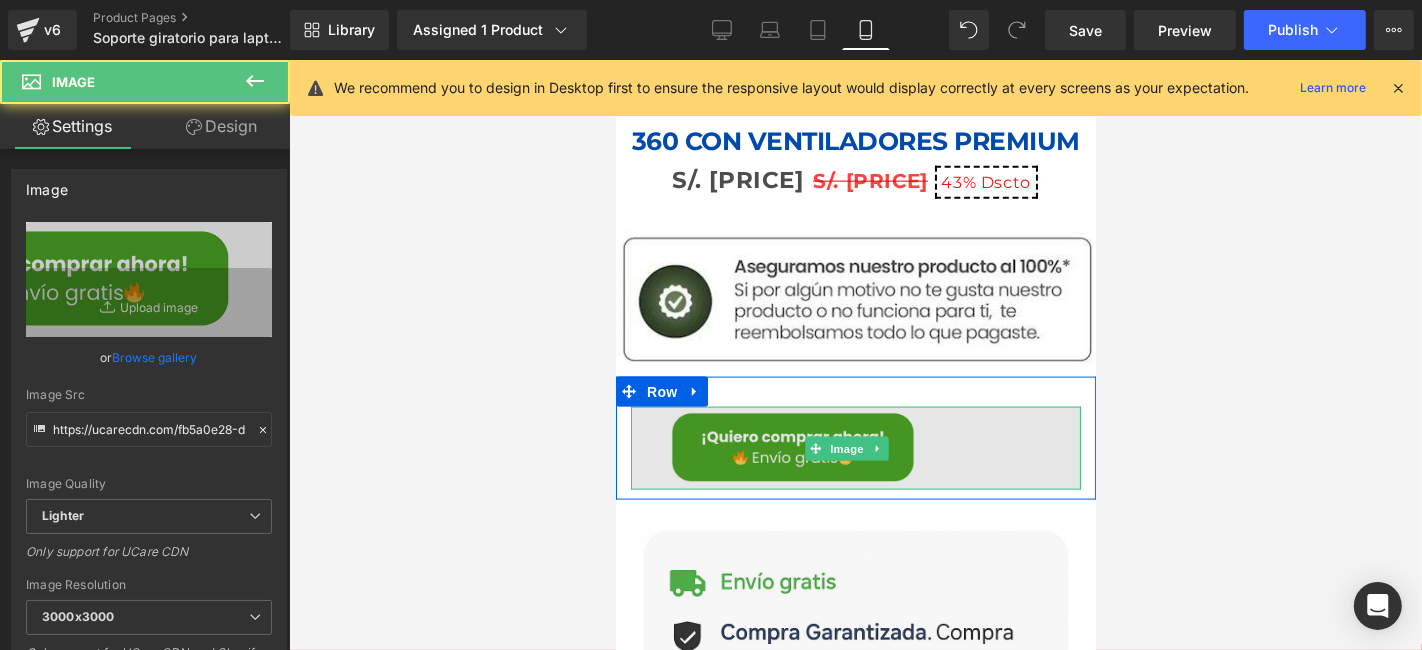 click at bounding box center [855, 447] 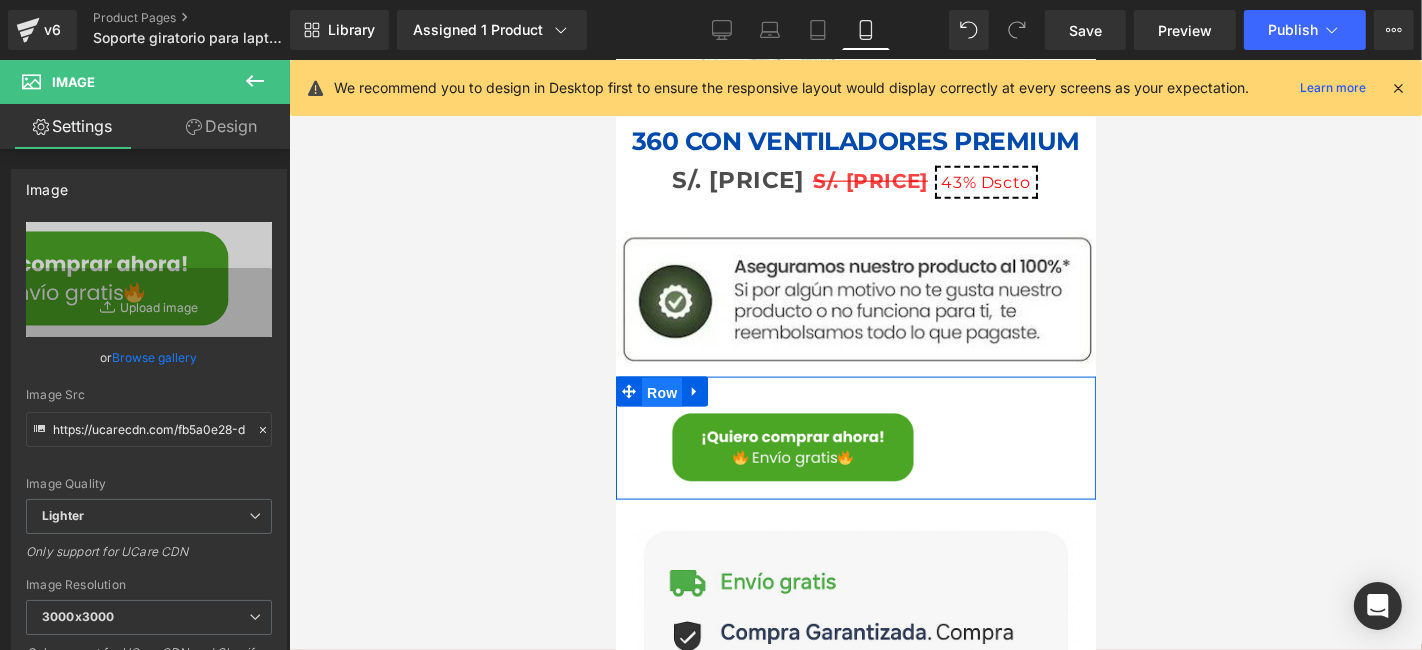 click on "Row" at bounding box center [661, 392] 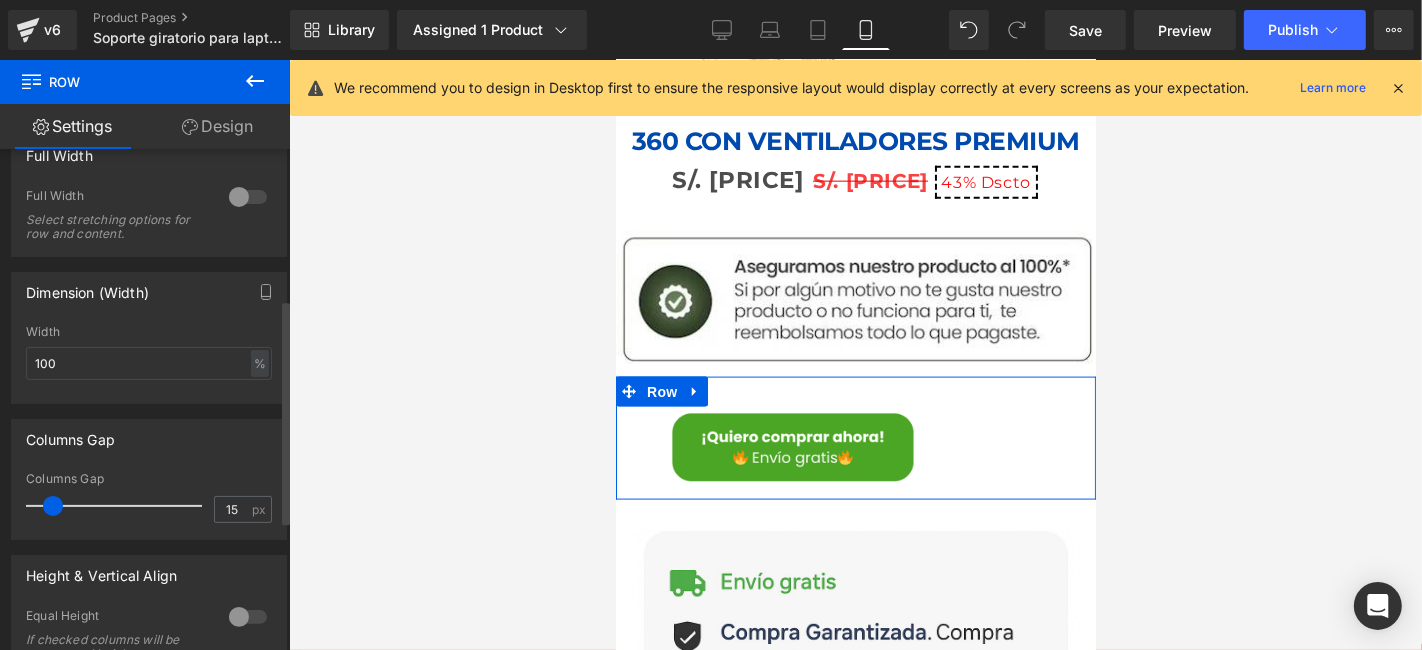 scroll, scrollTop: 333, scrollLeft: 0, axis: vertical 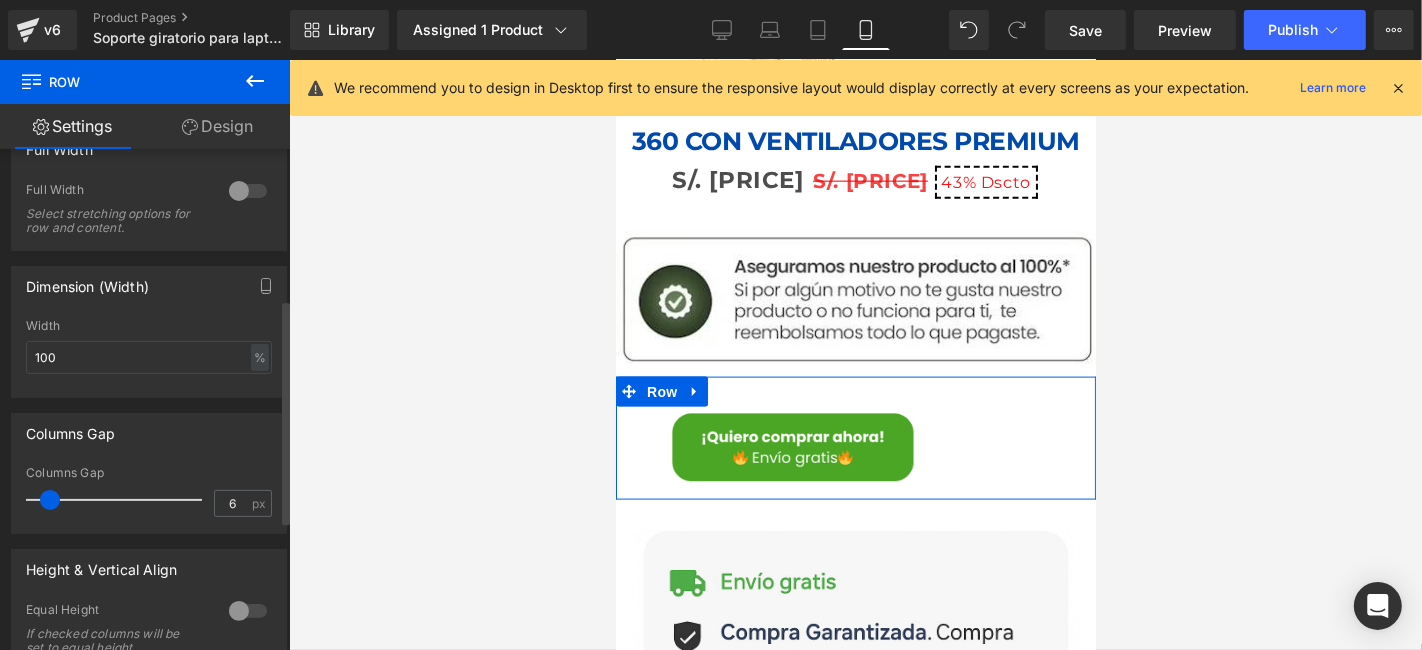 type on "0" 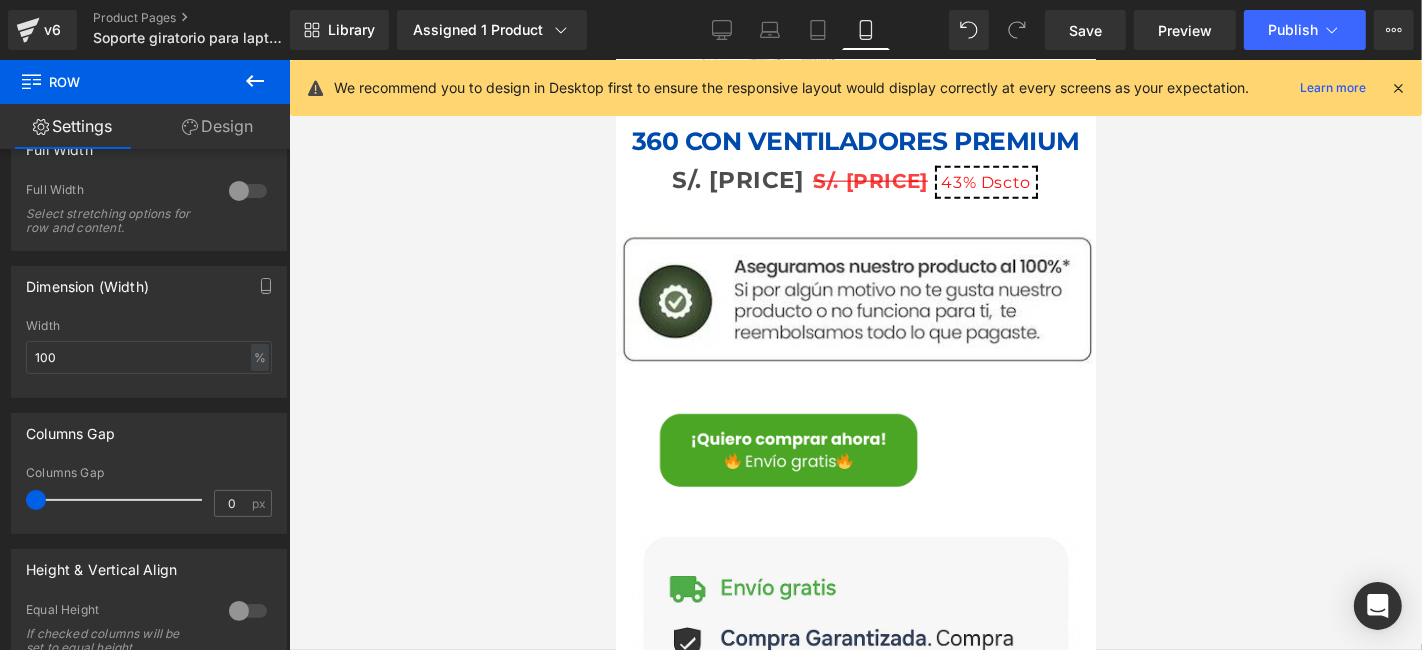 drag, startPoint x: 50, startPoint y: 493, endPoint x: -28, endPoint y: 495, distance: 78.025635 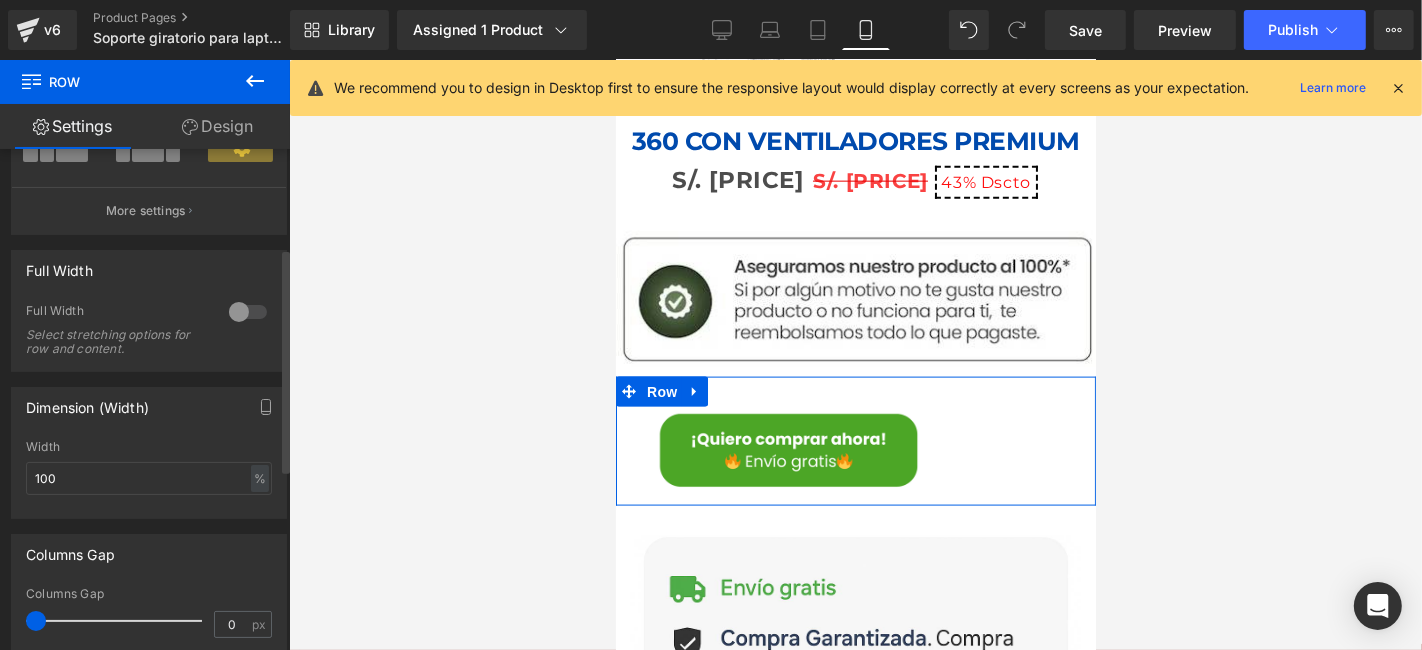scroll, scrollTop: 222, scrollLeft: 0, axis: vertical 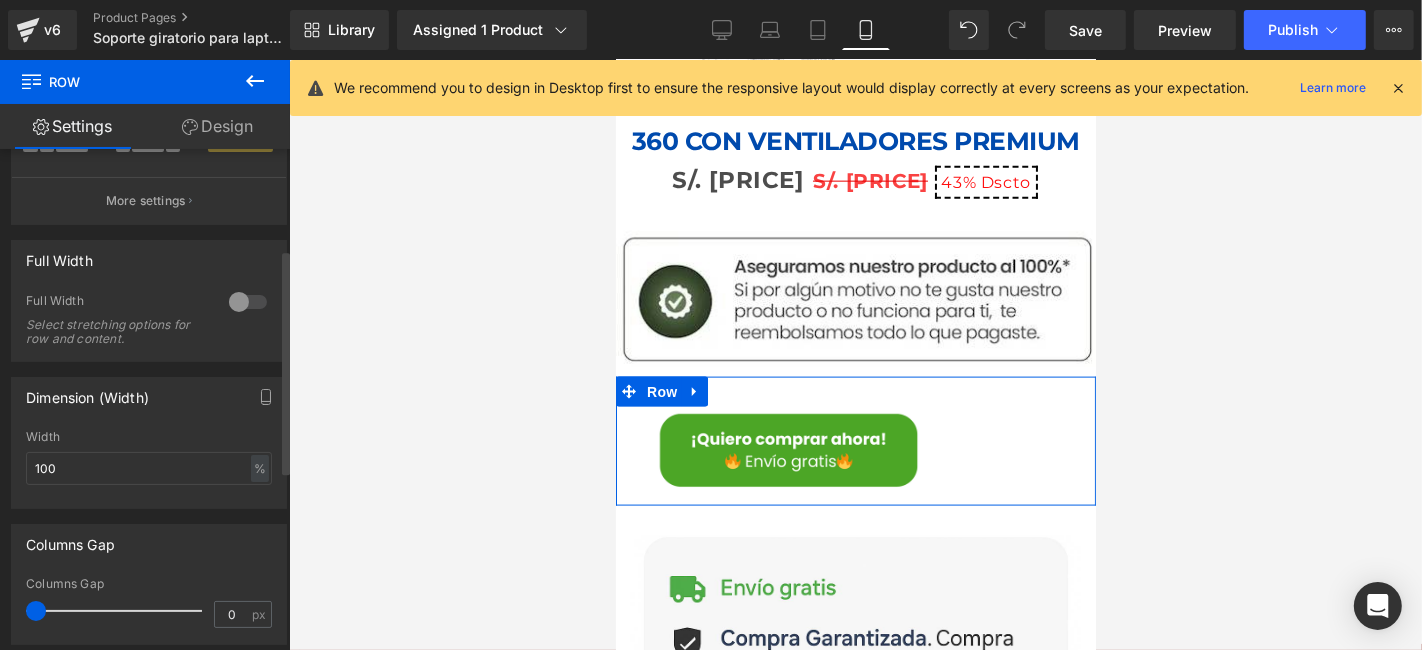 click at bounding box center (248, 302) 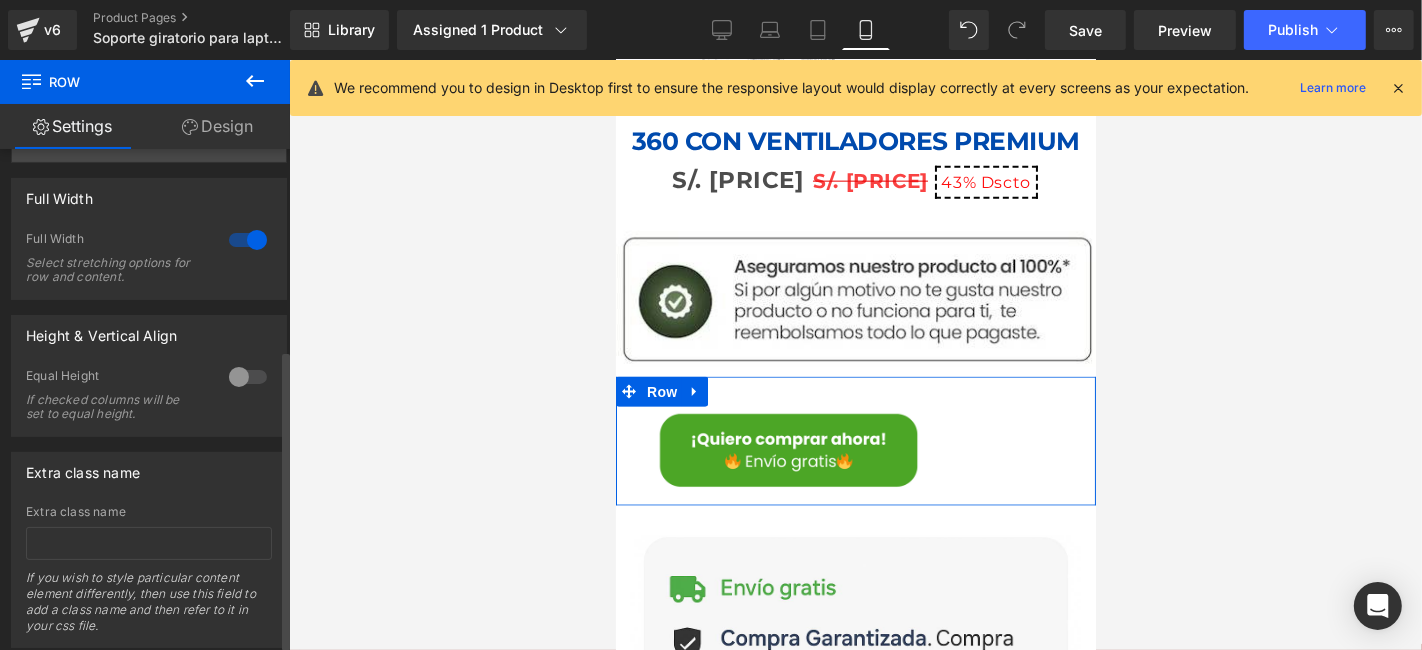 scroll, scrollTop: 333, scrollLeft: 0, axis: vertical 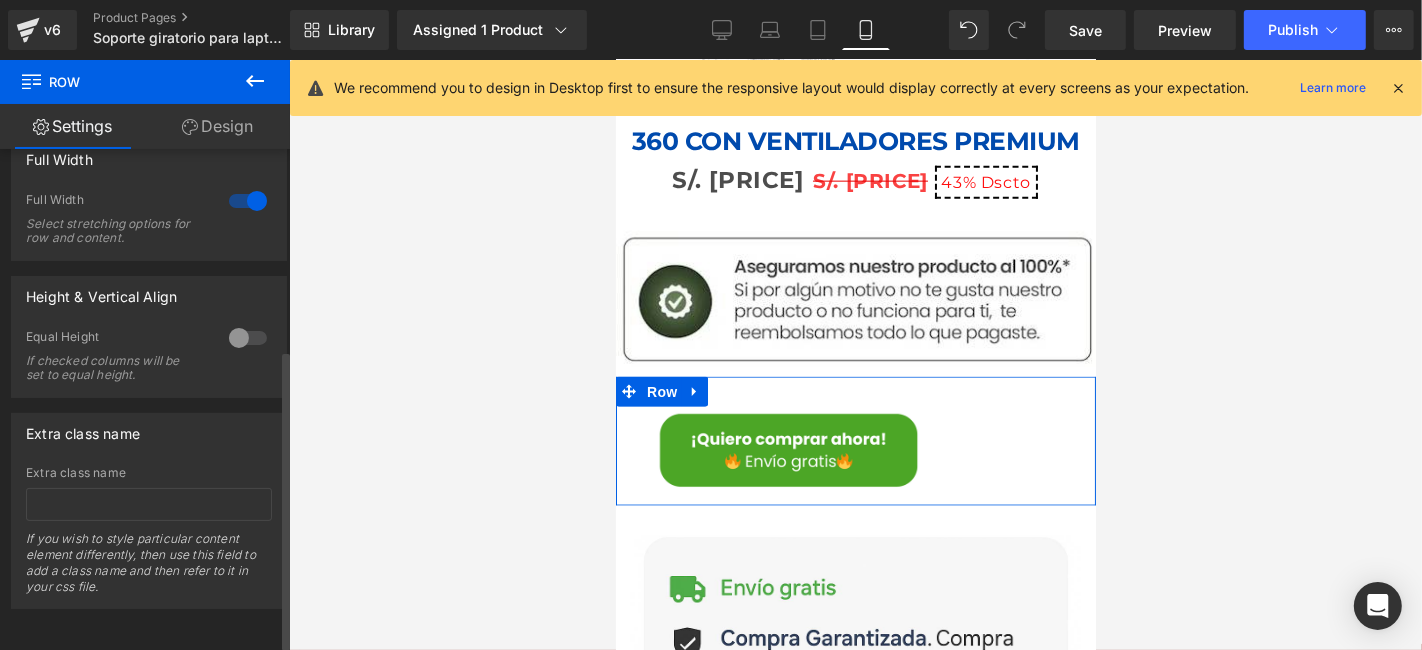 click at bounding box center [248, 338] 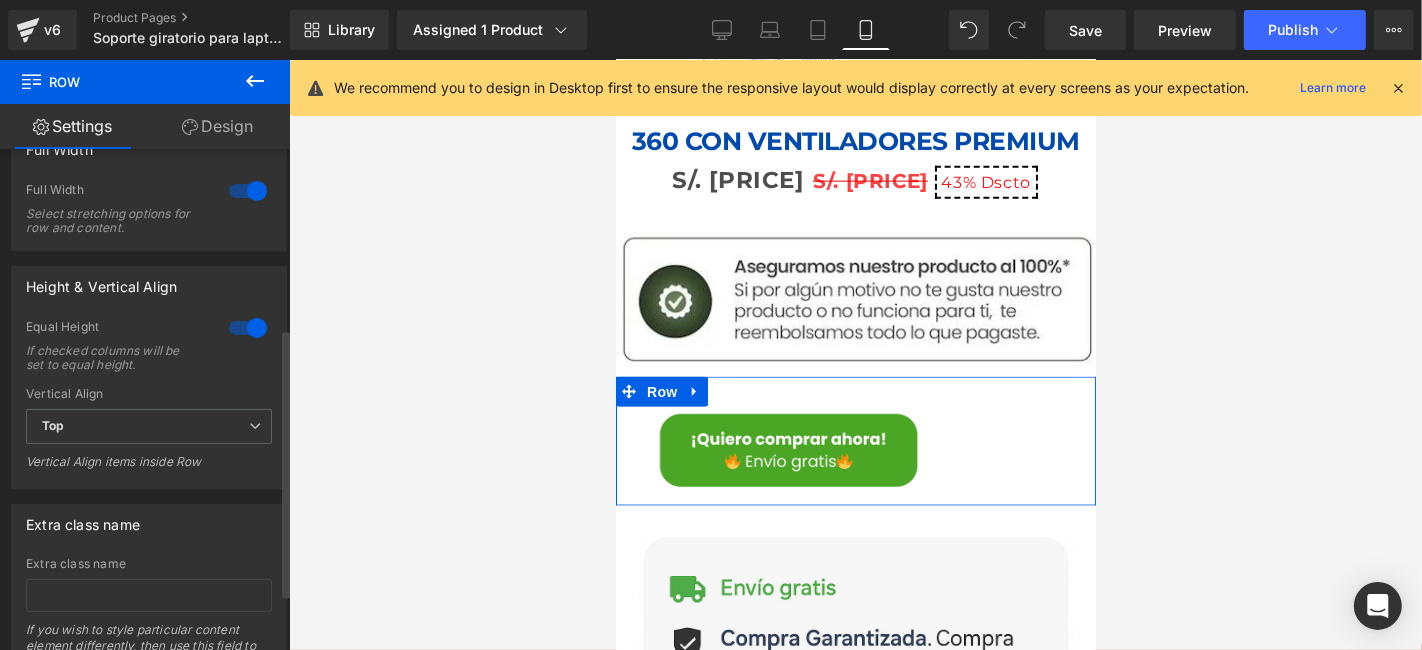 click at bounding box center [248, 328] 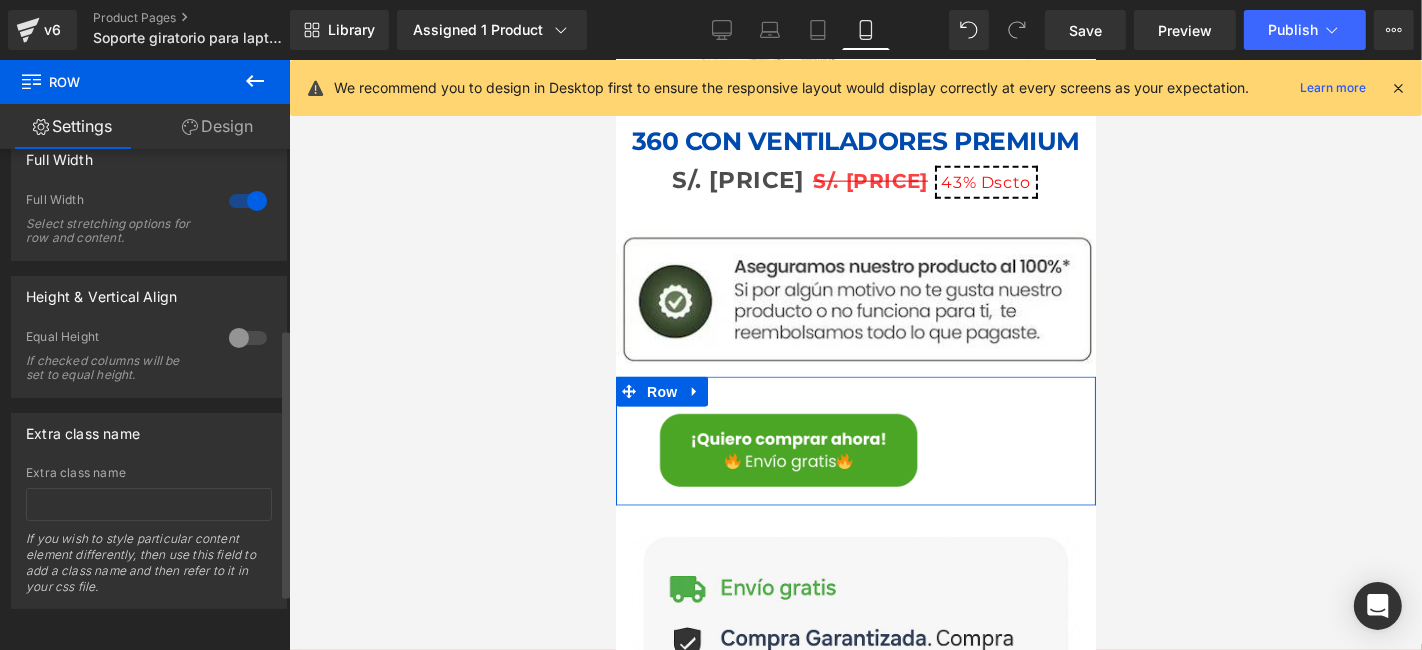 click at bounding box center (248, 338) 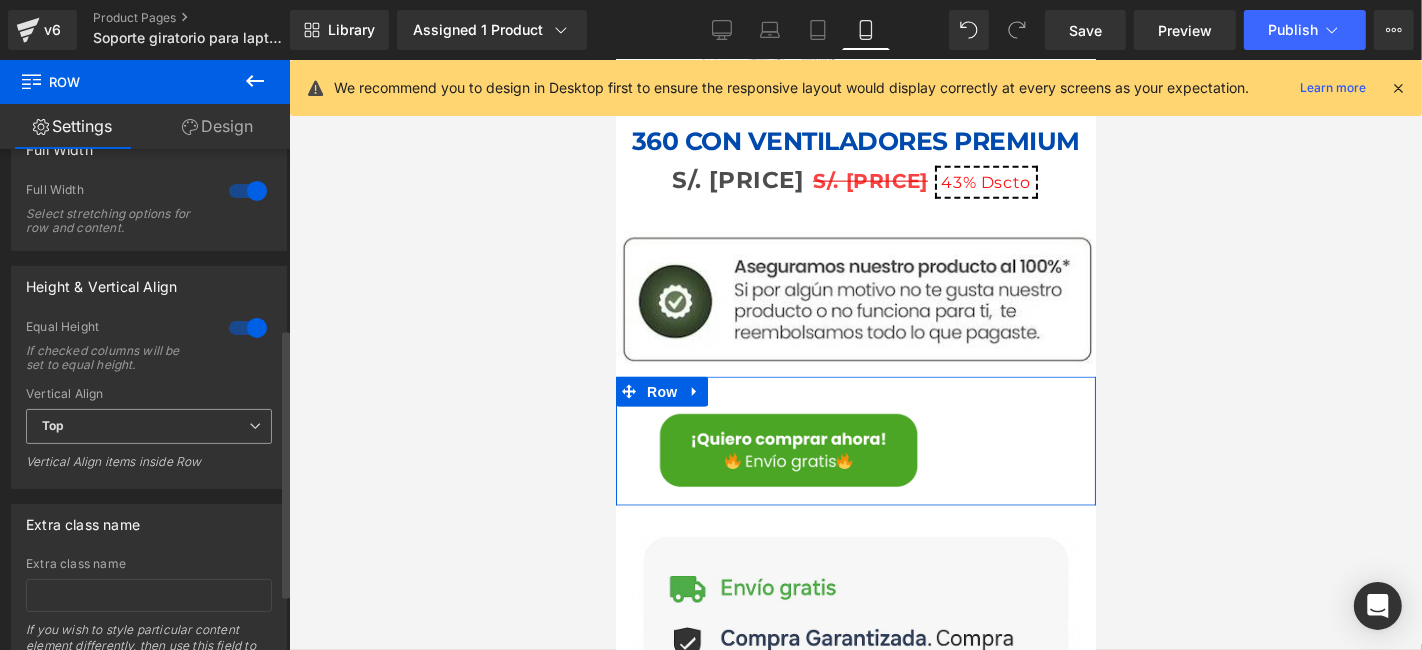 drag, startPoint x: 216, startPoint y: 418, endPoint x: 212, endPoint y: 439, distance: 21.377558 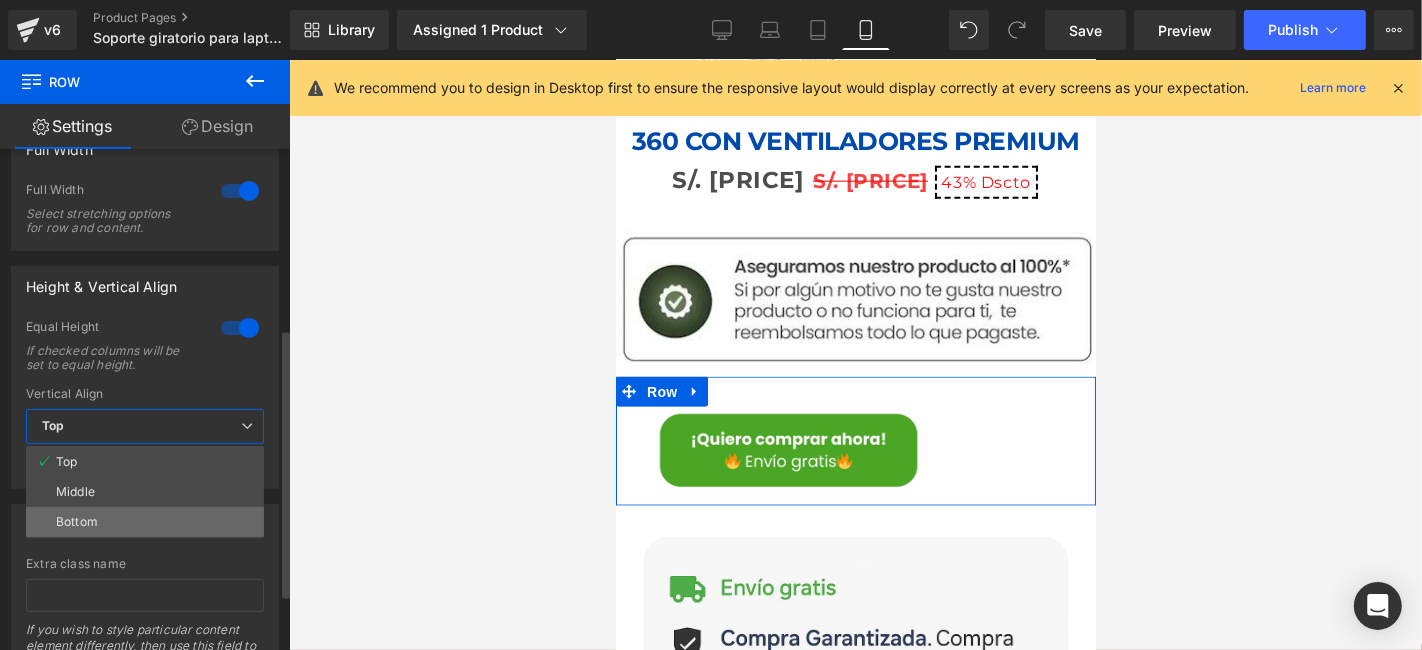 click on "Bottom" at bounding box center [145, 522] 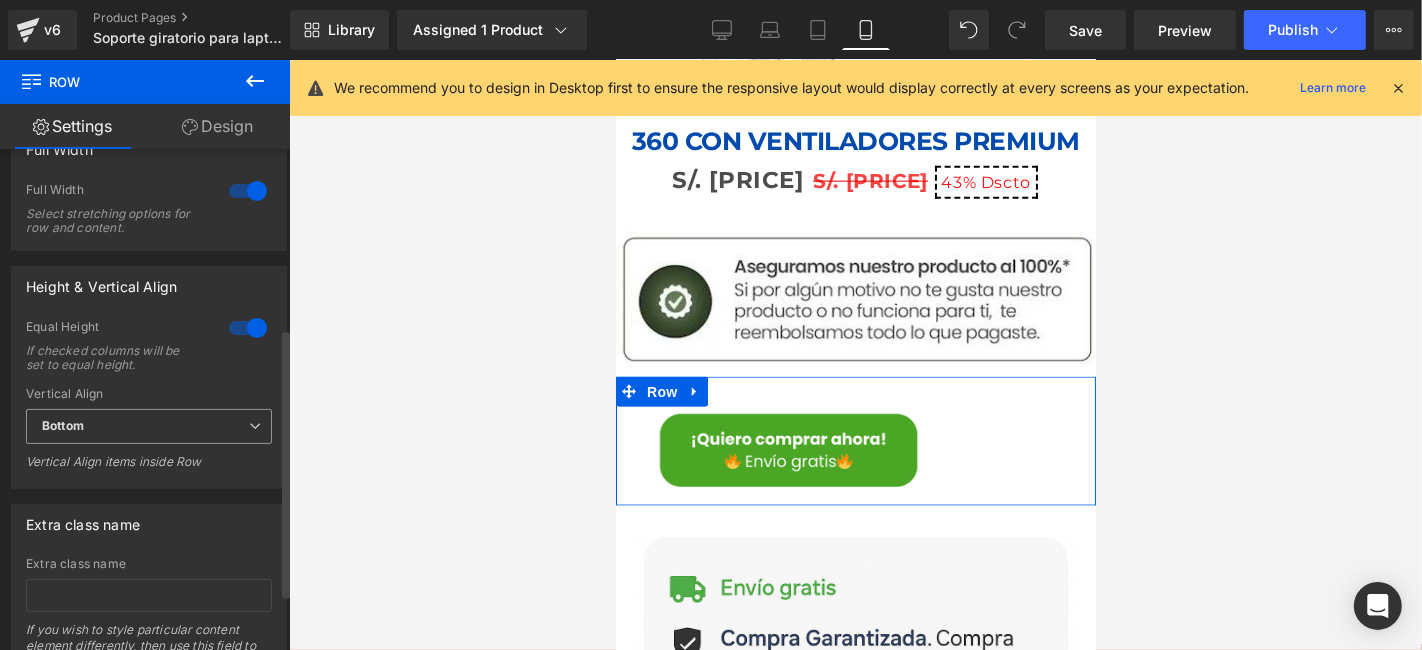 click at bounding box center [255, 426] 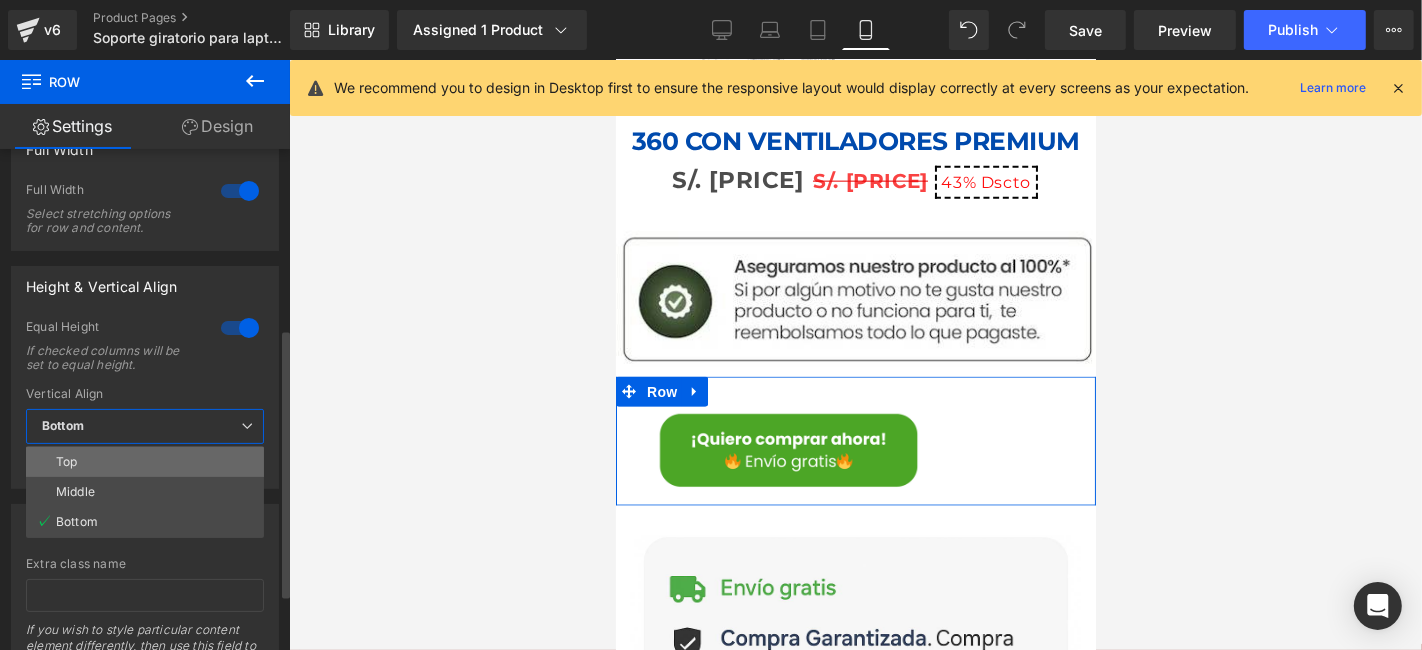 click on "Top" at bounding box center (145, 462) 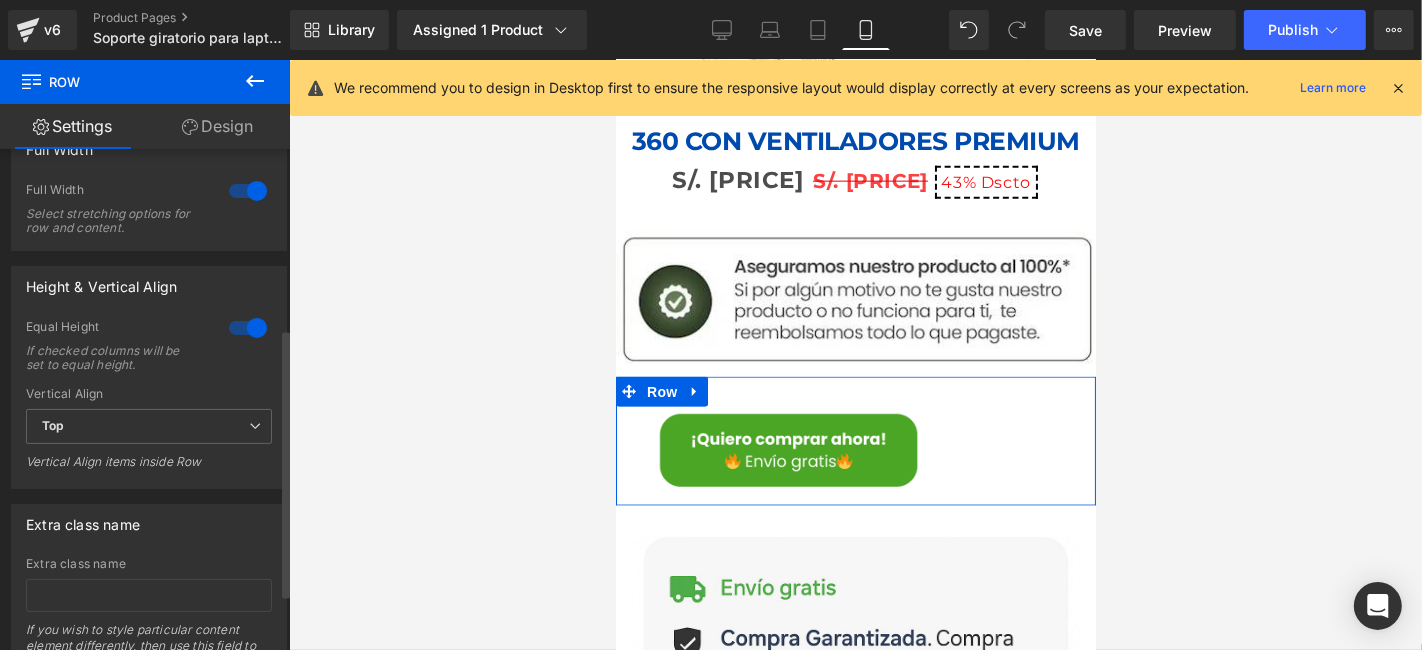 click at bounding box center [248, 328] 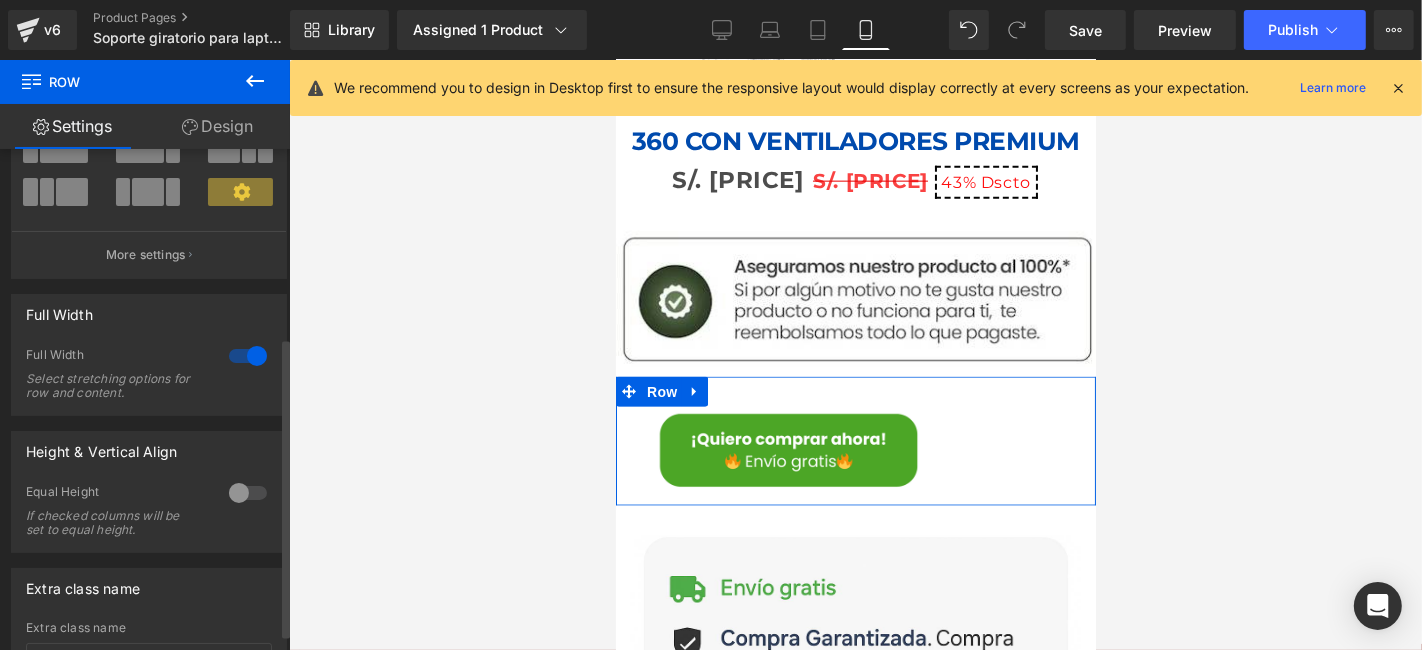 scroll, scrollTop: 0, scrollLeft: 0, axis: both 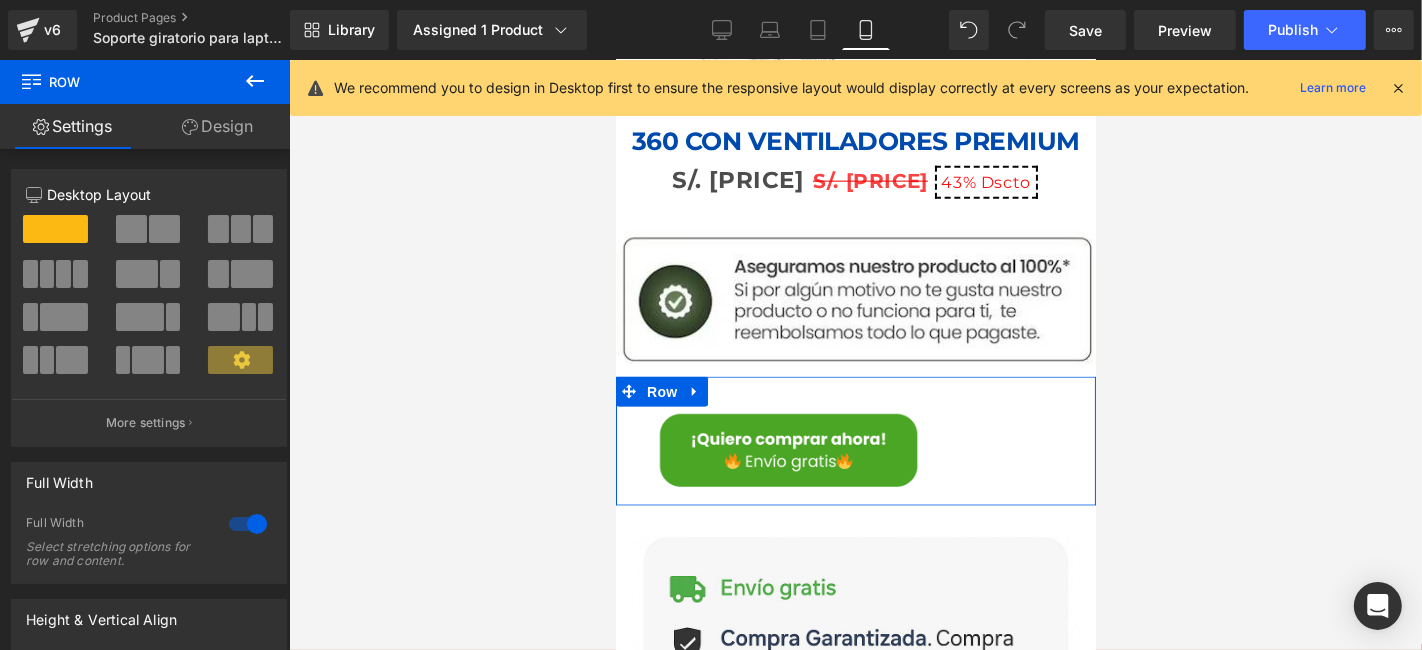 click on "Design" at bounding box center [217, 126] 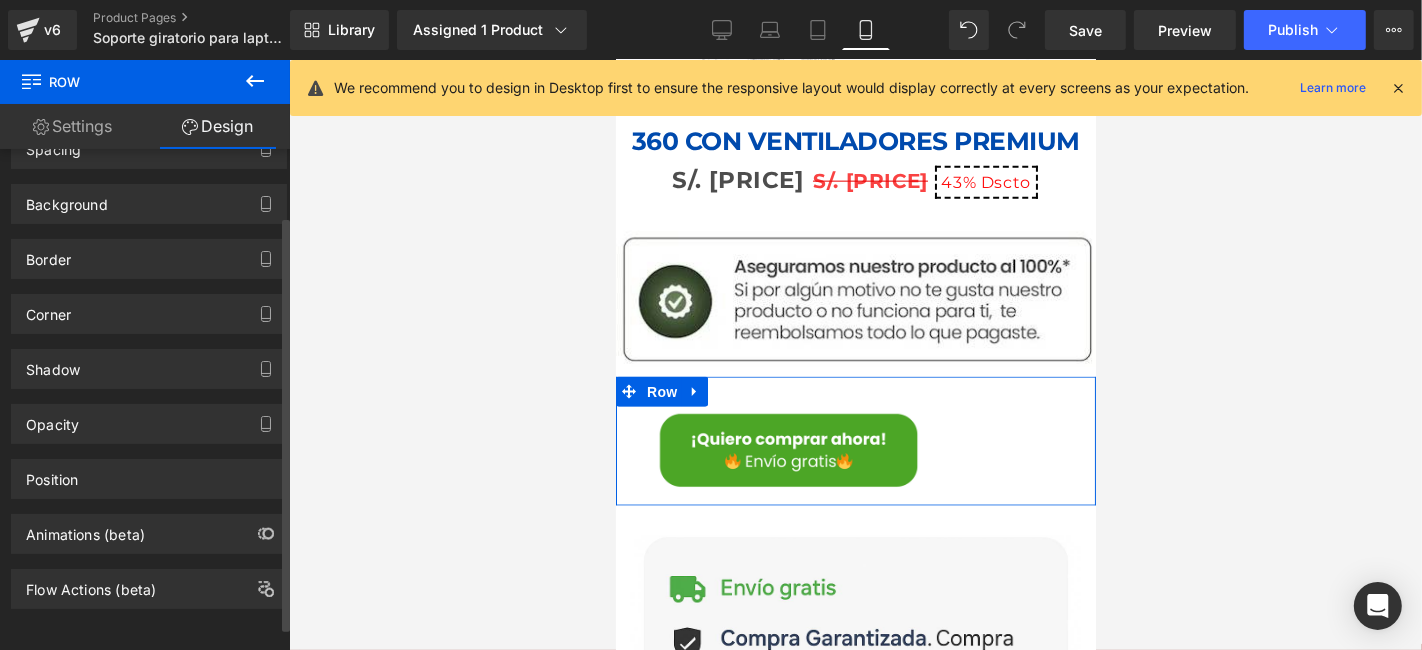 scroll, scrollTop: 0, scrollLeft: 0, axis: both 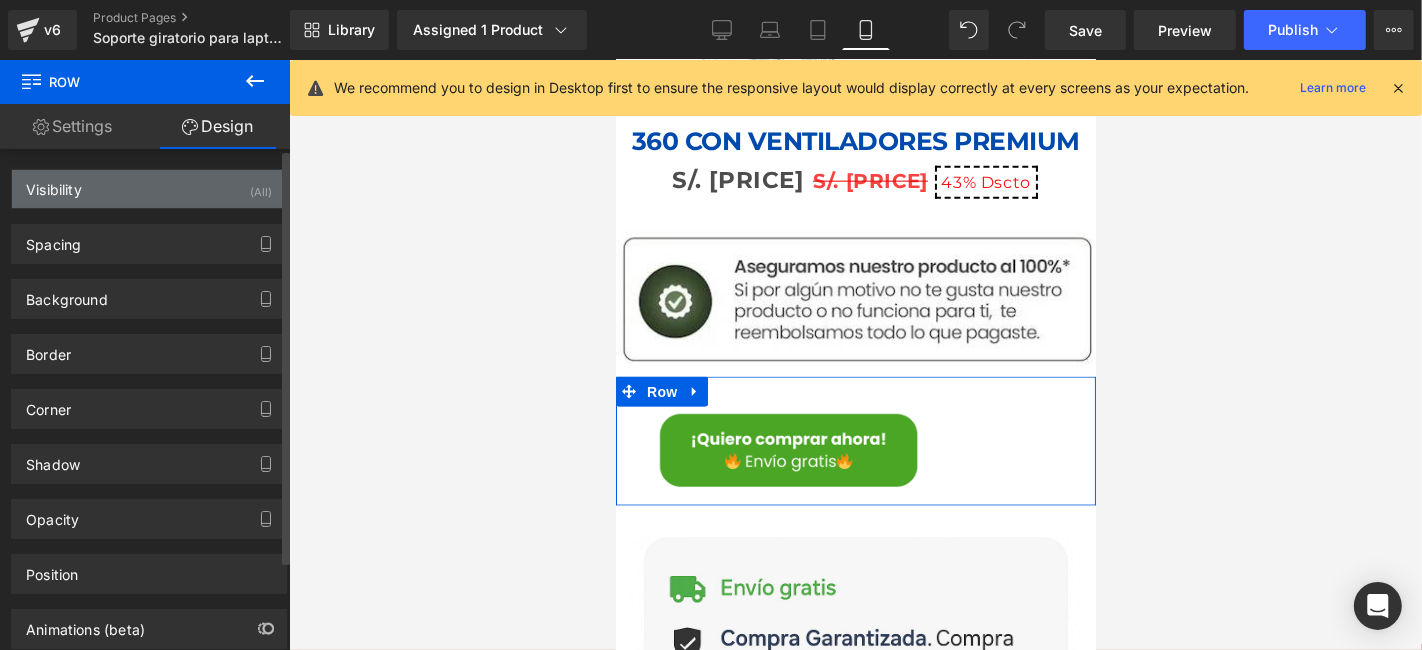 click on "Visibility
(All)" at bounding box center (149, 189) 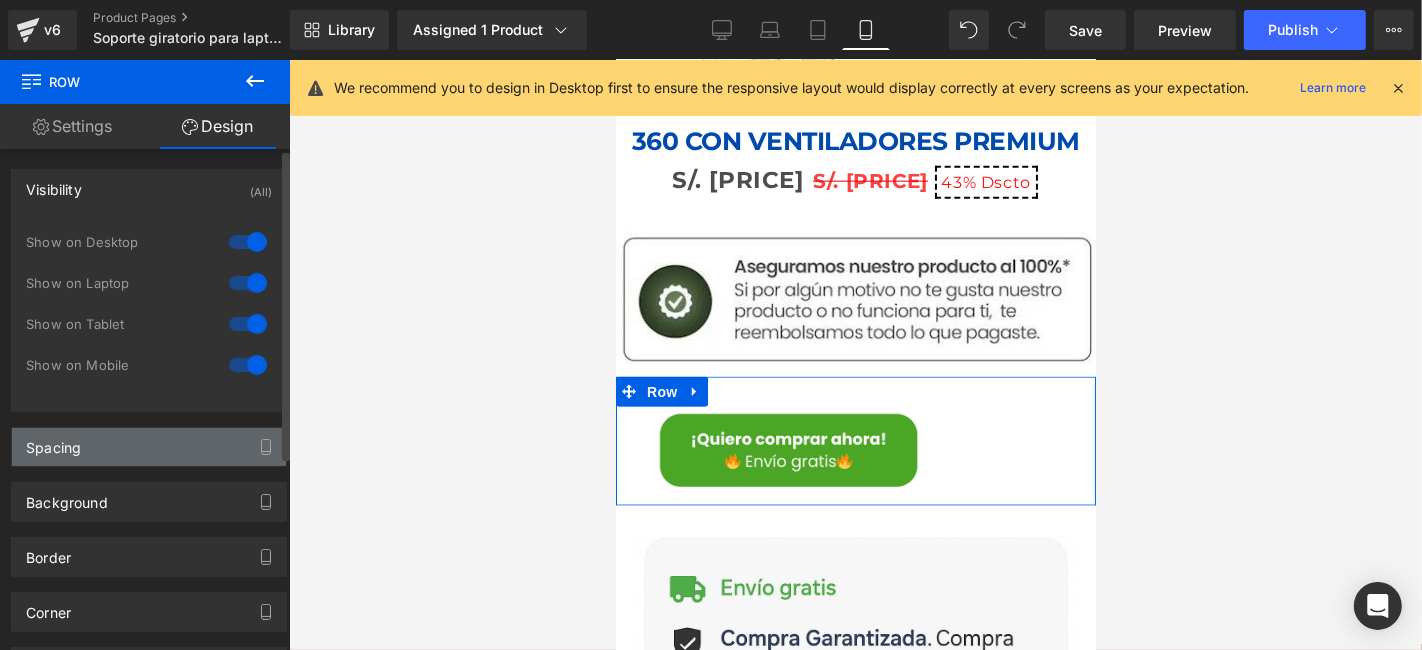 click on "Spacing" at bounding box center [149, 447] 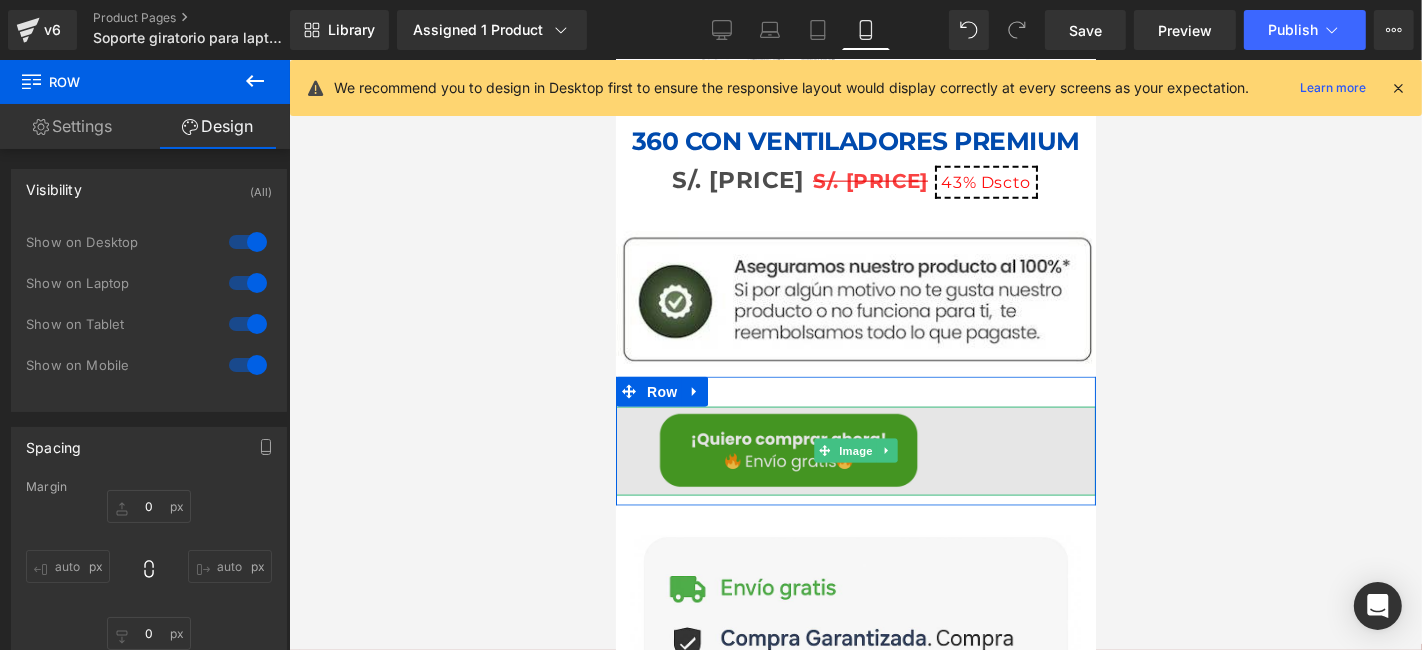 drag, startPoint x: 848, startPoint y: 418, endPoint x: 737, endPoint y: 402, distance: 112.147224 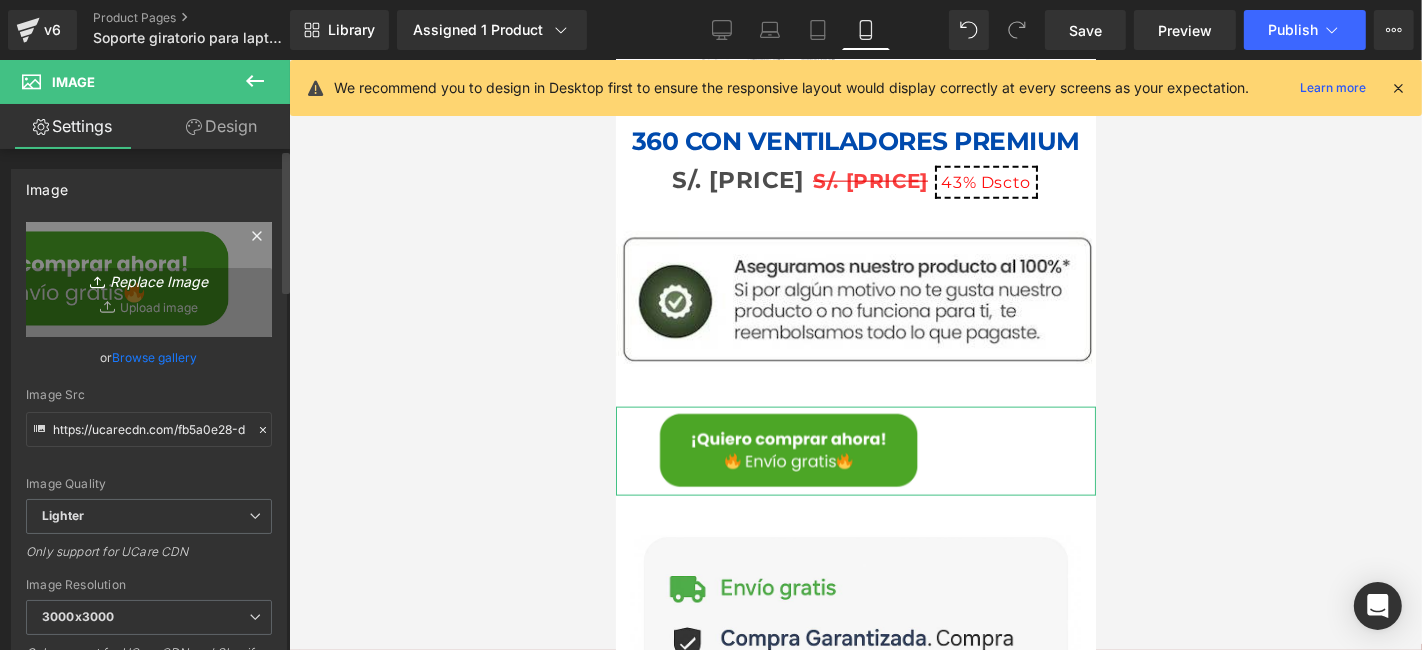 click on "Replace Image" at bounding box center [149, 279] 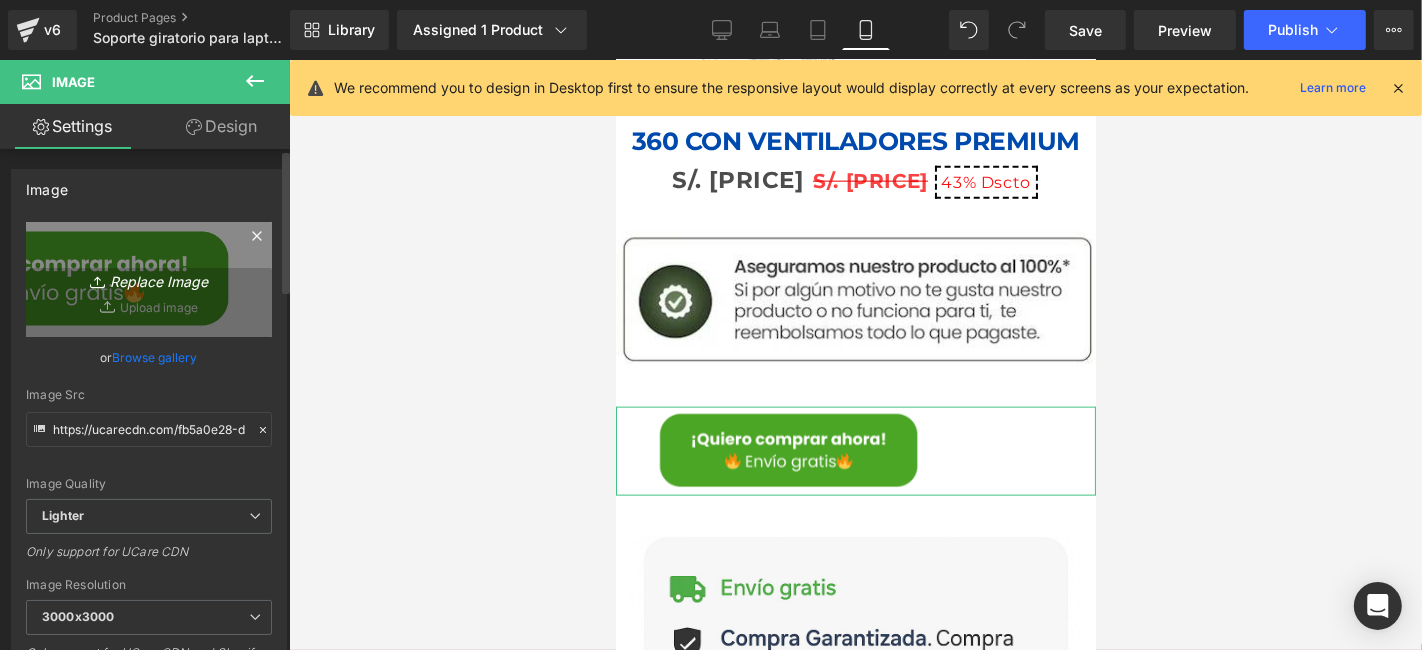 type on "C:\fakepath\new collection (1080 x 1450 px) (1080 x 200 px) (1).png" 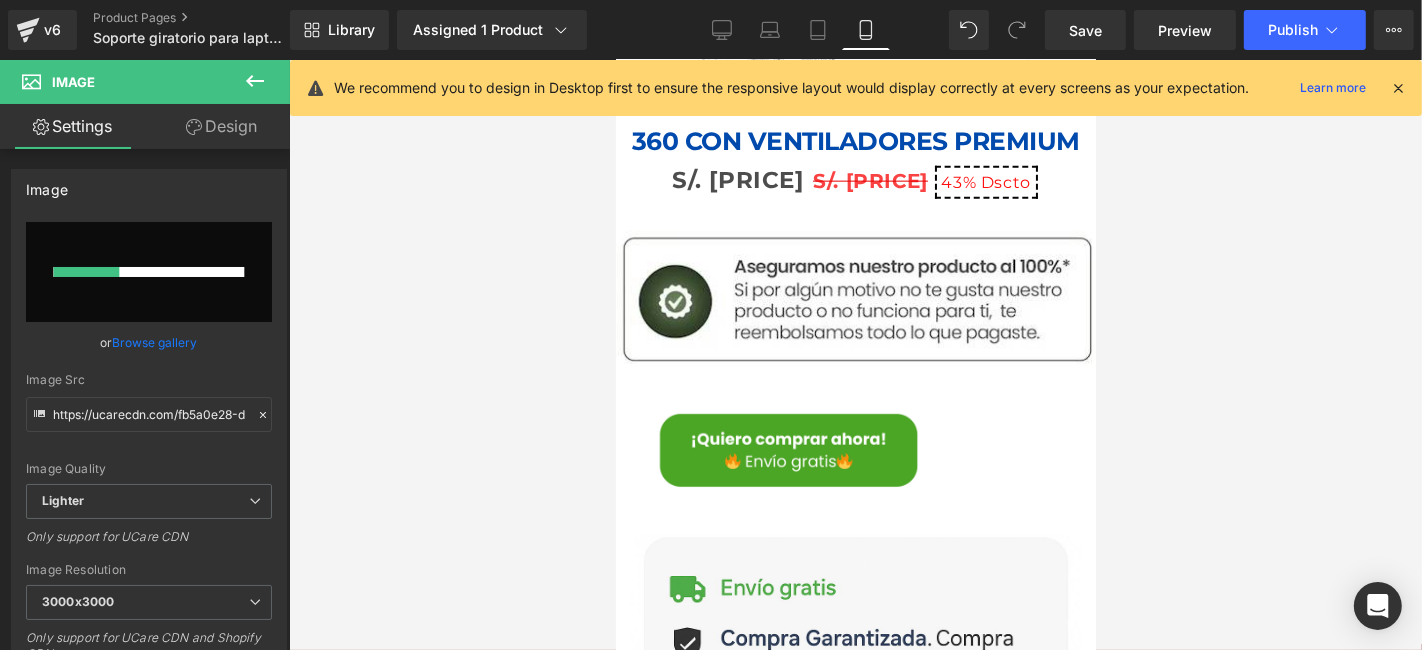 type 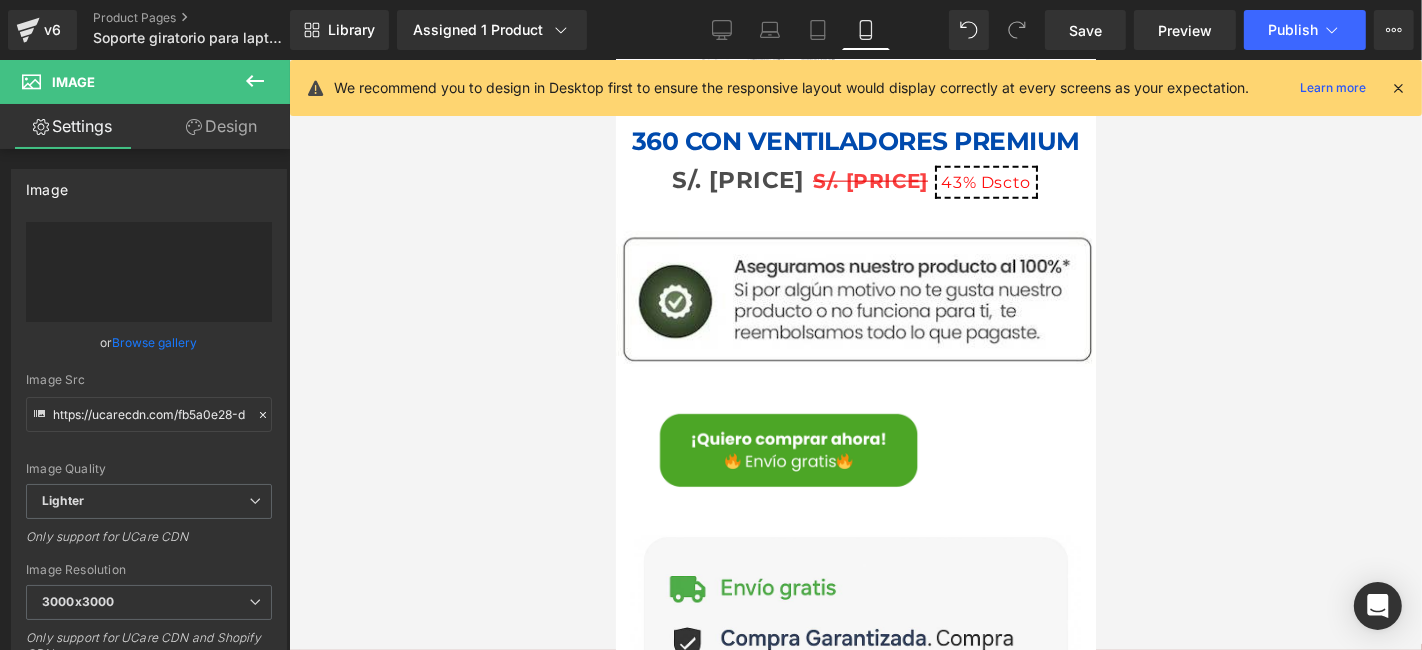 type on "https://ucarecdn.com/7aa0a2b0-f1f8-4f7b-905c-0dc2c062f5fd/-/format/auto/-/preview/3000x3000/-/quality/lighter/new%20collection%20_1080%20x%201450%20px_%20_1080%20x%20200%20px_%20_1_.png" 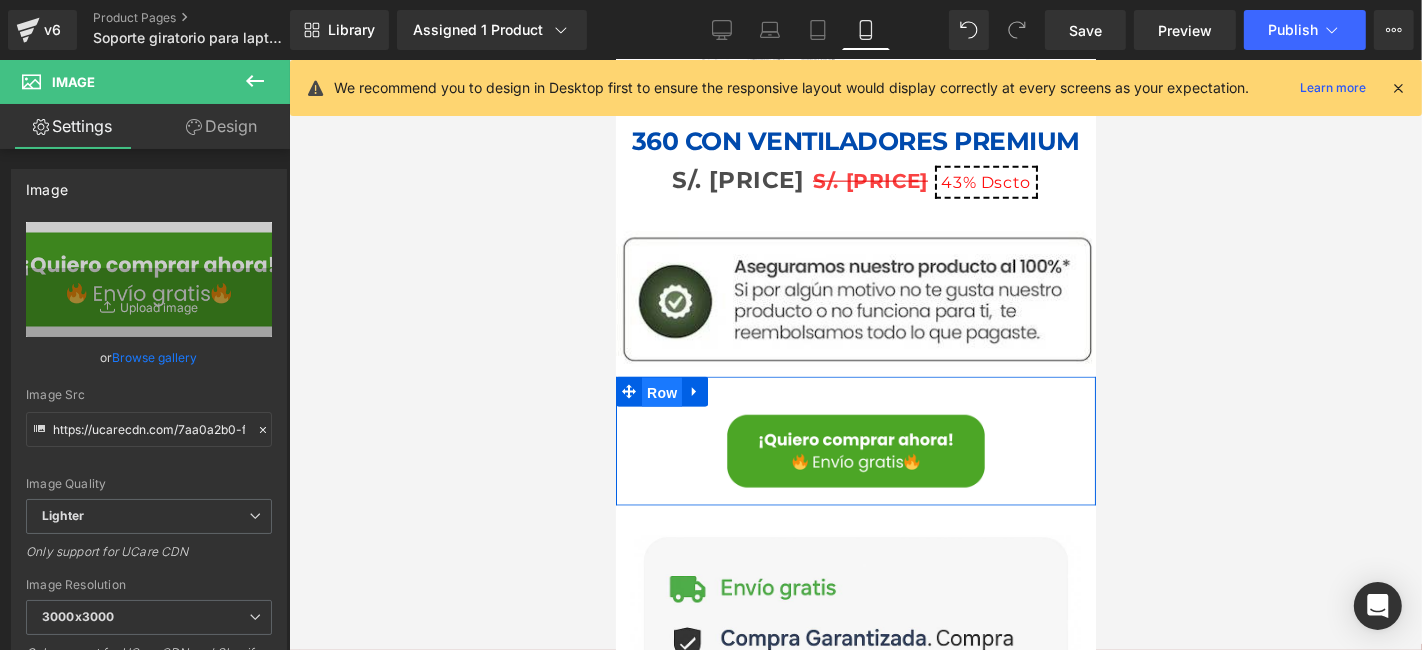 click on "Row" at bounding box center (661, 392) 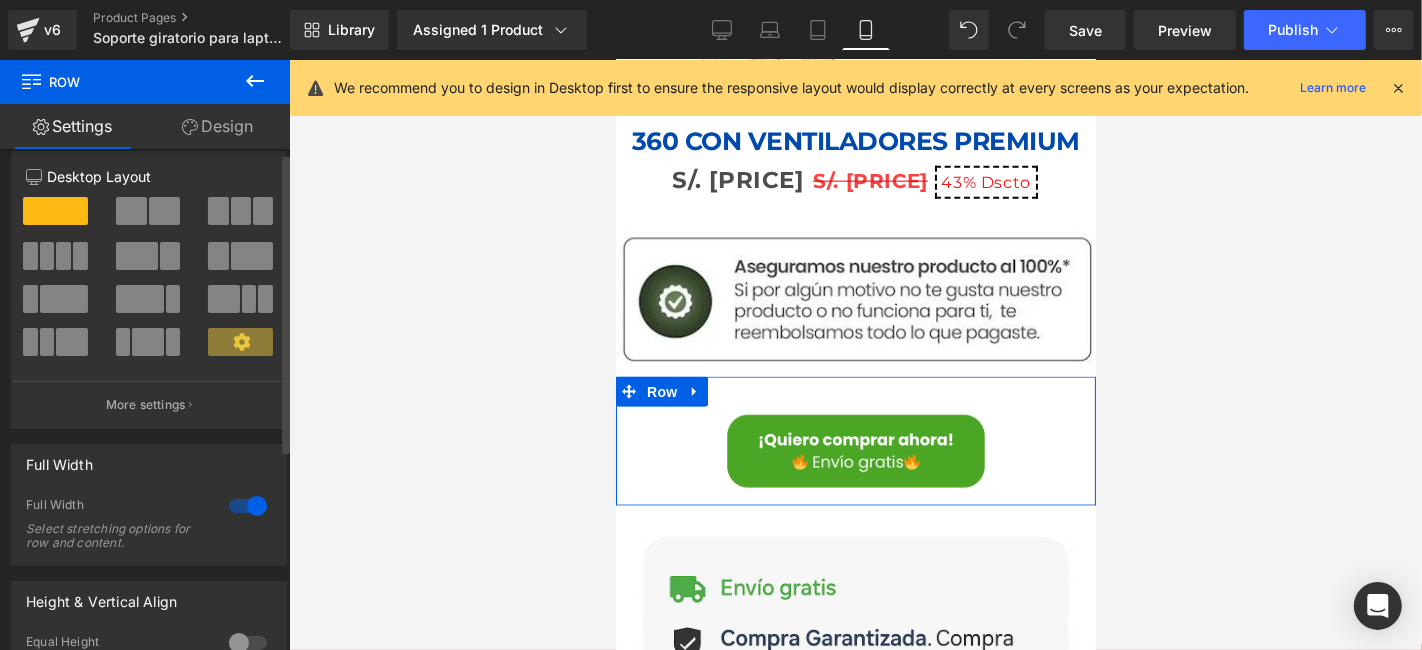 scroll, scrollTop: 0, scrollLeft: 0, axis: both 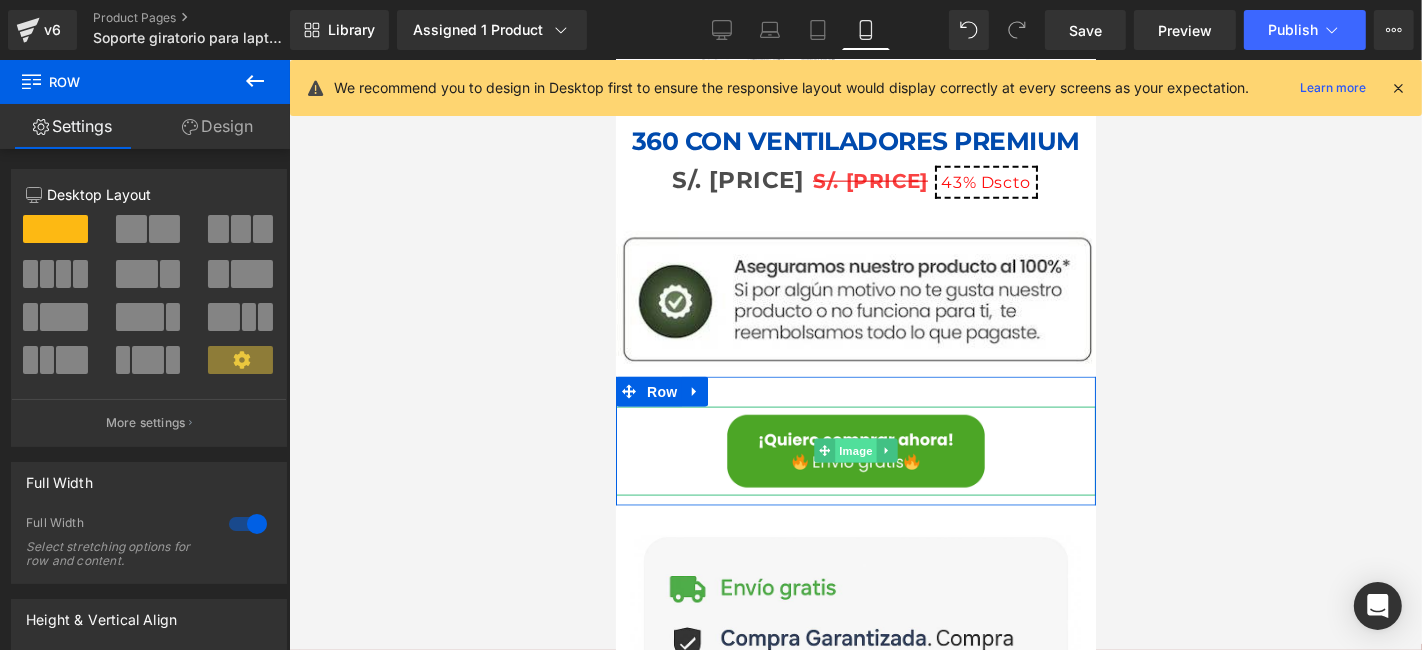 click on "Image" at bounding box center [855, 450] 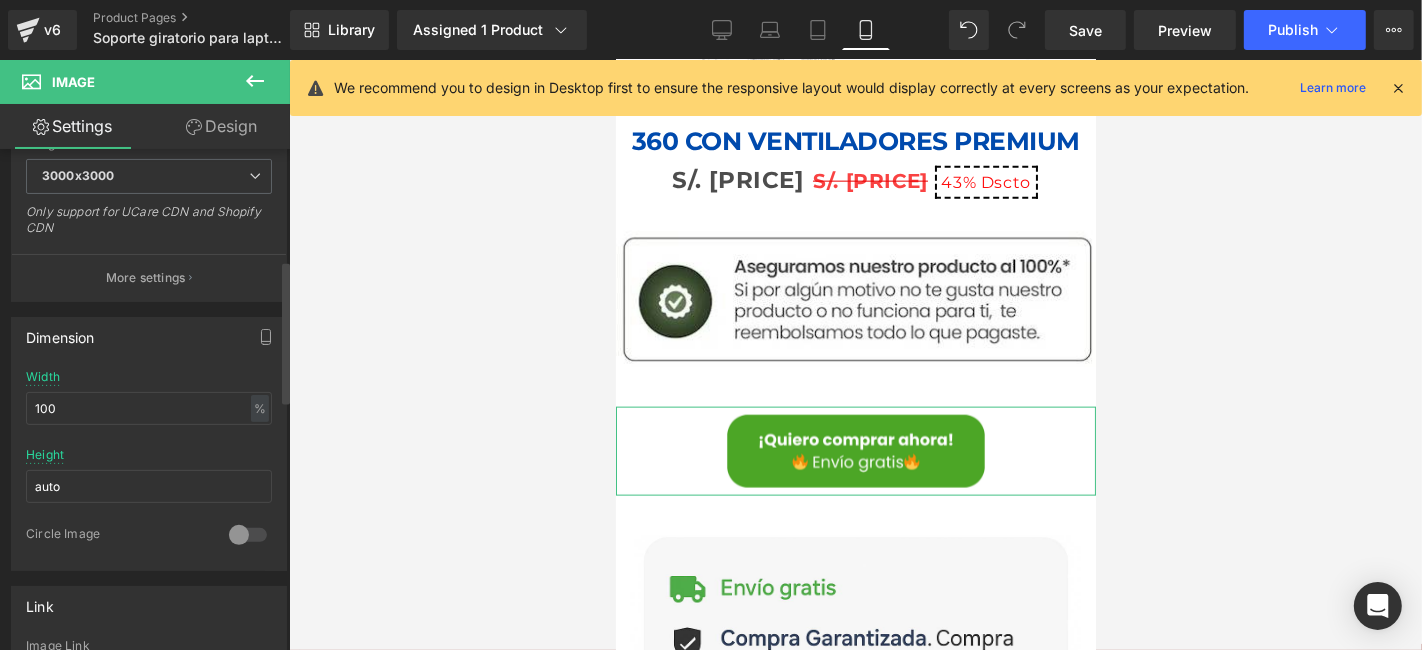 scroll, scrollTop: 378, scrollLeft: 0, axis: vertical 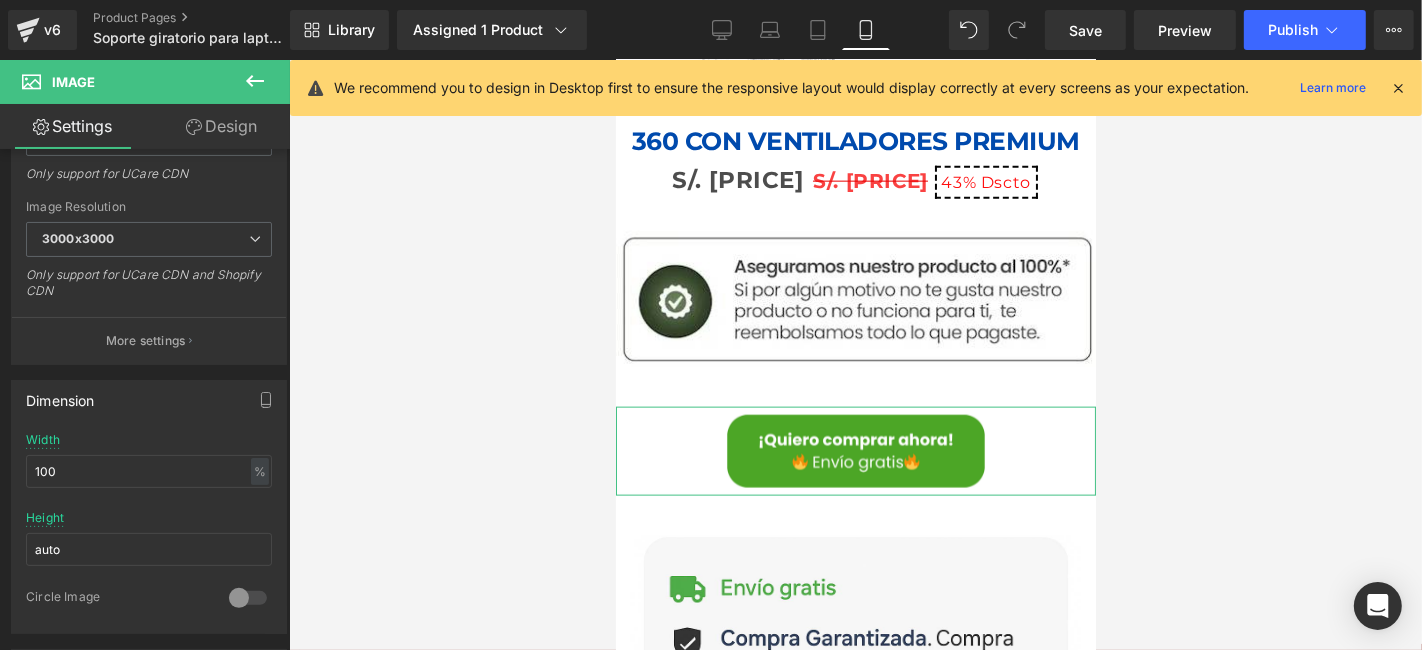 click on "Design" at bounding box center [221, 126] 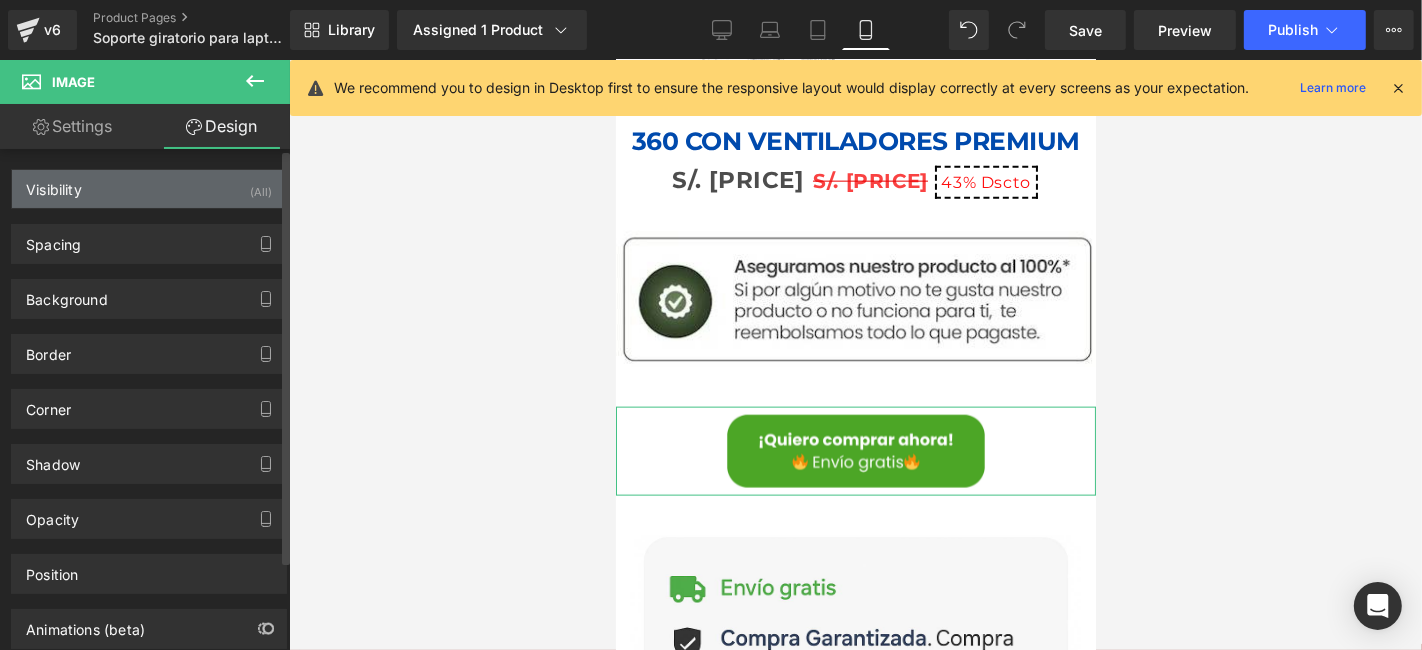 click on "Visibility
(All)" at bounding box center (149, 189) 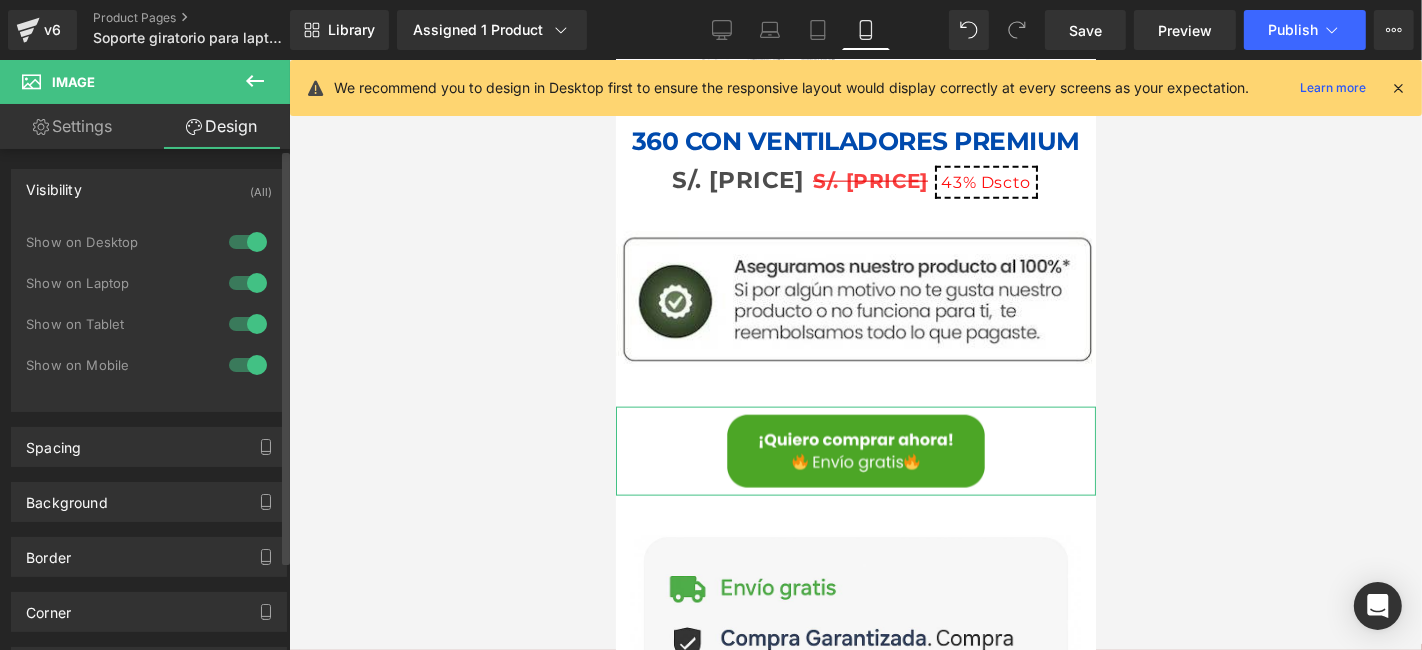 drag, startPoint x: 157, startPoint y: 201, endPoint x: 154, endPoint y: 212, distance: 11.401754 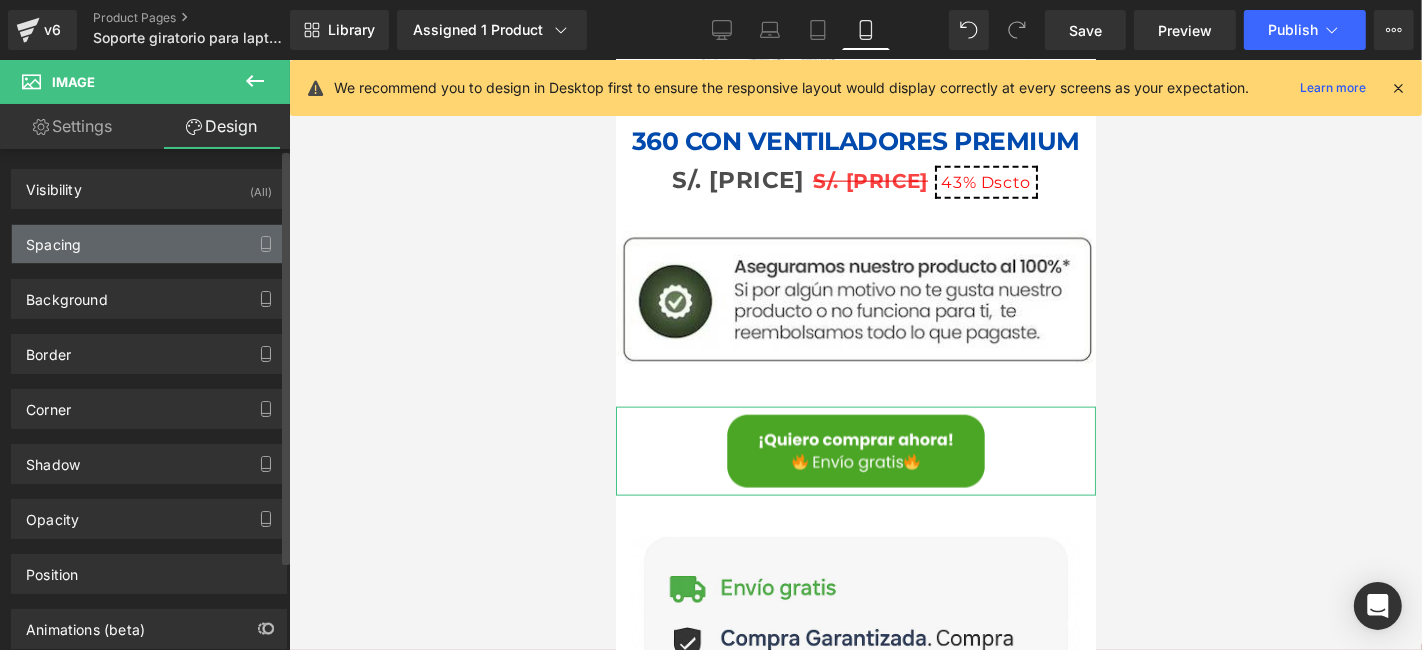 click on "Spacing" at bounding box center (149, 244) 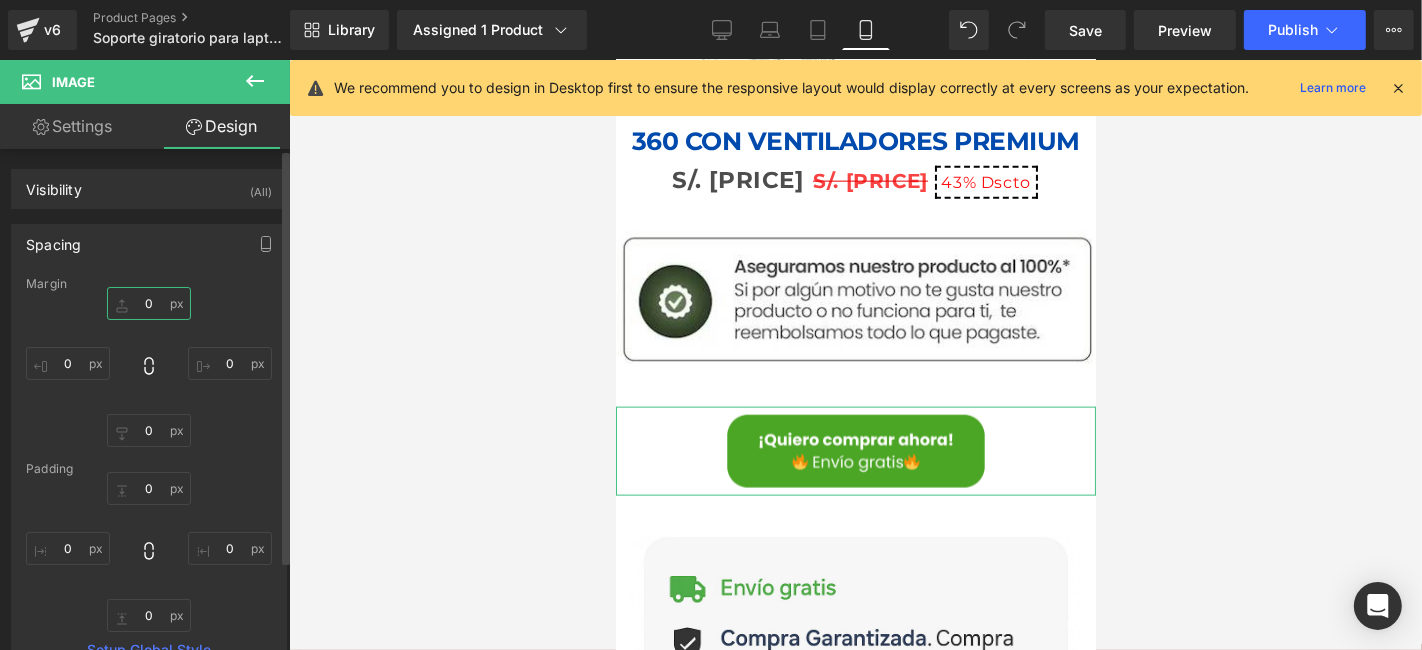 click on "0" at bounding box center (149, 303) 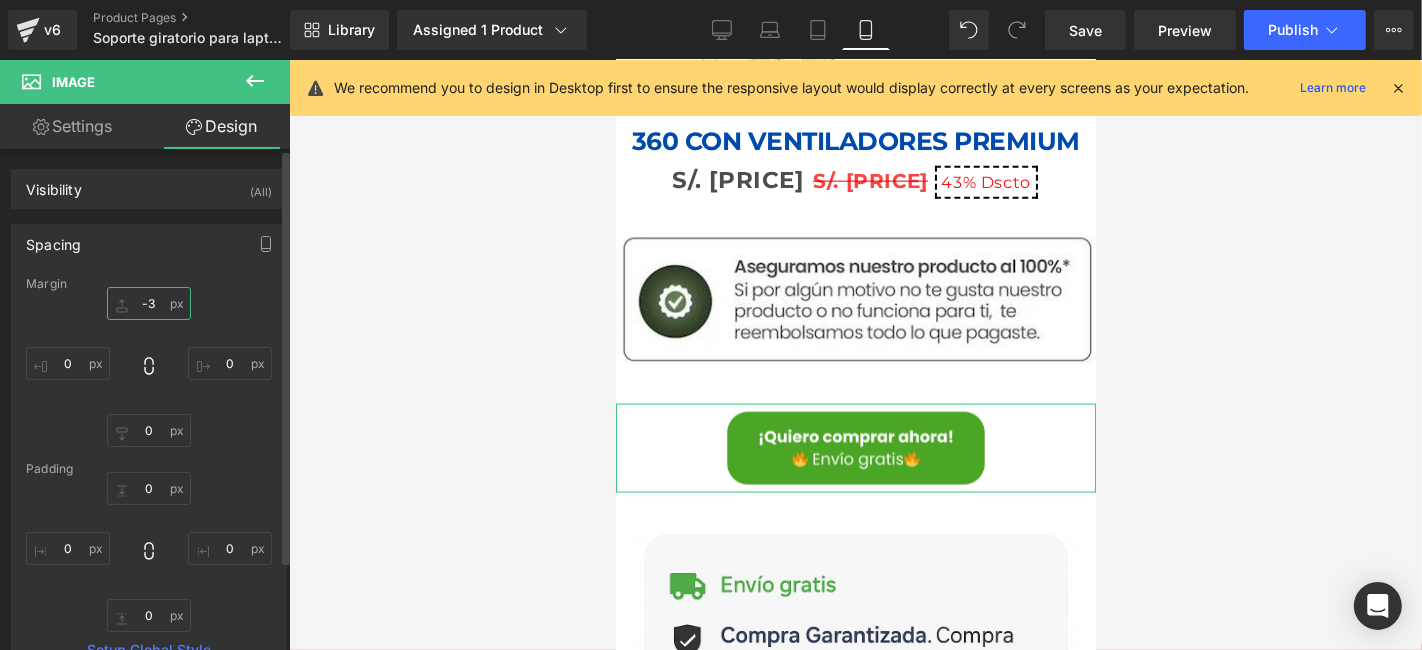 type on "-30" 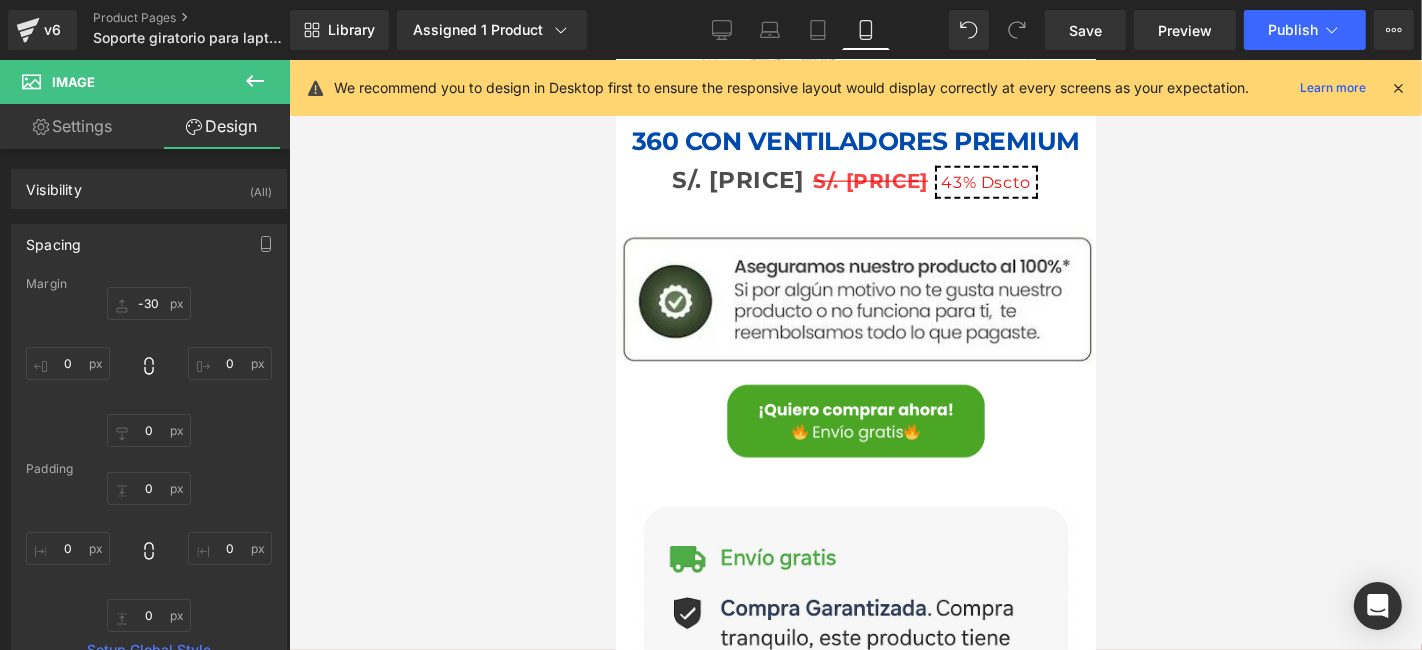click at bounding box center (855, 355) 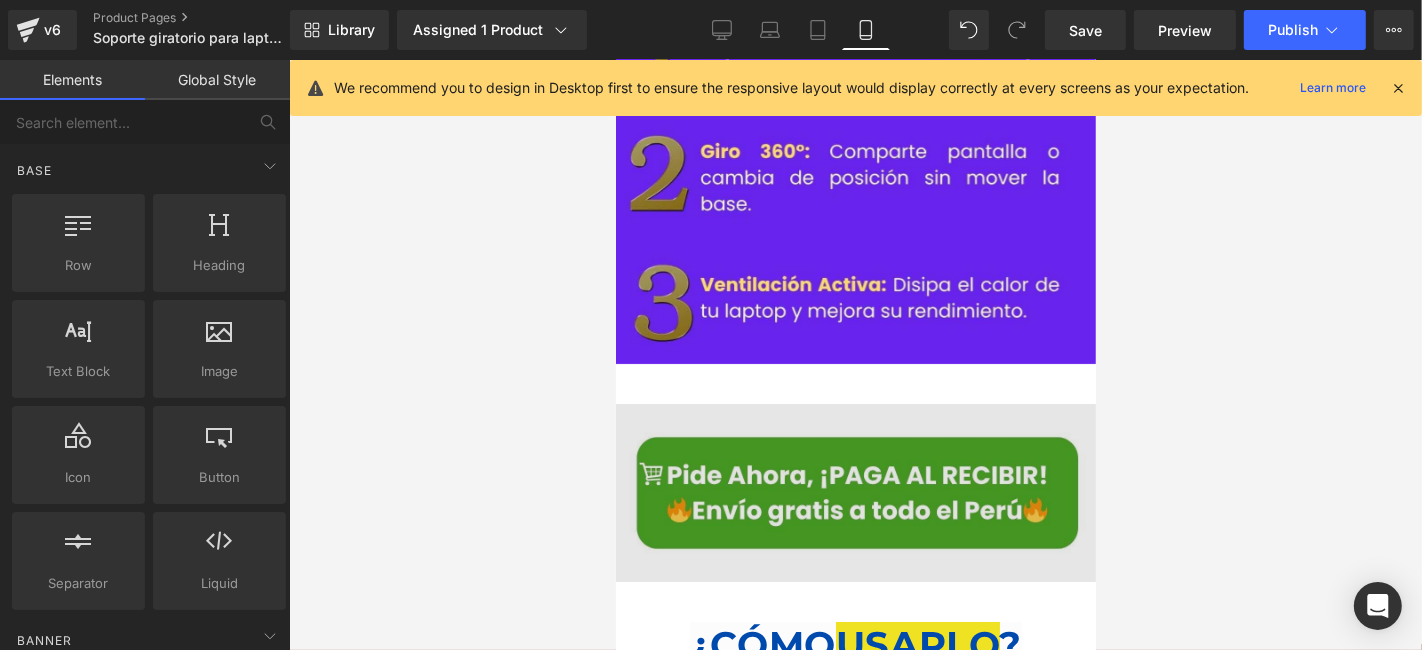 scroll, scrollTop: 6086, scrollLeft: 0, axis: vertical 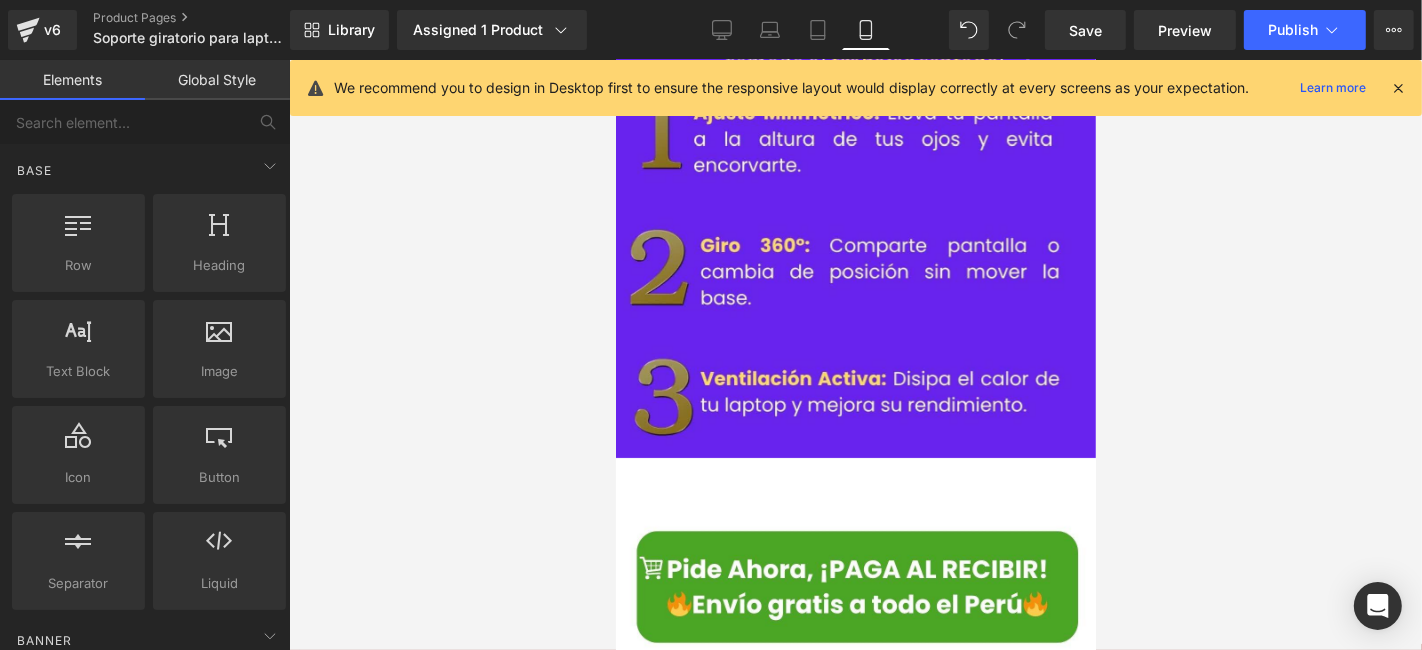 click on "Image" at bounding box center (855, 586) 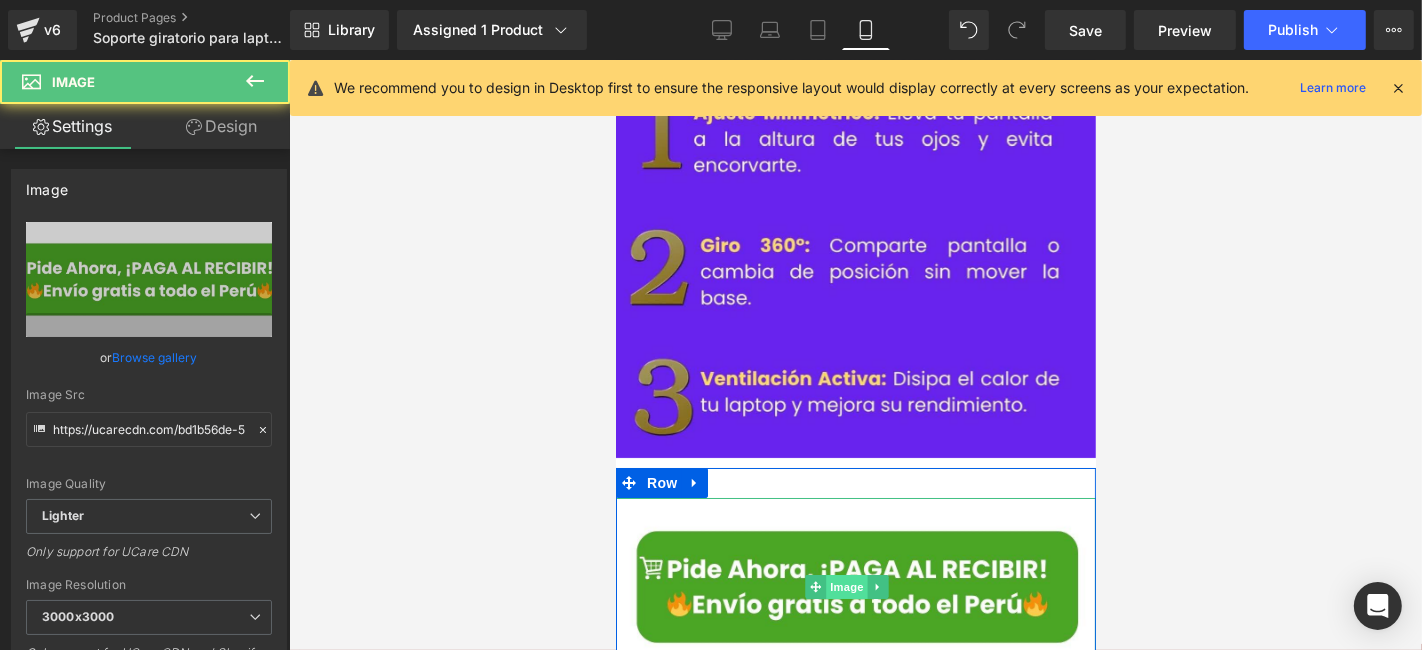click on "Image" at bounding box center (847, 586) 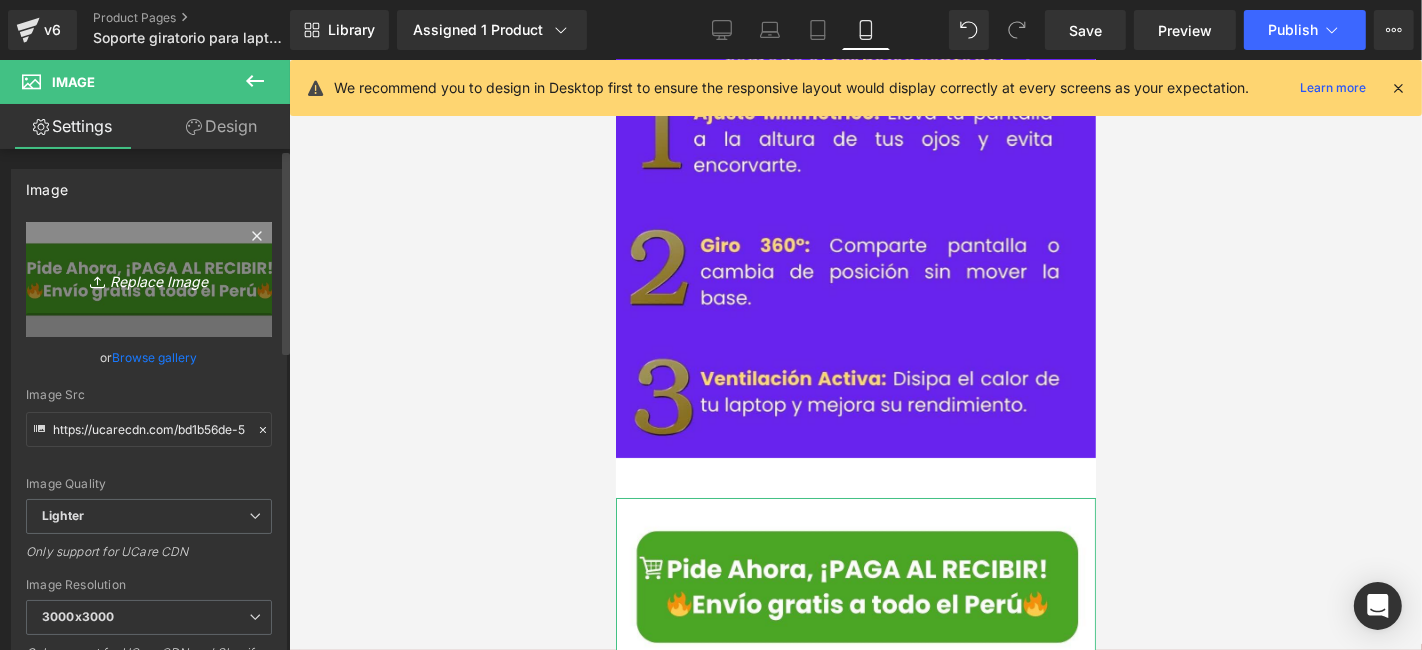 click on "Replace Image" at bounding box center [149, 279] 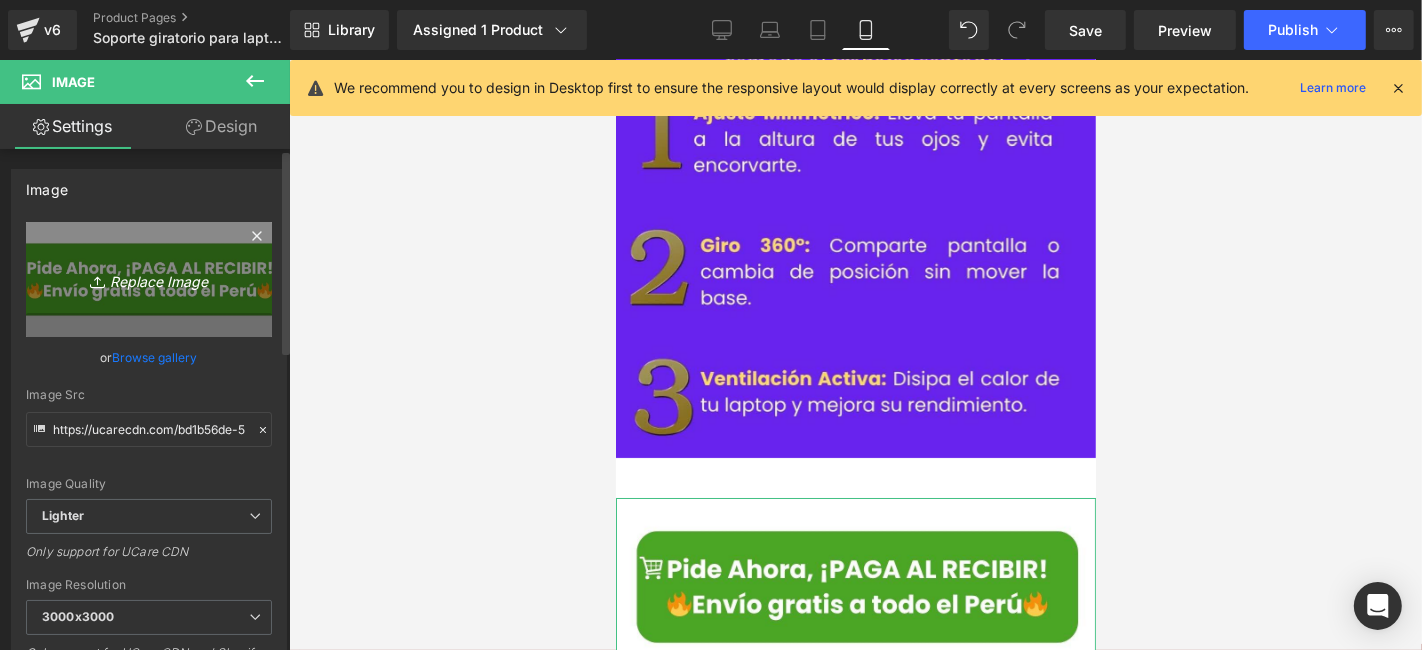 type on "C:\fakepath\new collection (1080 x 1450 px) (1080 x 200 px) (1).png" 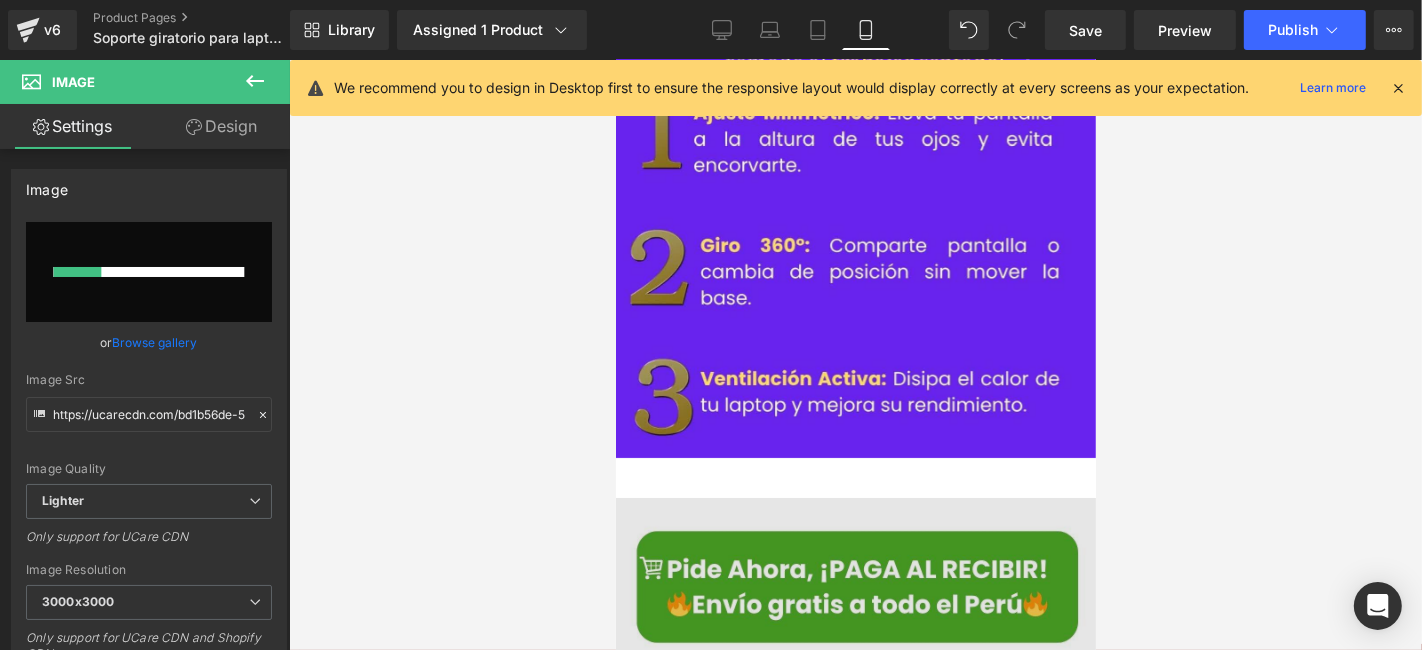 type 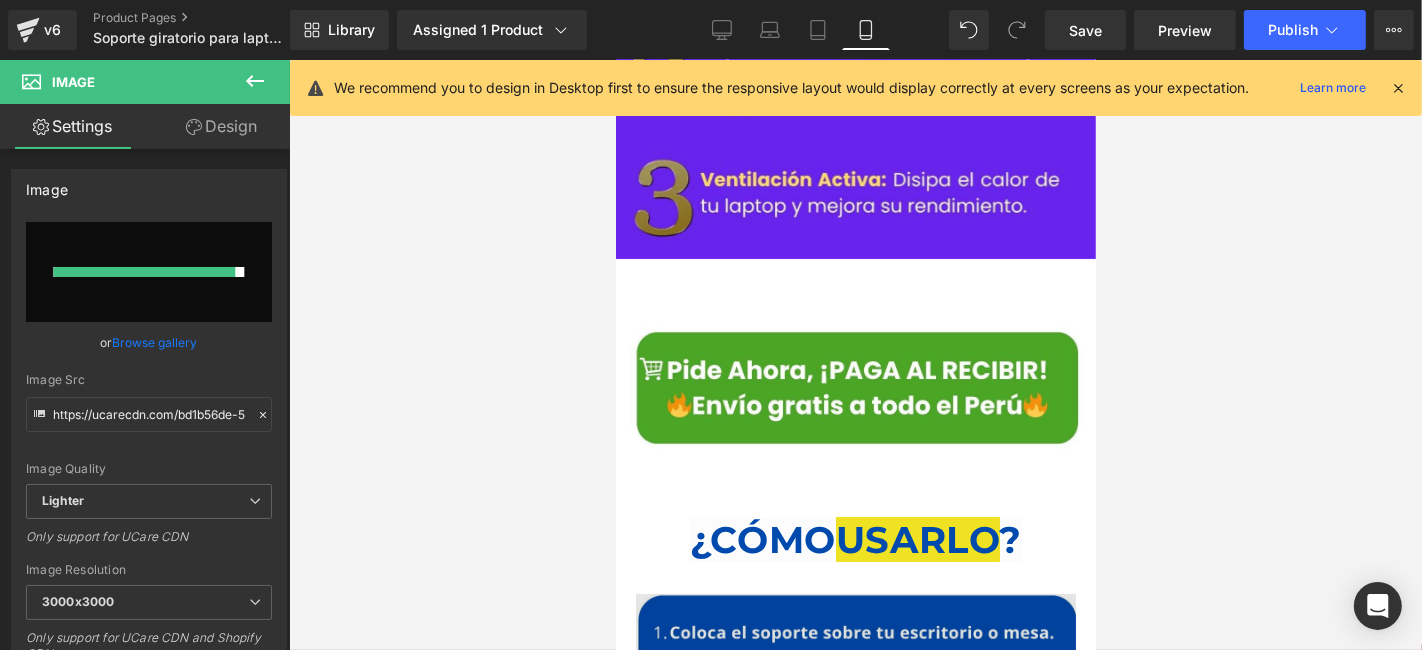 scroll, scrollTop: 6197, scrollLeft: 0, axis: vertical 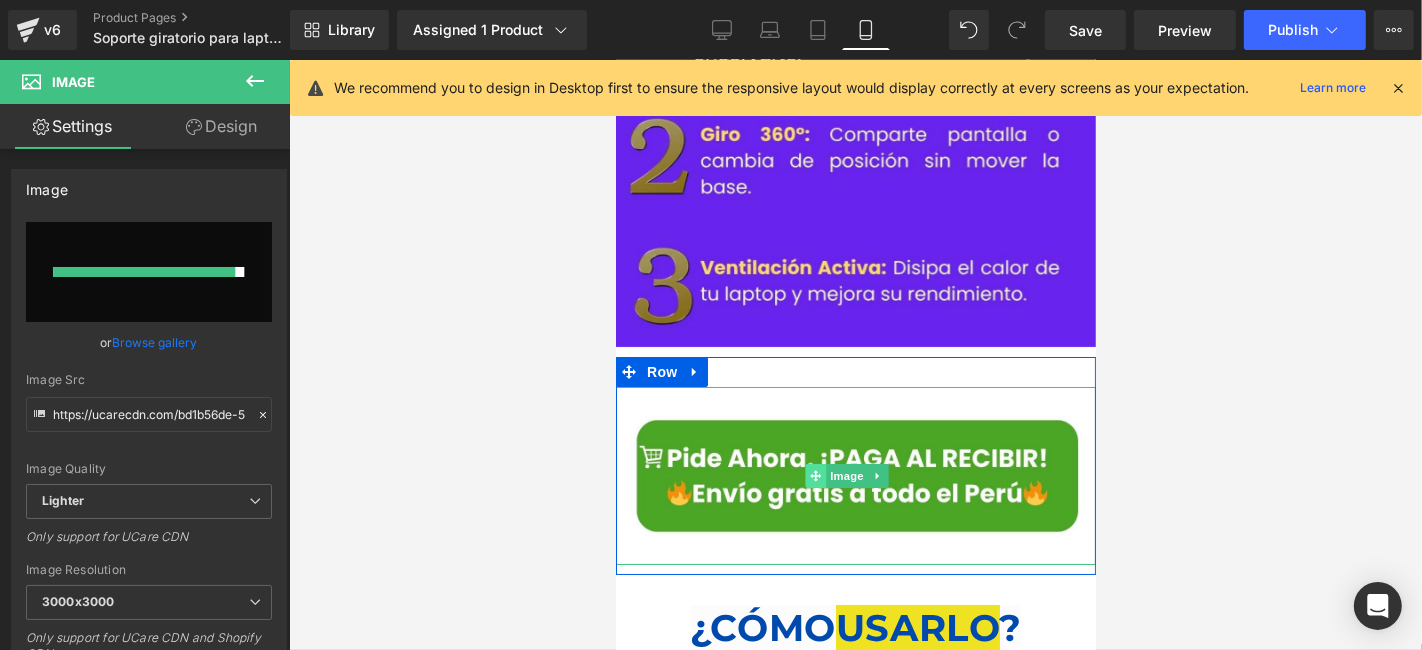 click at bounding box center (815, 475) 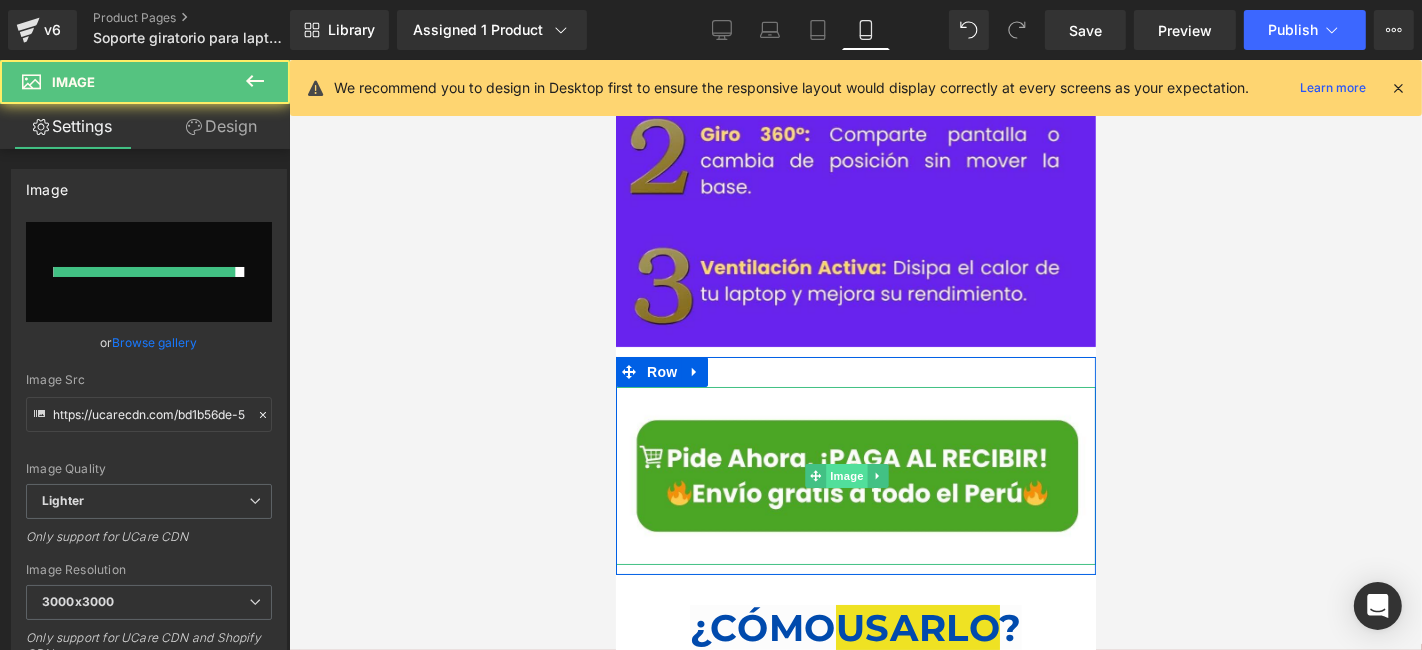 click on "Image" at bounding box center (847, 475) 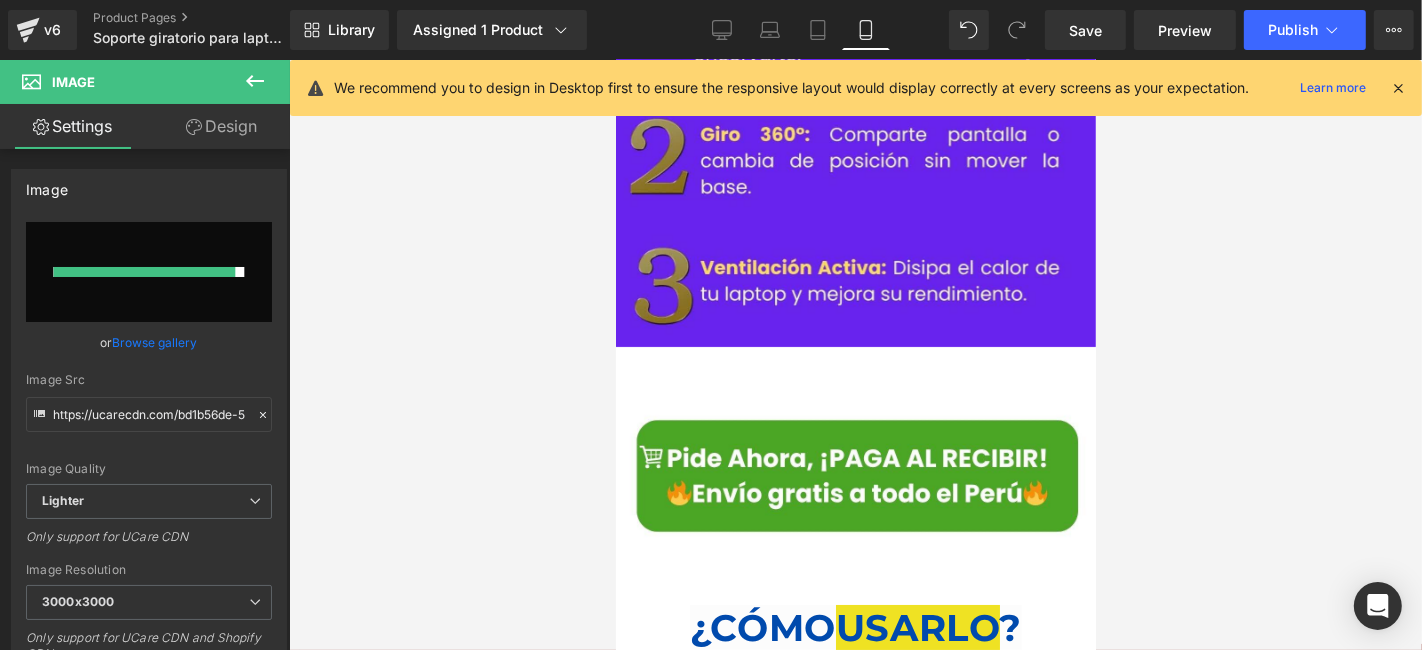 click at bounding box center (1398, 88) 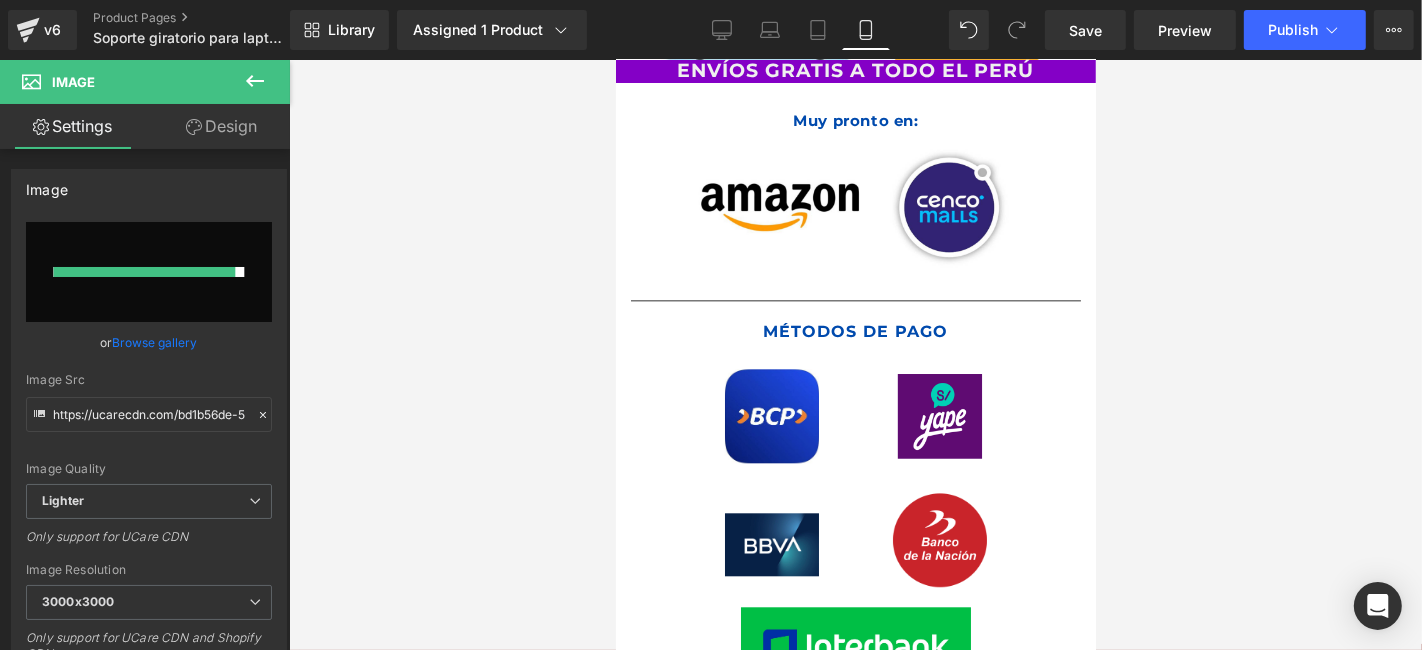 scroll, scrollTop: 3975, scrollLeft: 0, axis: vertical 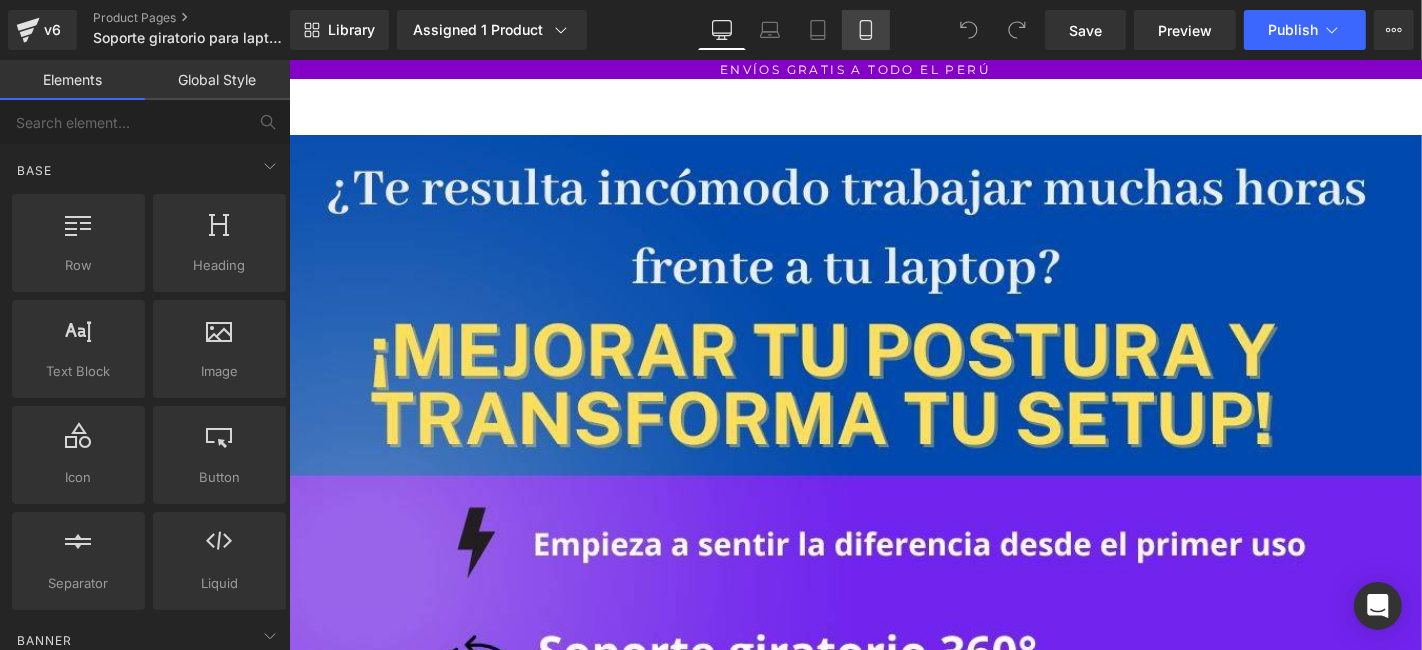 click 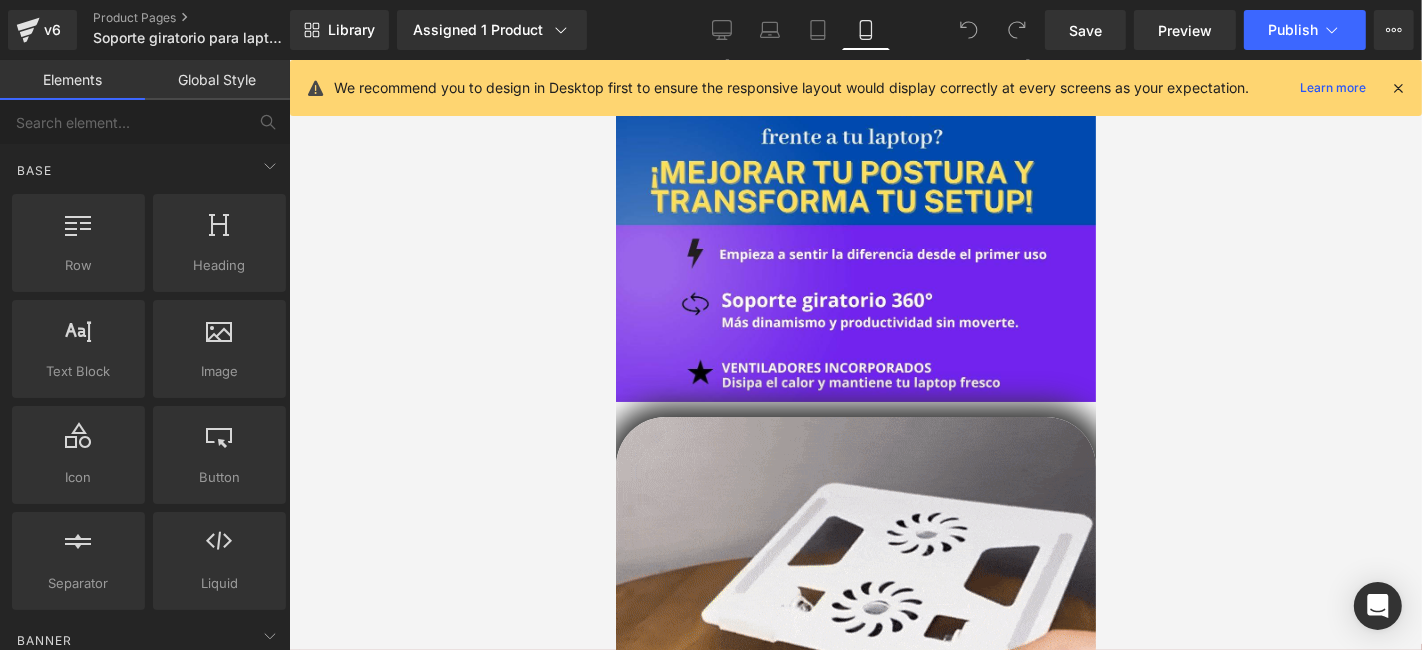 click at bounding box center [1398, 88] 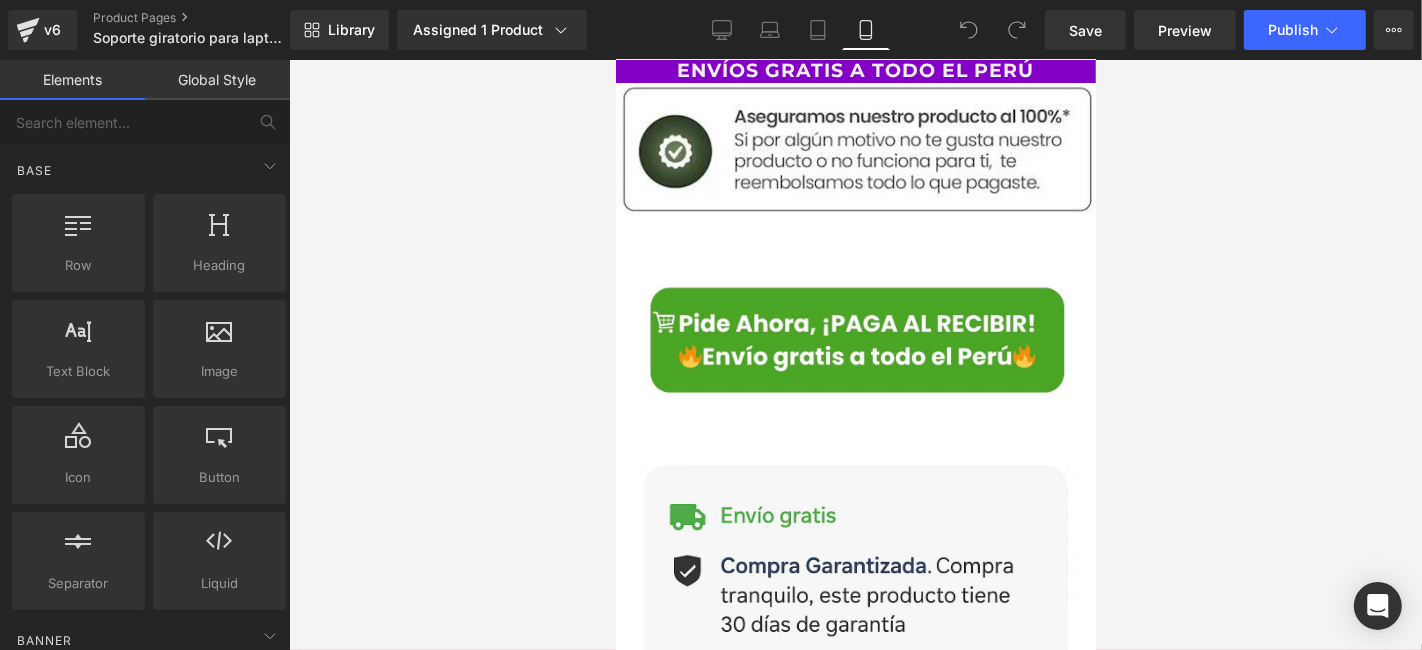scroll, scrollTop: 2444, scrollLeft: 0, axis: vertical 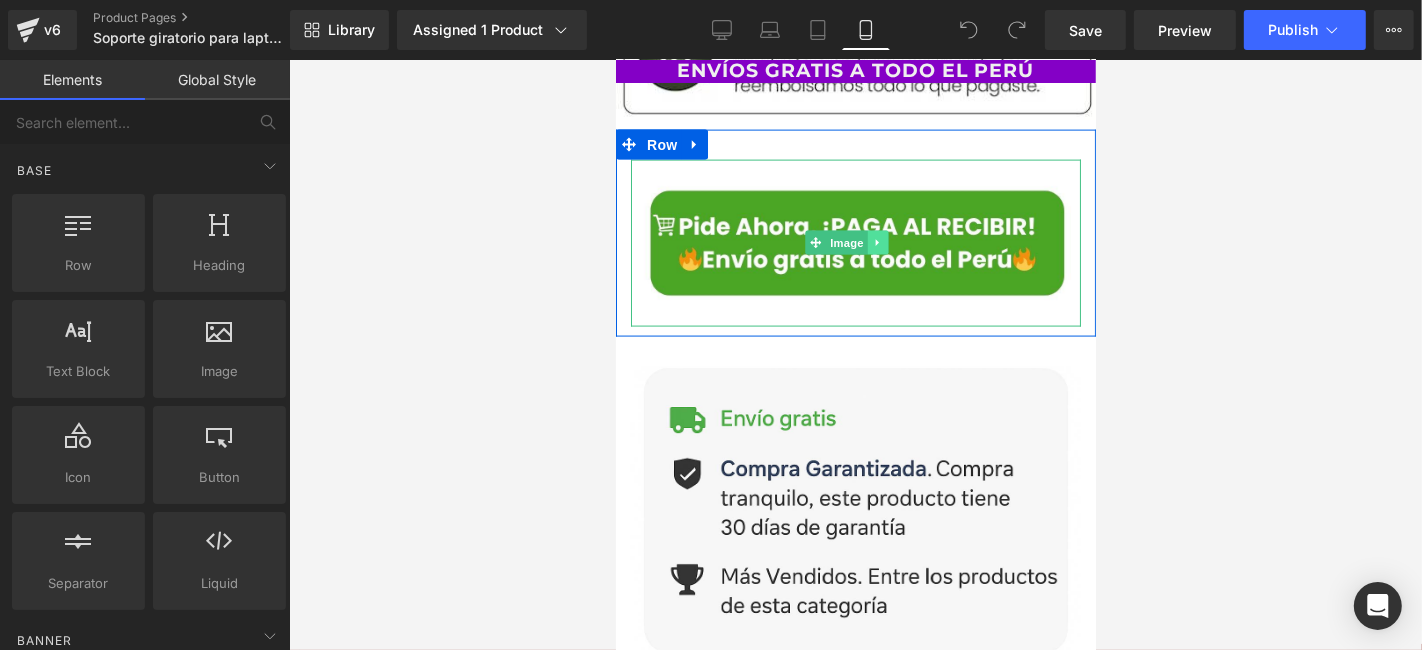 click at bounding box center [877, 242] 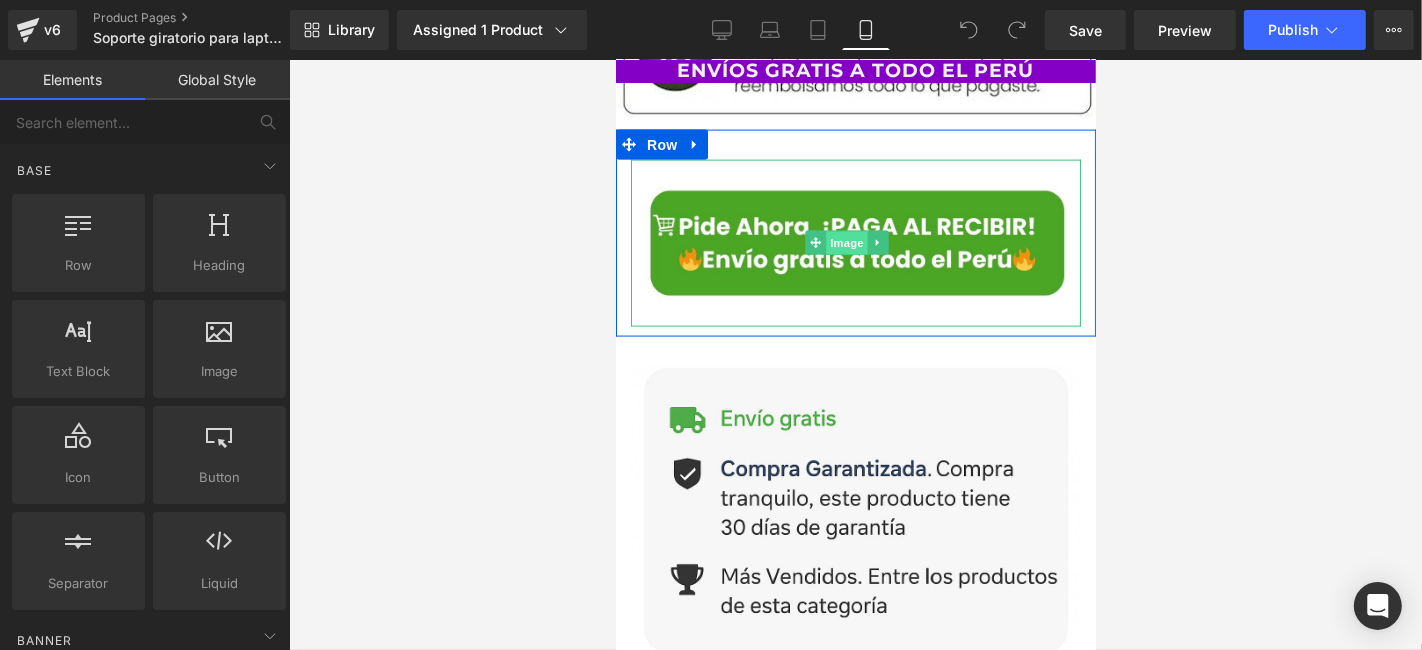 click on "Image" at bounding box center [836, 242] 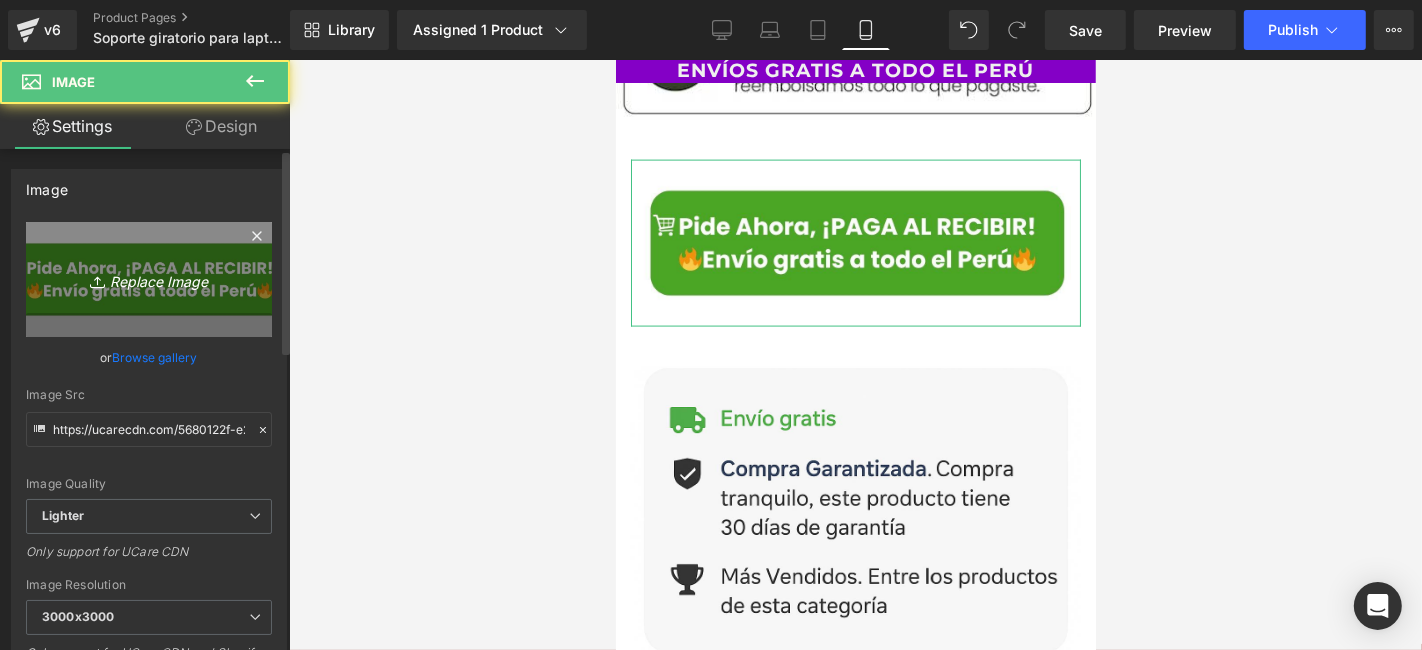 click on "Replace Image" at bounding box center (149, 279) 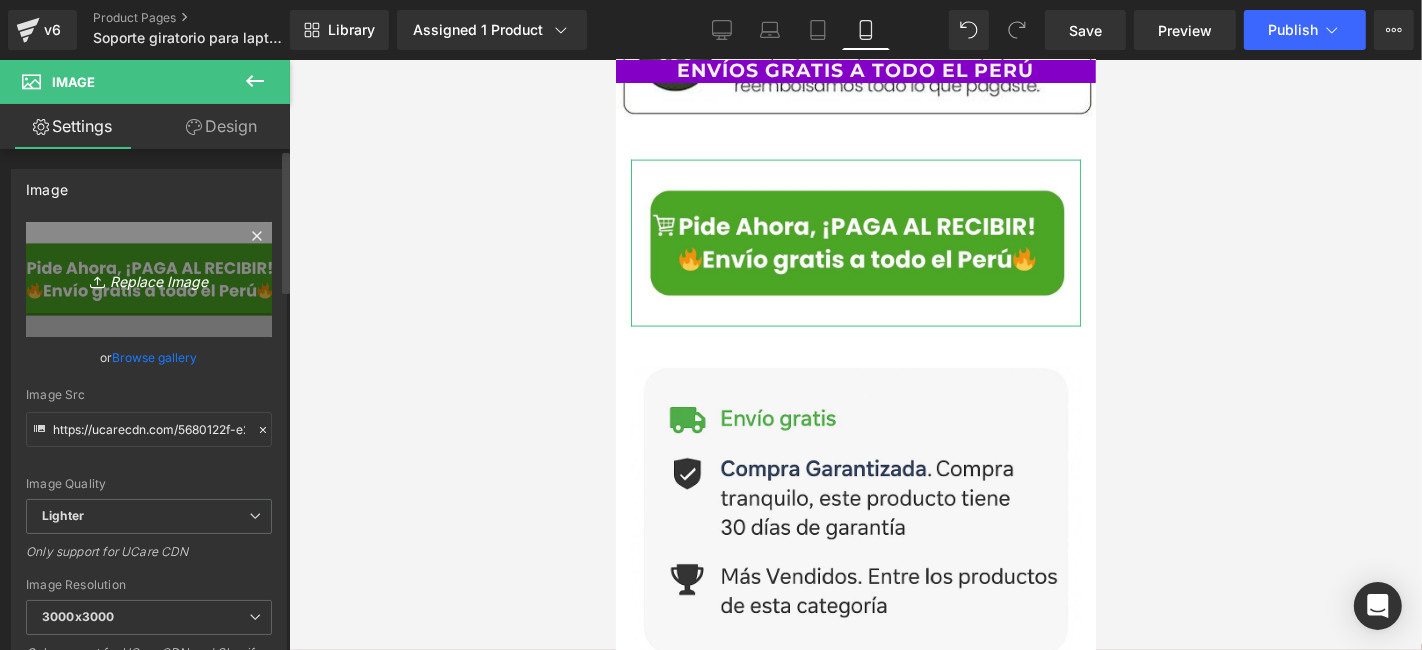 type on "C:\fakepath\new collection (1080 x 1450 px) (1080 x 200 px) (1).png" 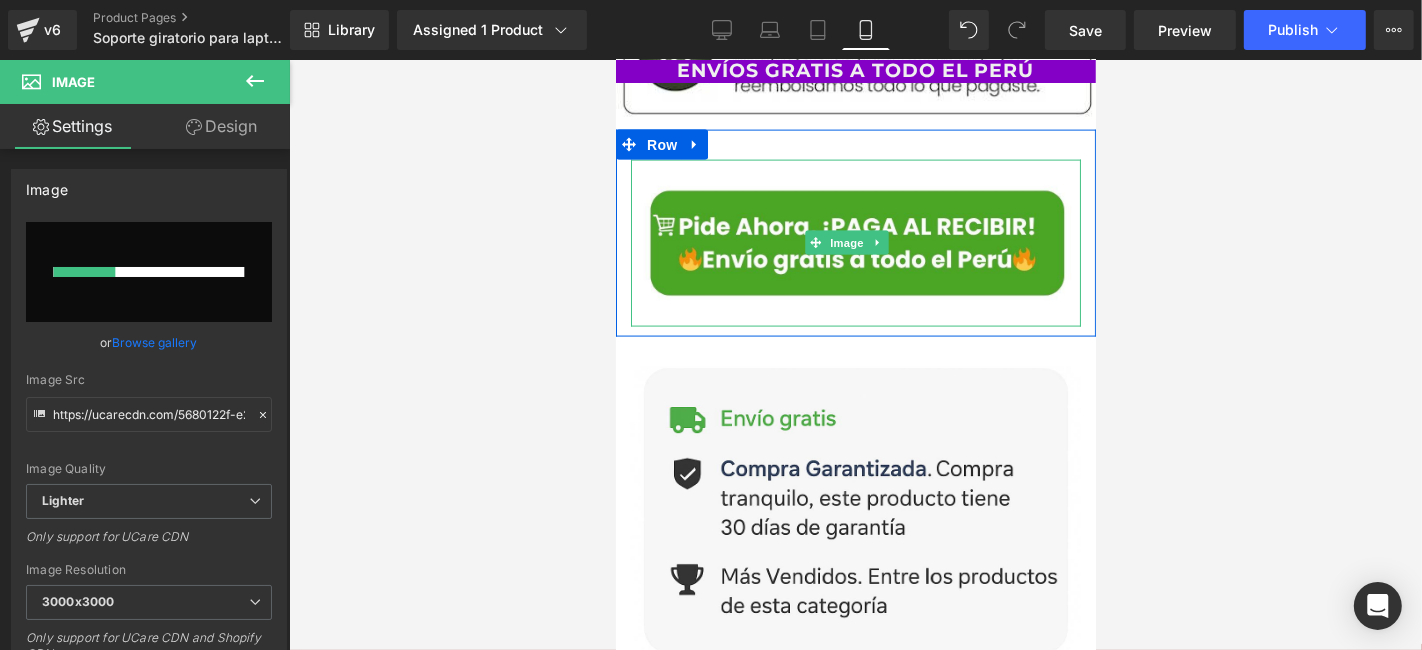 type 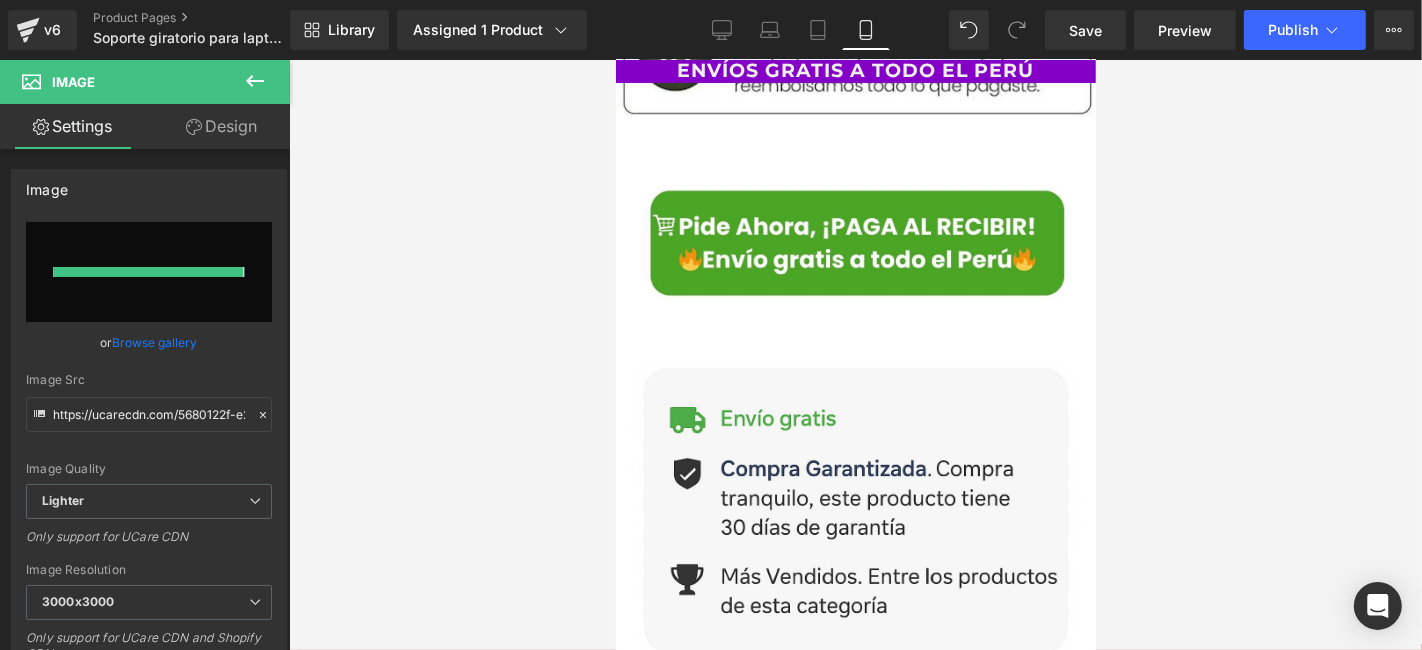 type on "https://ucarecdn.com/75dbffa1-b706-4348-95eb-2342cd65983c/-/format/auto/-/preview/3000x3000/-/quality/lighter/new%20collection%20_1080%20x%201450%20px_%20_1080%20x%20200%20px_%20_1_.png" 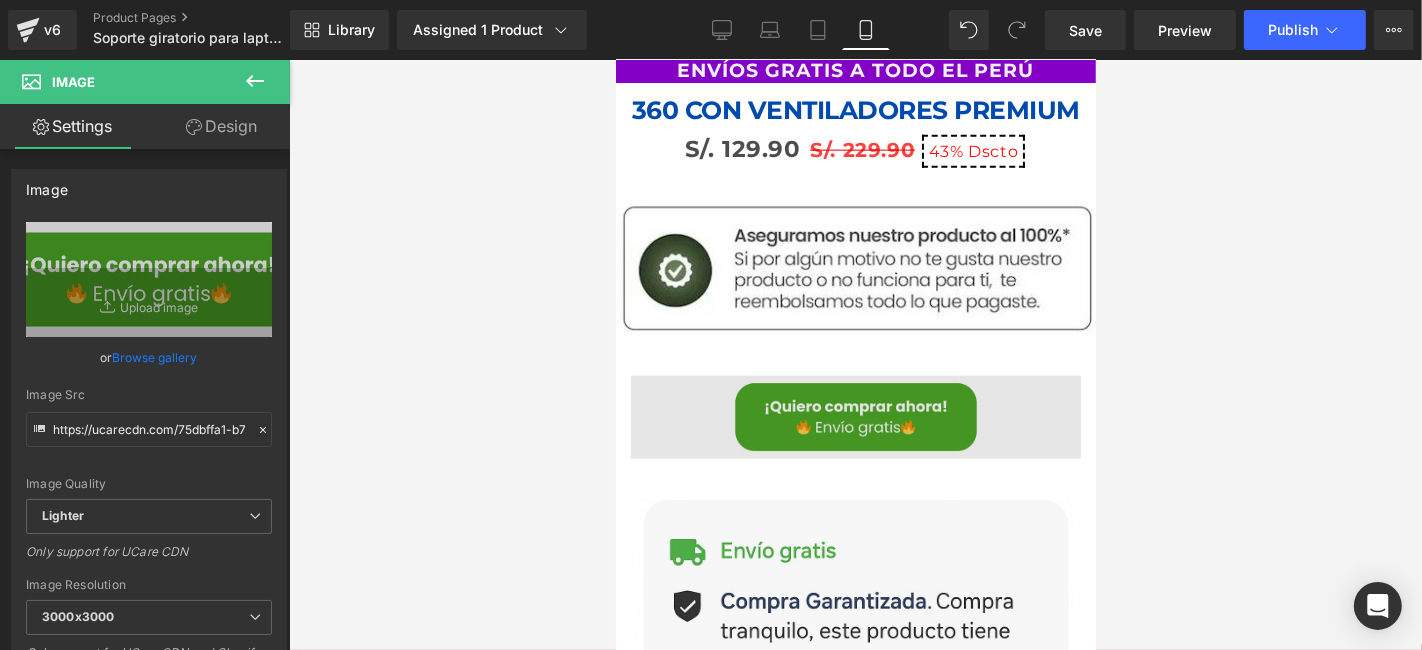 scroll, scrollTop: 2222, scrollLeft: 0, axis: vertical 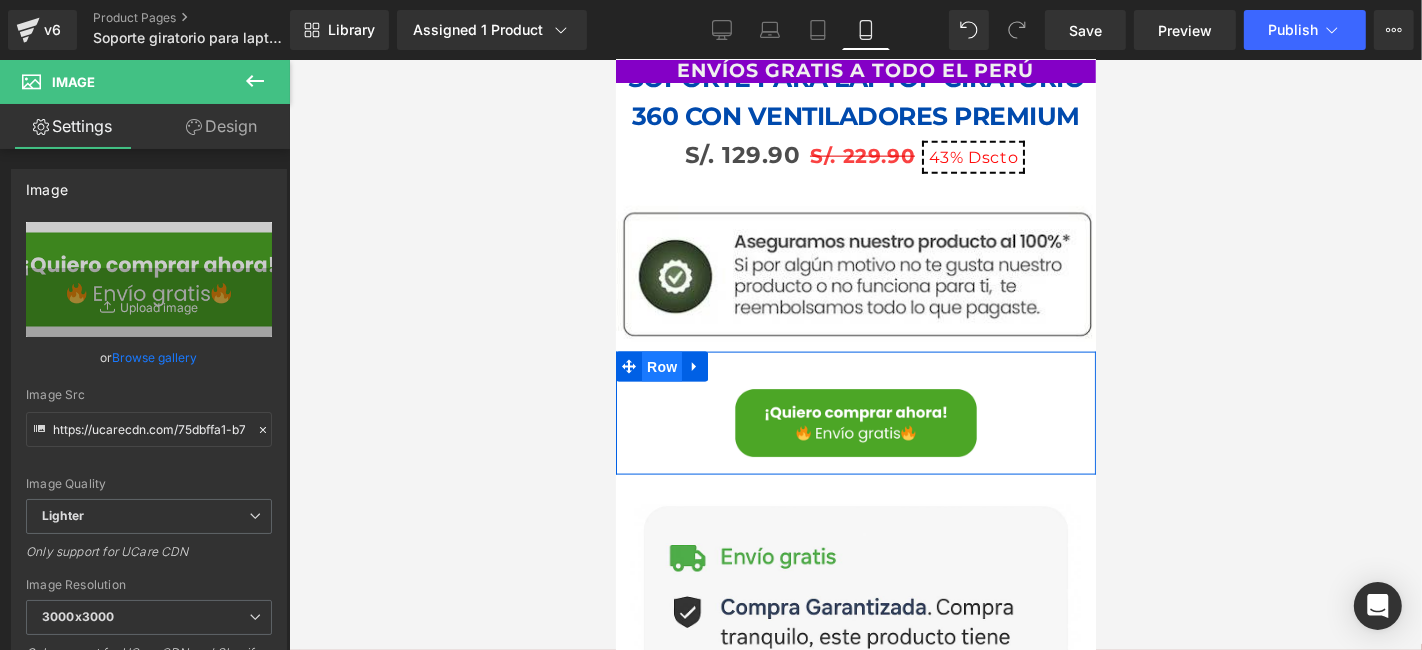 click on "Row" at bounding box center [661, 366] 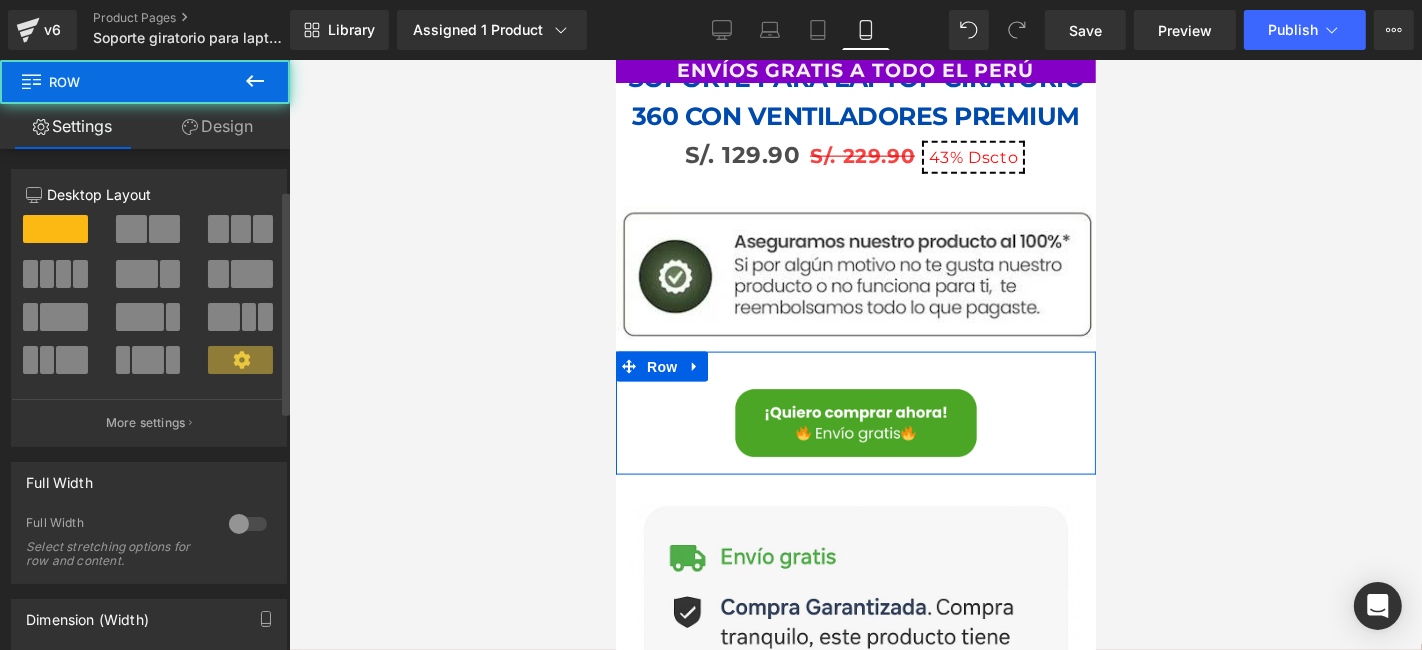scroll, scrollTop: 555, scrollLeft: 0, axis: vertical 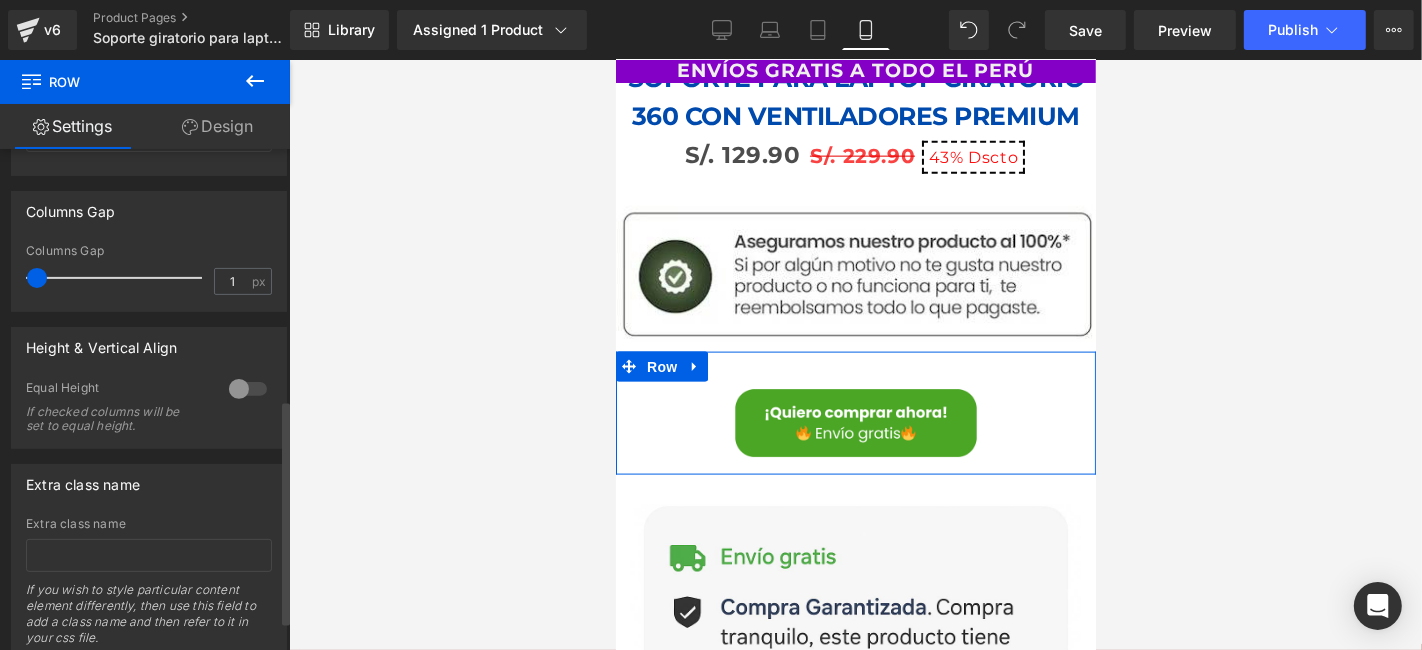 type on "0" 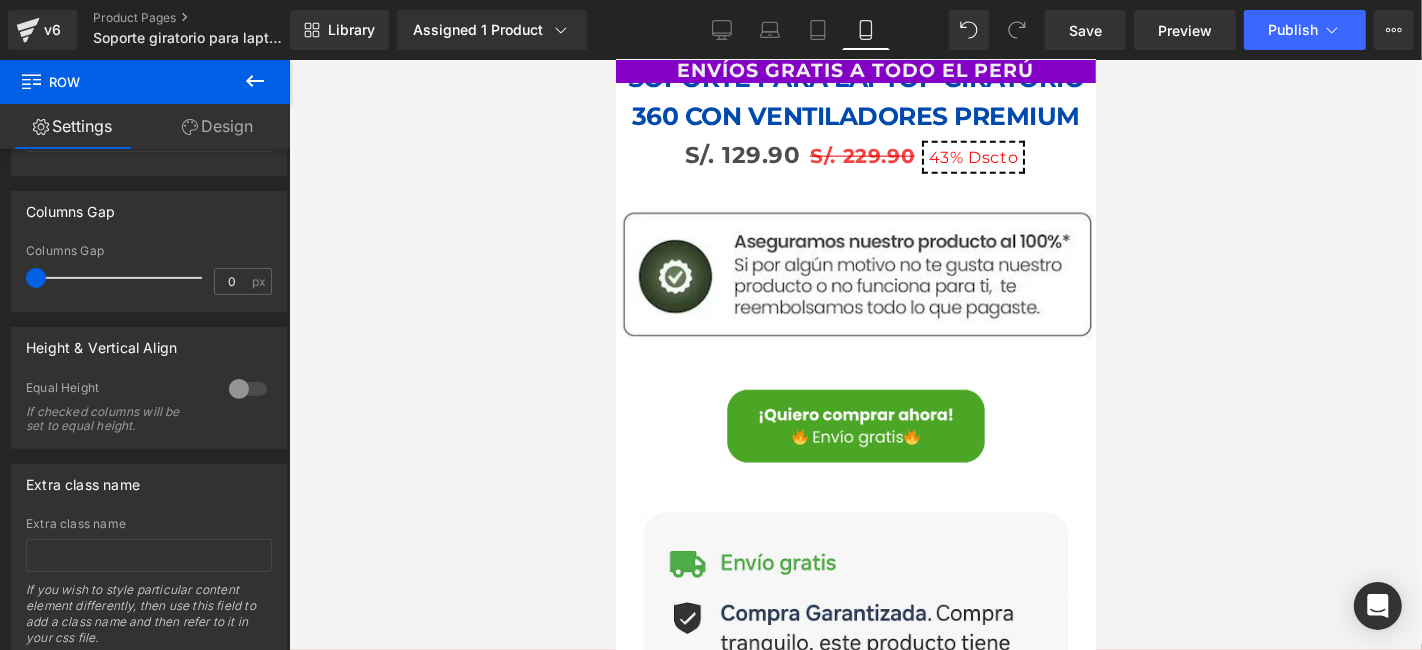 drag, startPoint x: 46, startPoint y: 275, endPoint x: -6, endPoint y: 269, distance: 52.34501 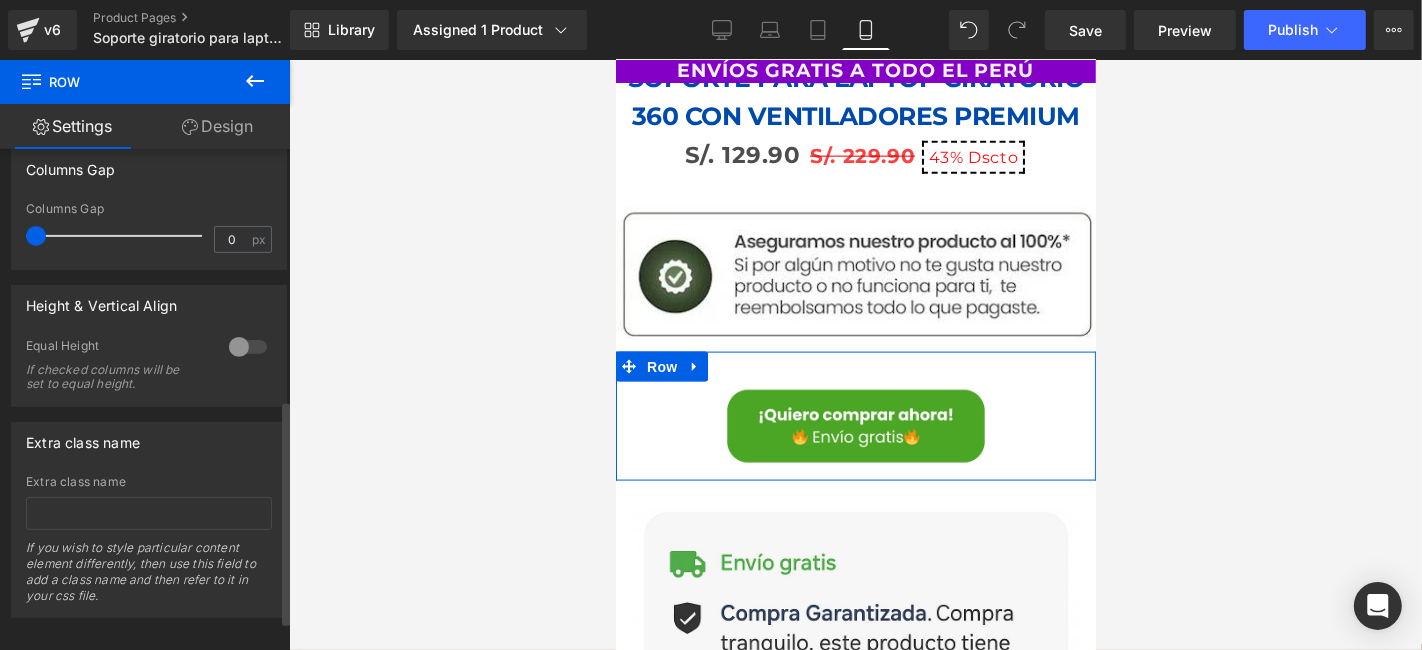scroll, scrollTop: 619, scrollLeft: 0, axis: vertical 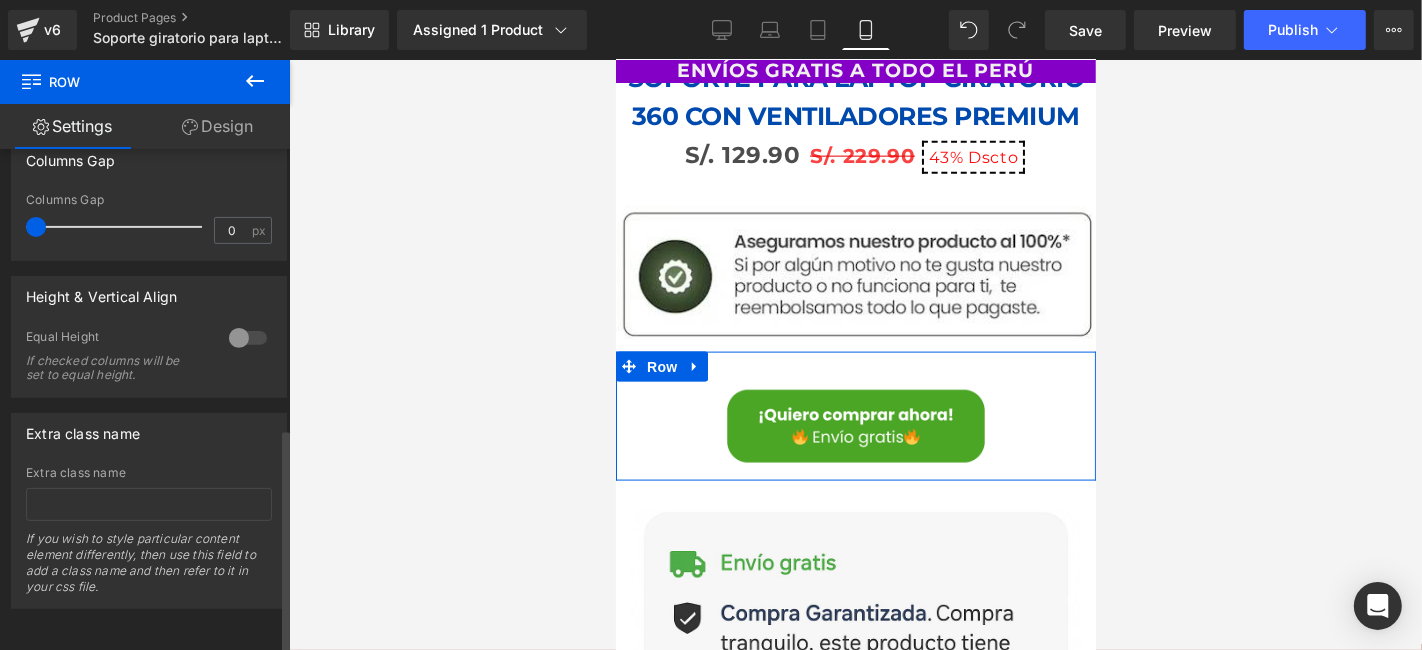 click at bounding box center (248, 338) 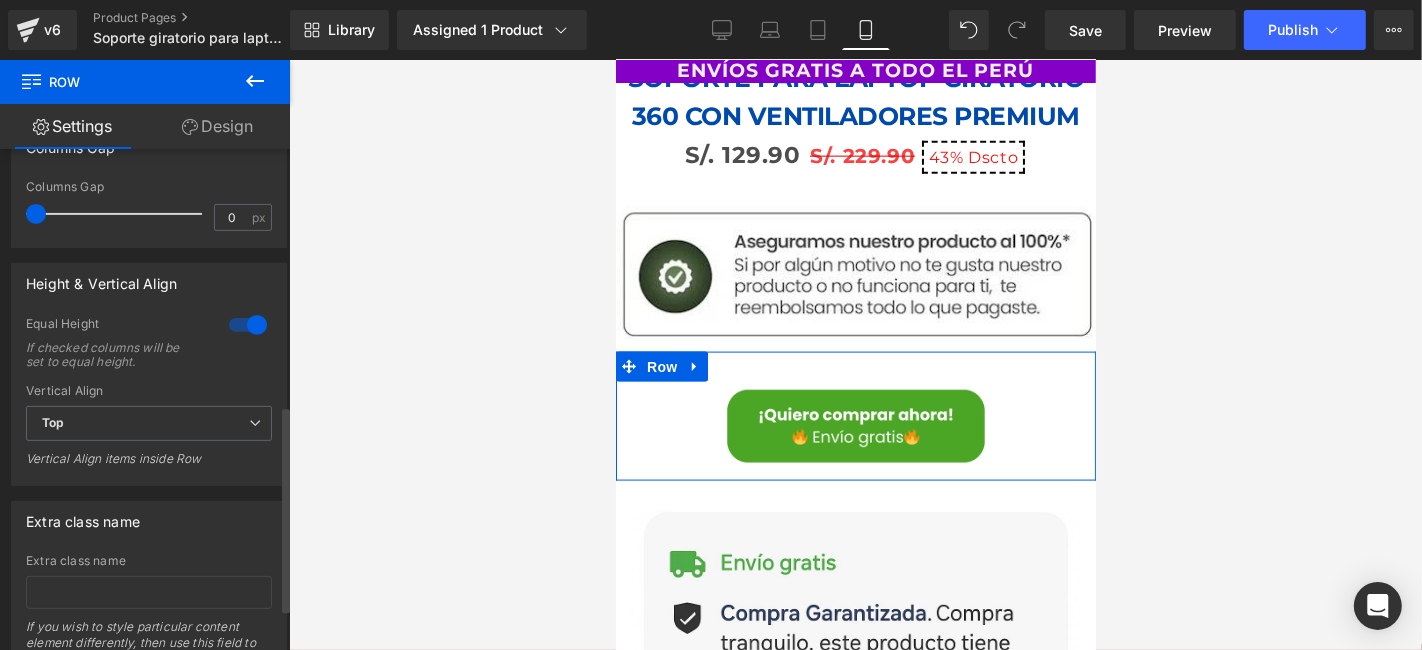 click at bounding box center [248, 325] 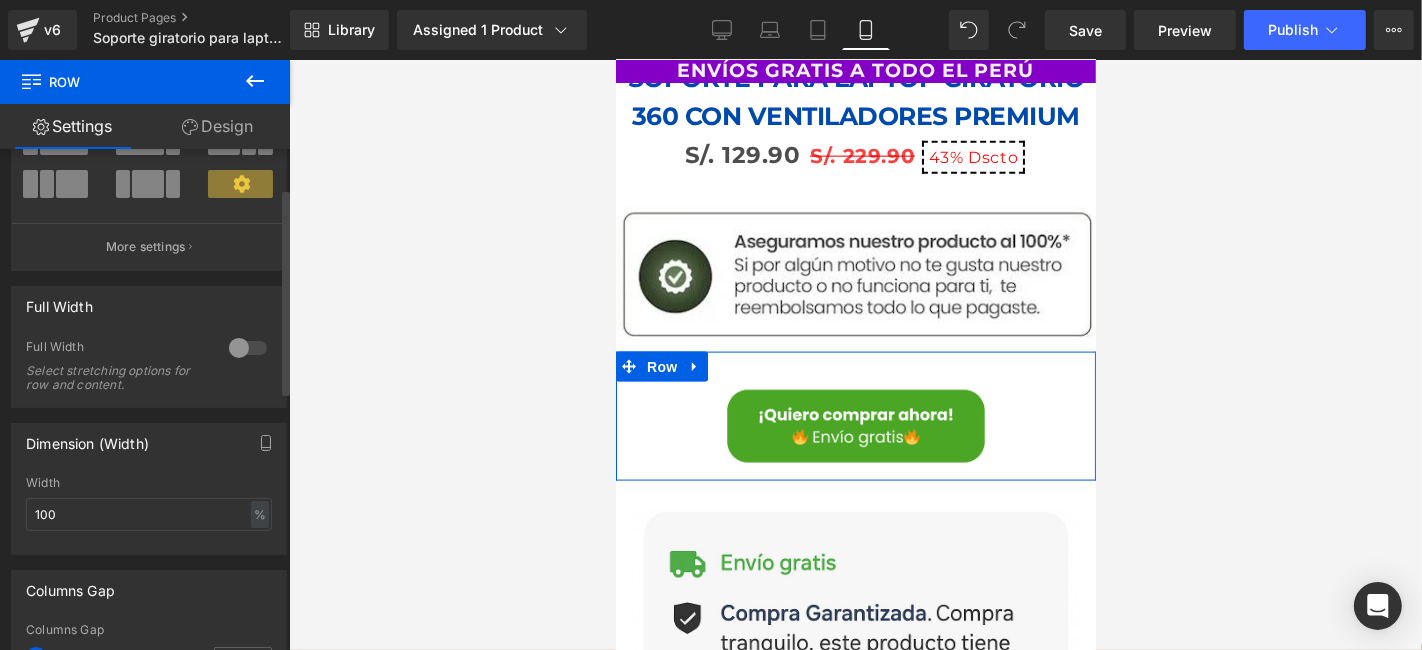 scroll, scrollTop: 285, scrollLeft: 0, axis: vertical 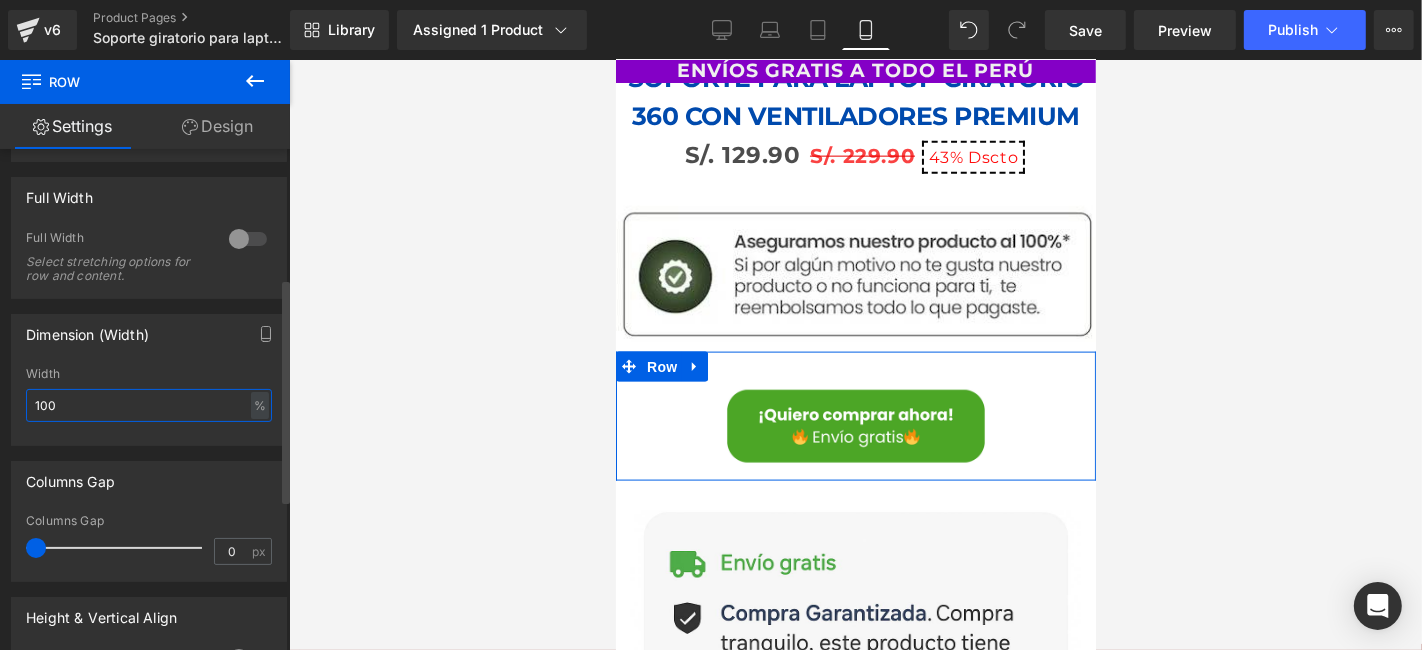 click on "100" at bounding box center (149, 405) 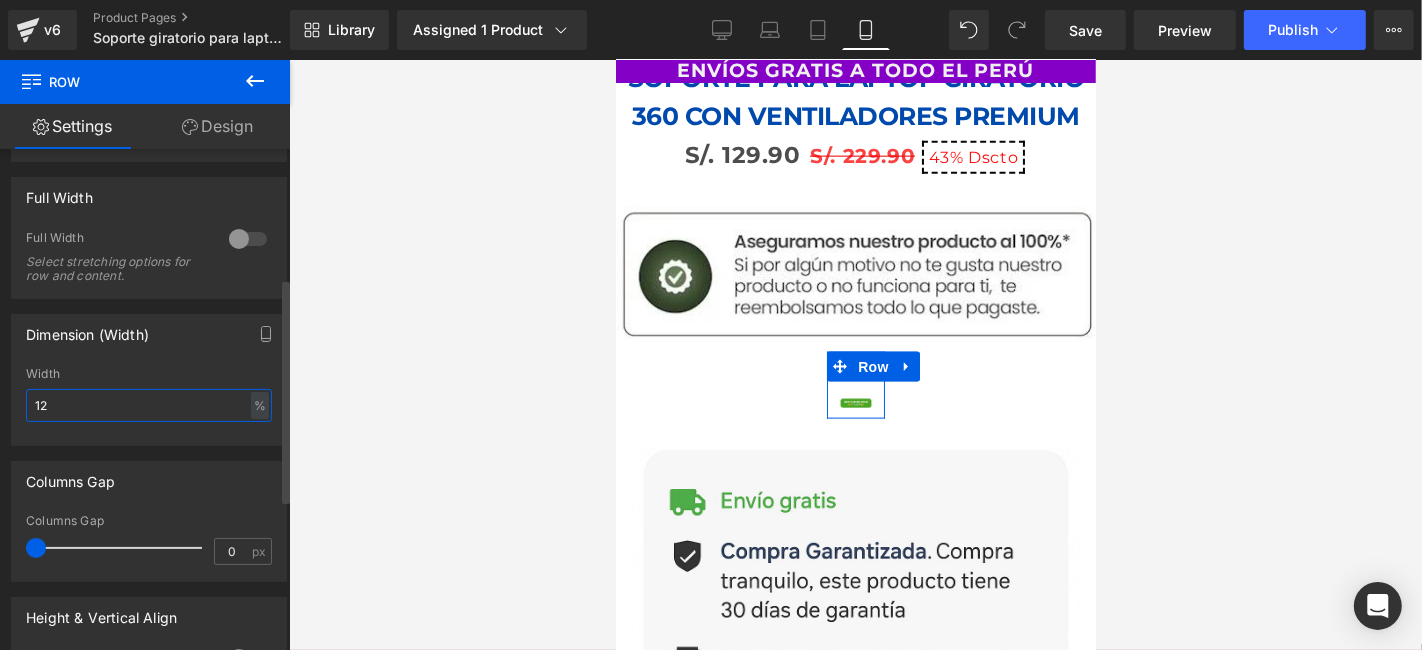 type on "1" 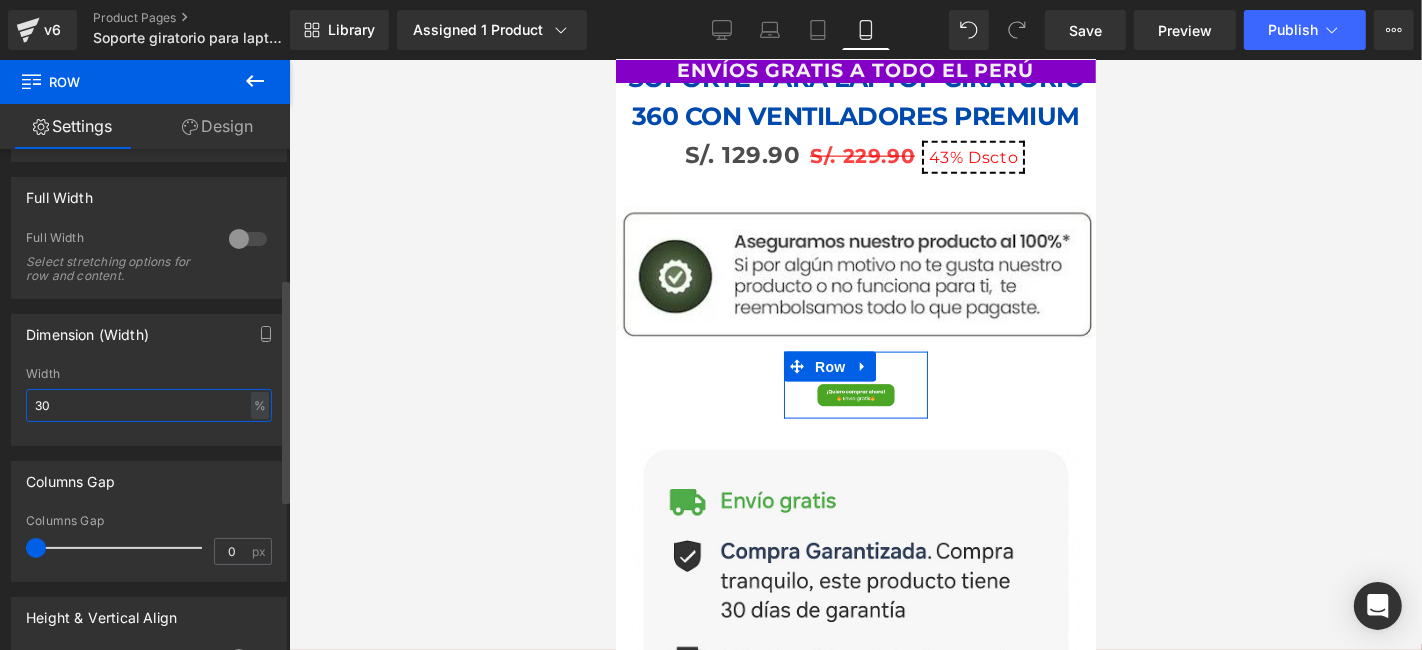 type on "3" 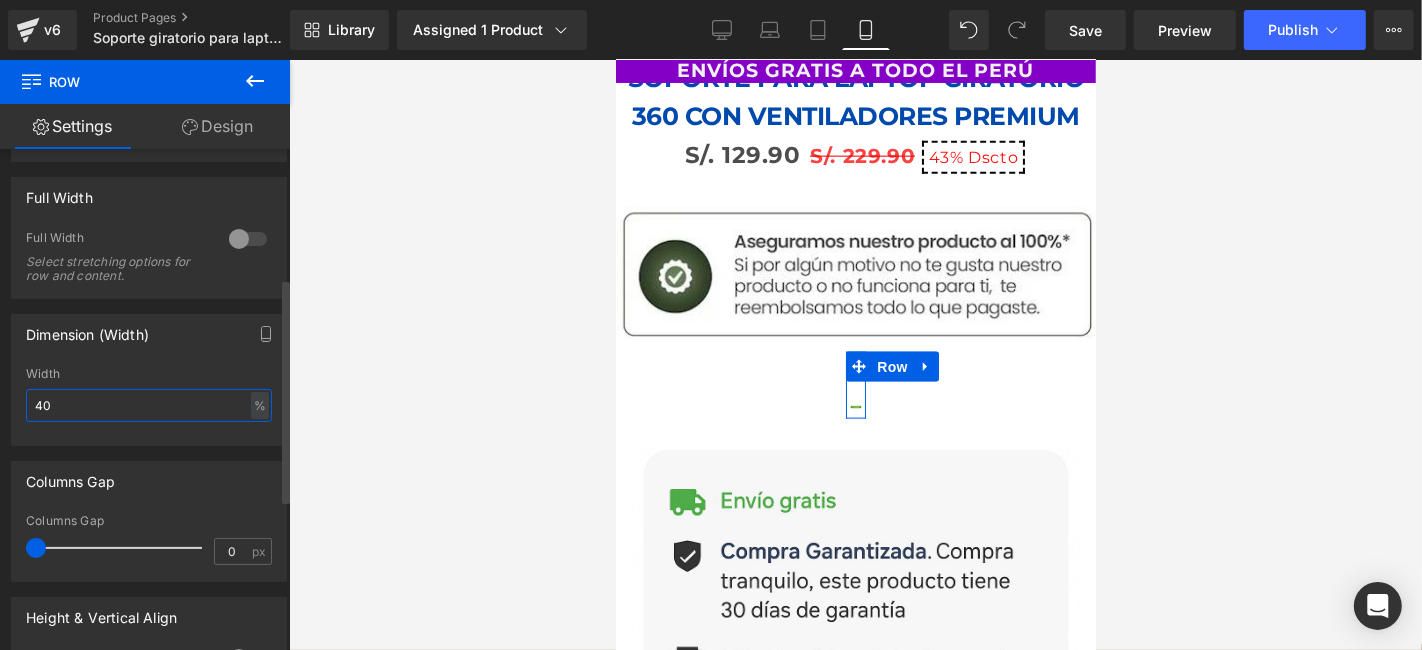 type on "400" 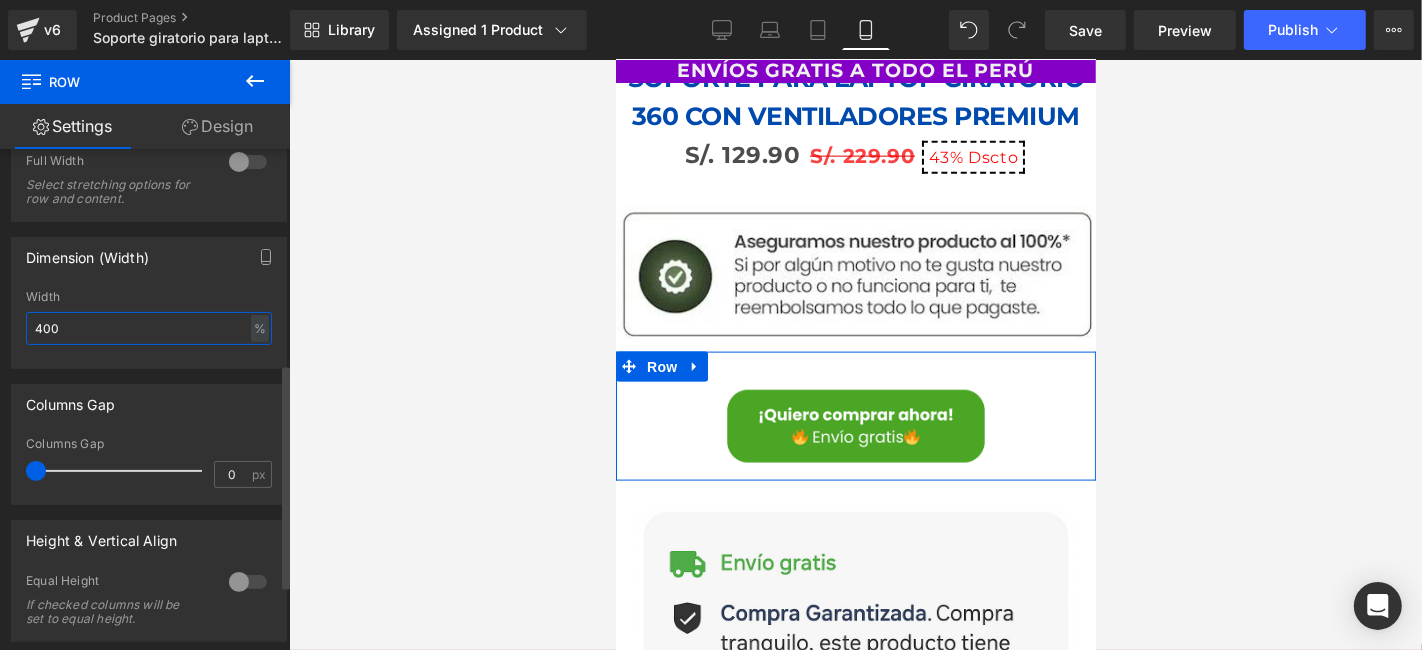 scroll, scrollTop: 174, scrollLeft: 0, axis: vertical 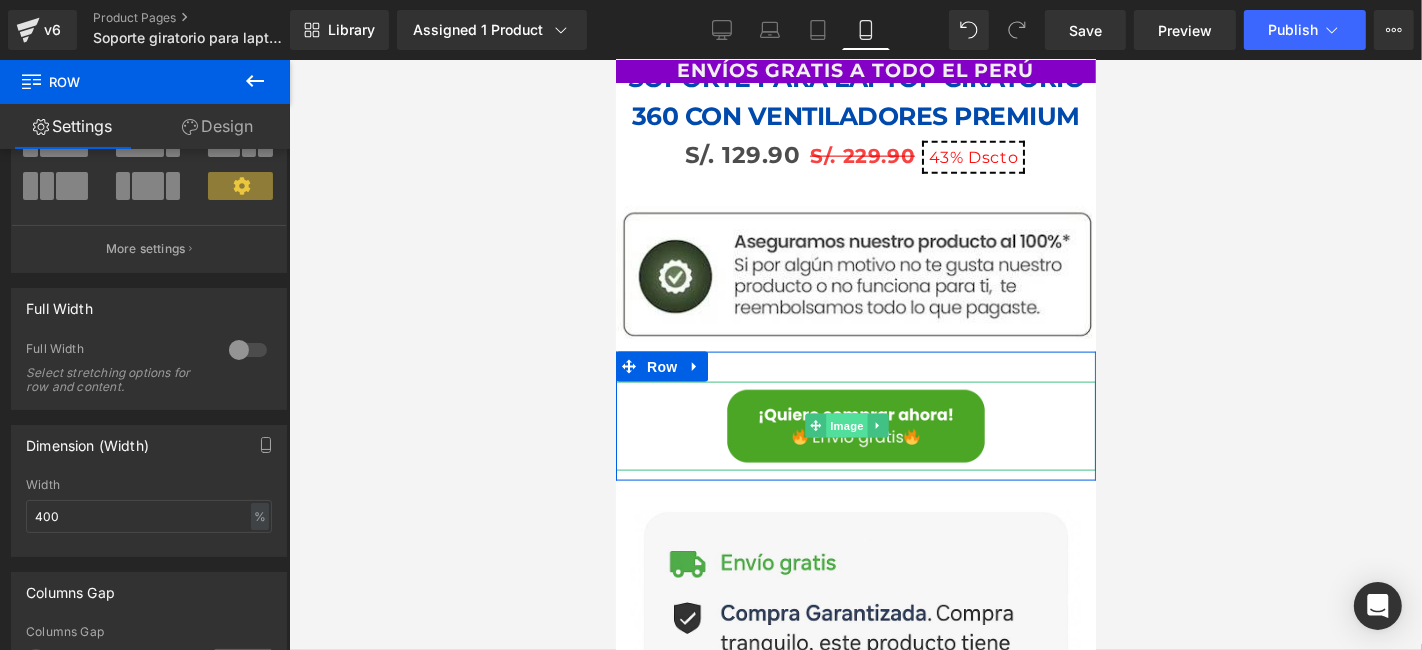 click on "Image" at bounding box center [847, 425] 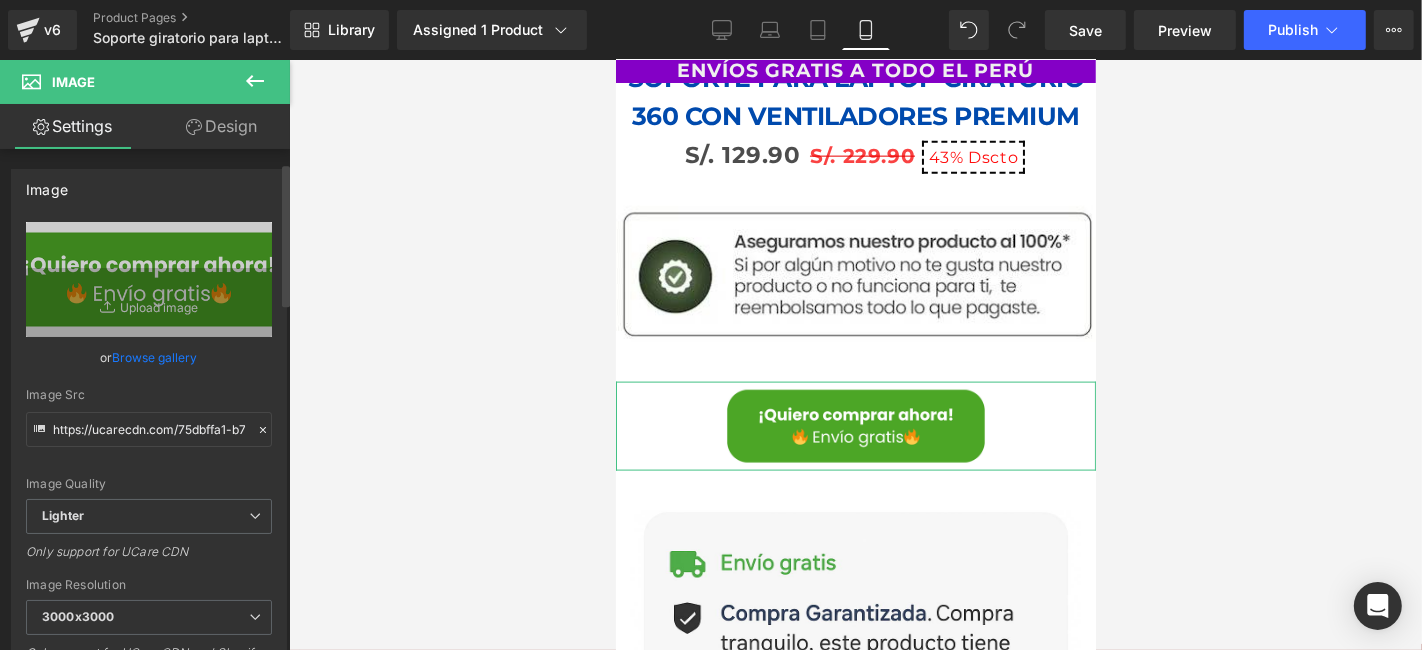 scroll, scrollTop: 222, scrollLeft: 0, axis: vertical 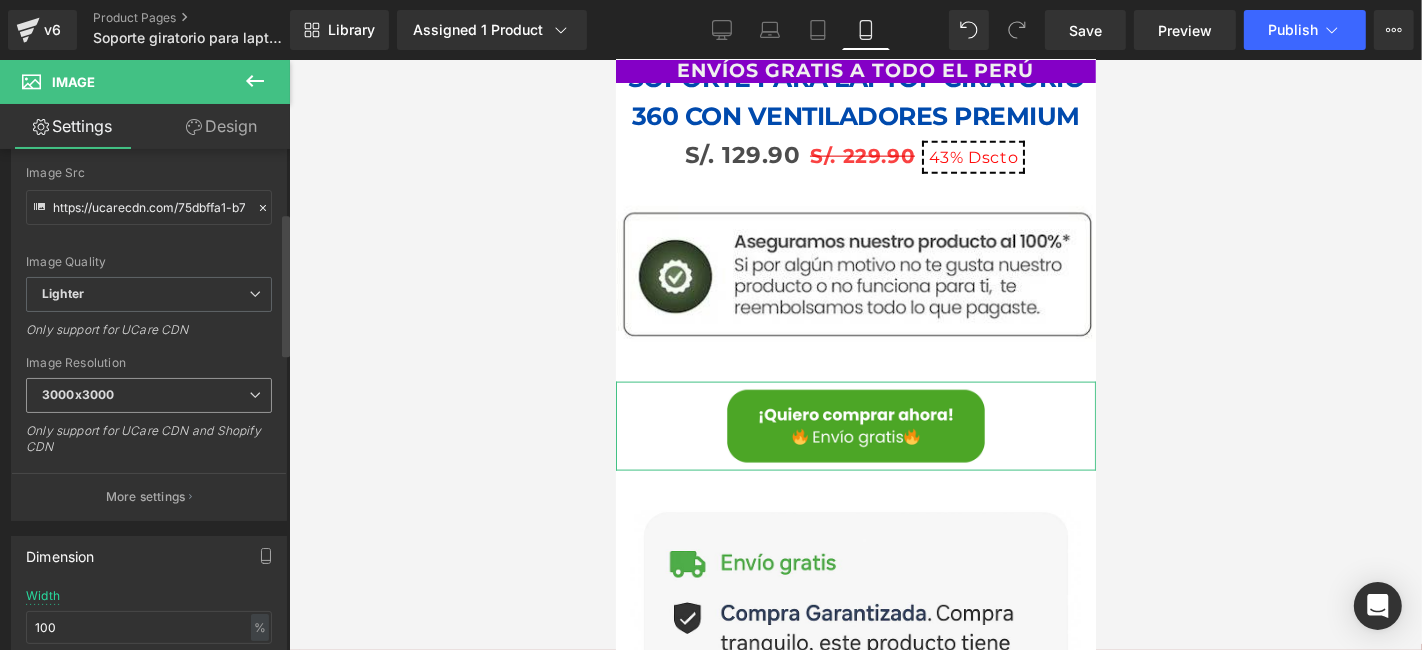 click on "3000x3000" at bounding box center [149, 395] 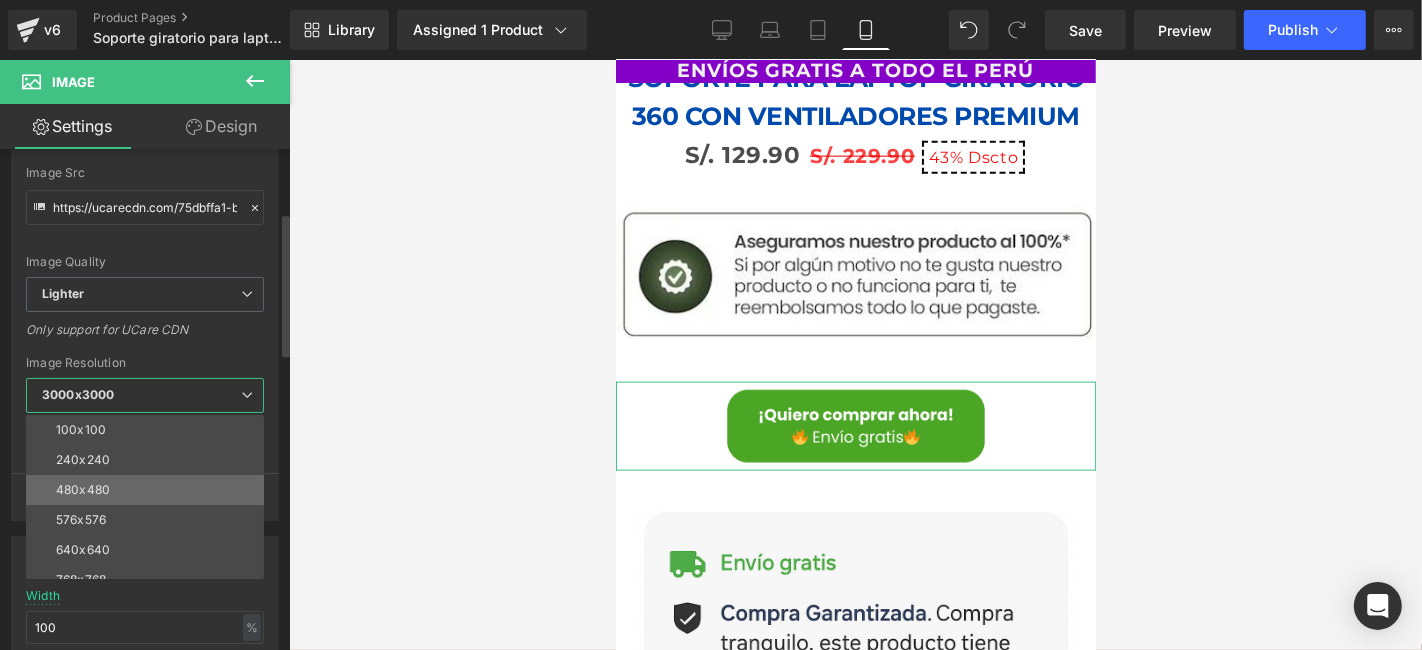 click on "480x480" at bounding box center (149, 490) 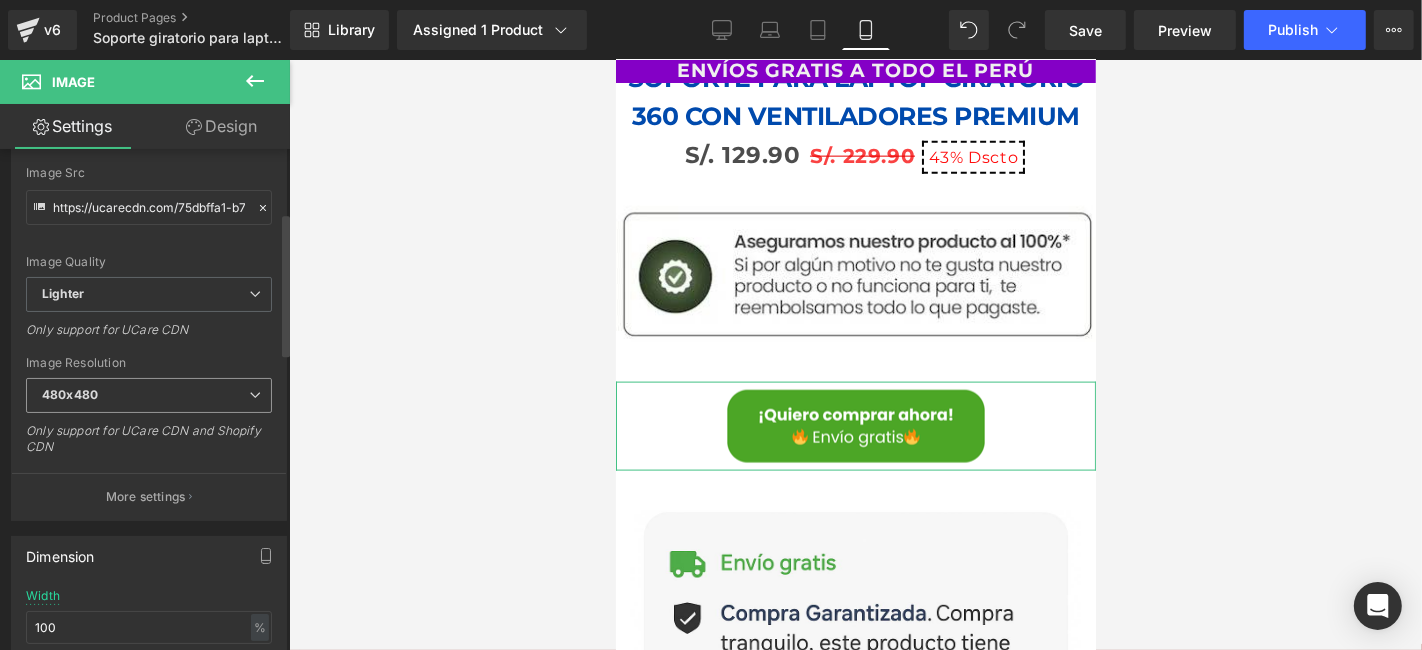 click on "480x480" at bounding box center [149, 395] 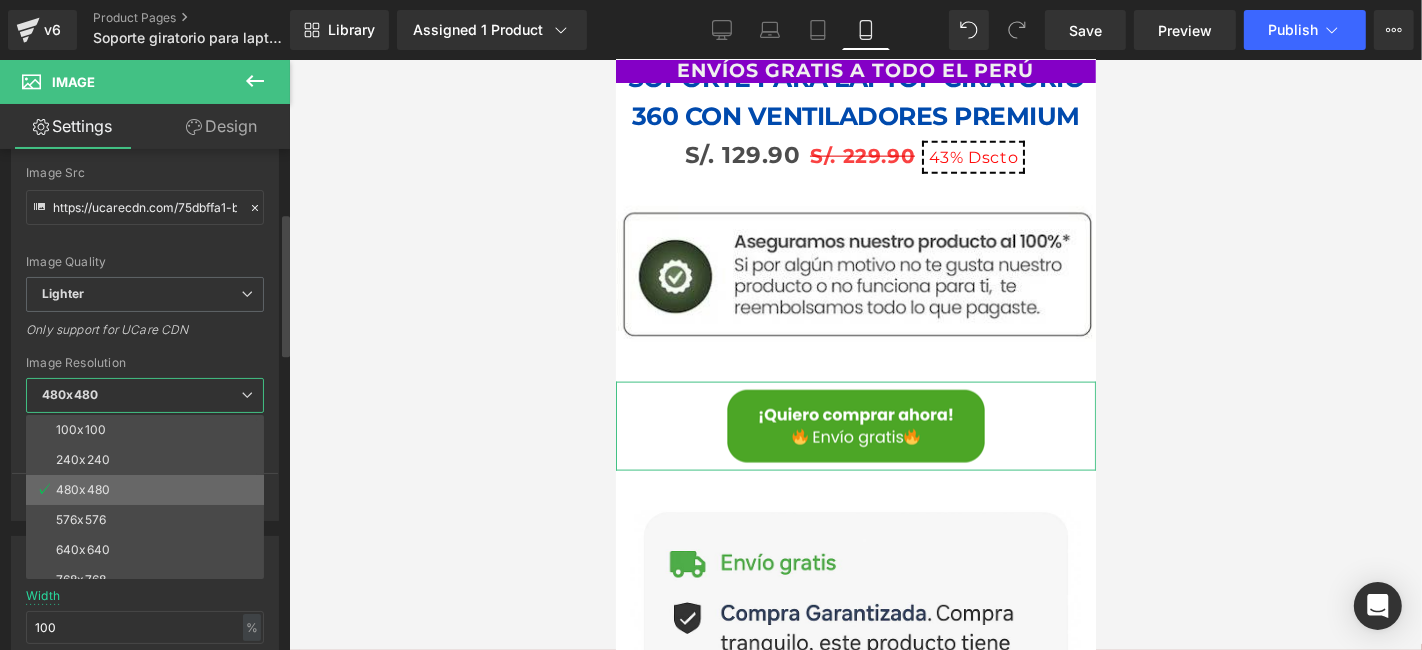 click on "480x480" at bounding box center [149, 490] 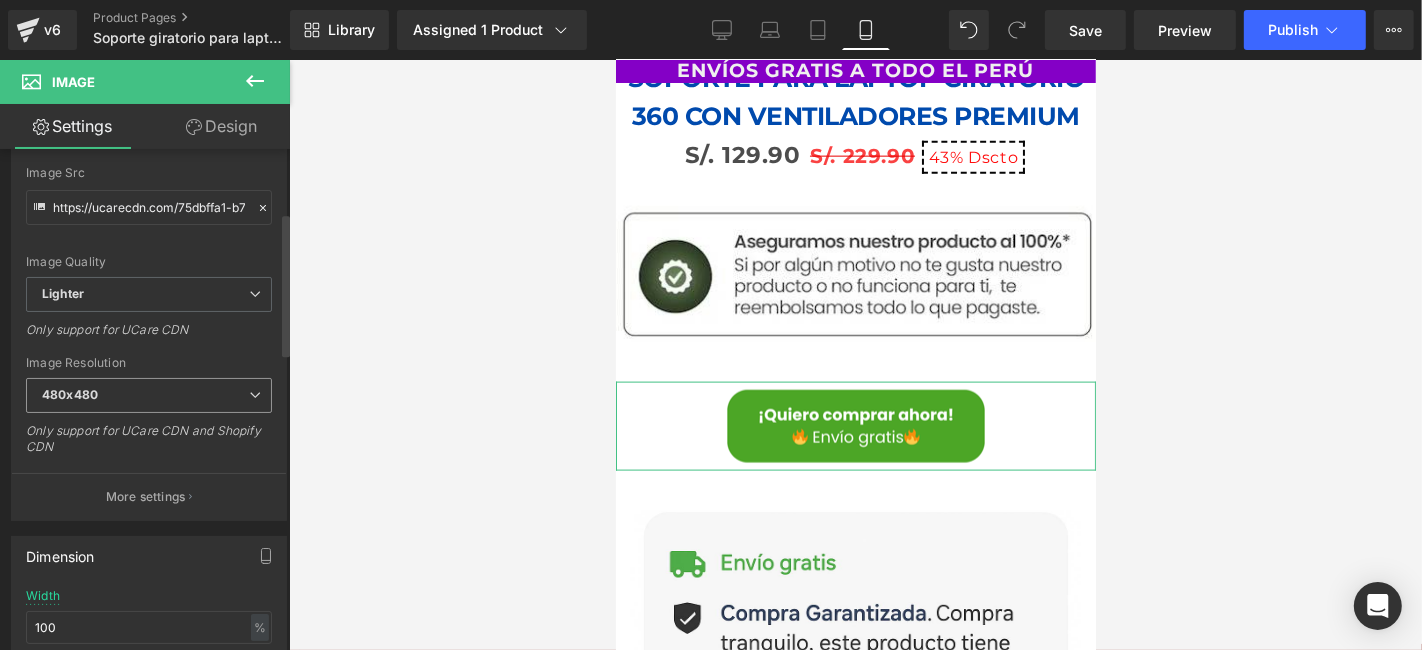 click on "480x480" at bounding box center (149, 395) 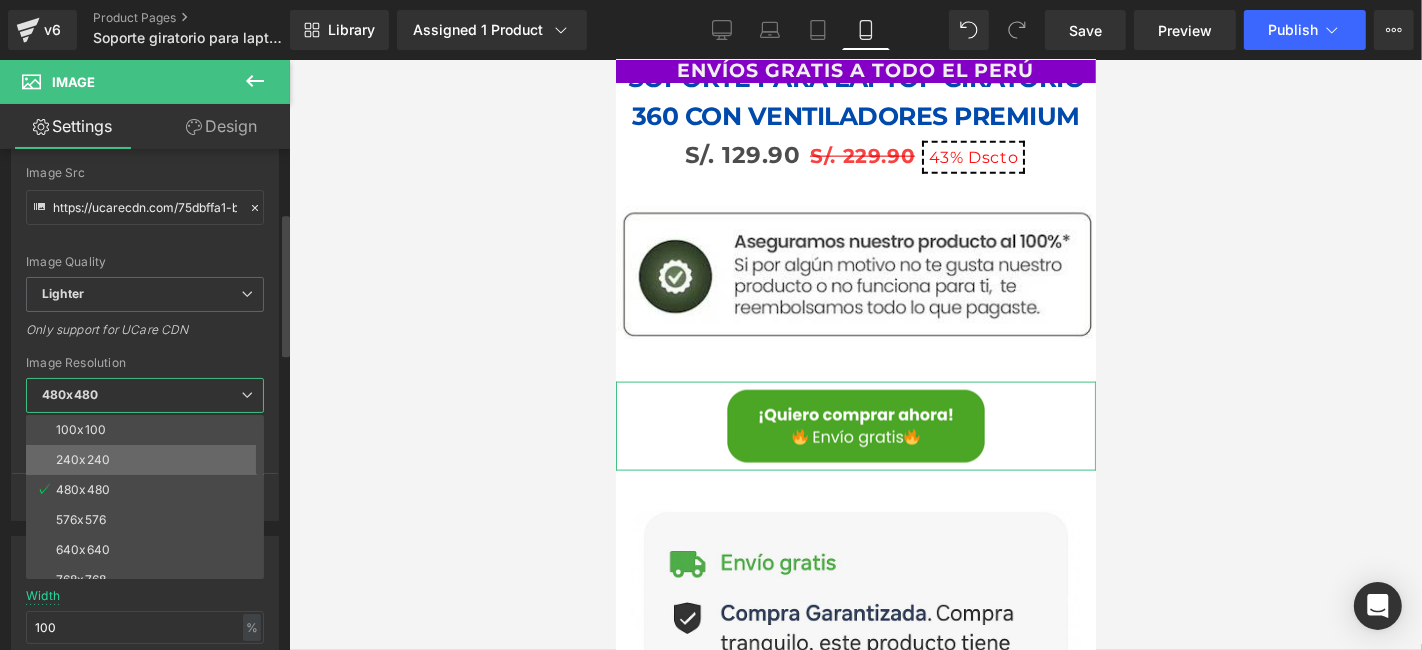 scroll, scrollTop: 111, scrollLeft: 0, axis: vertical 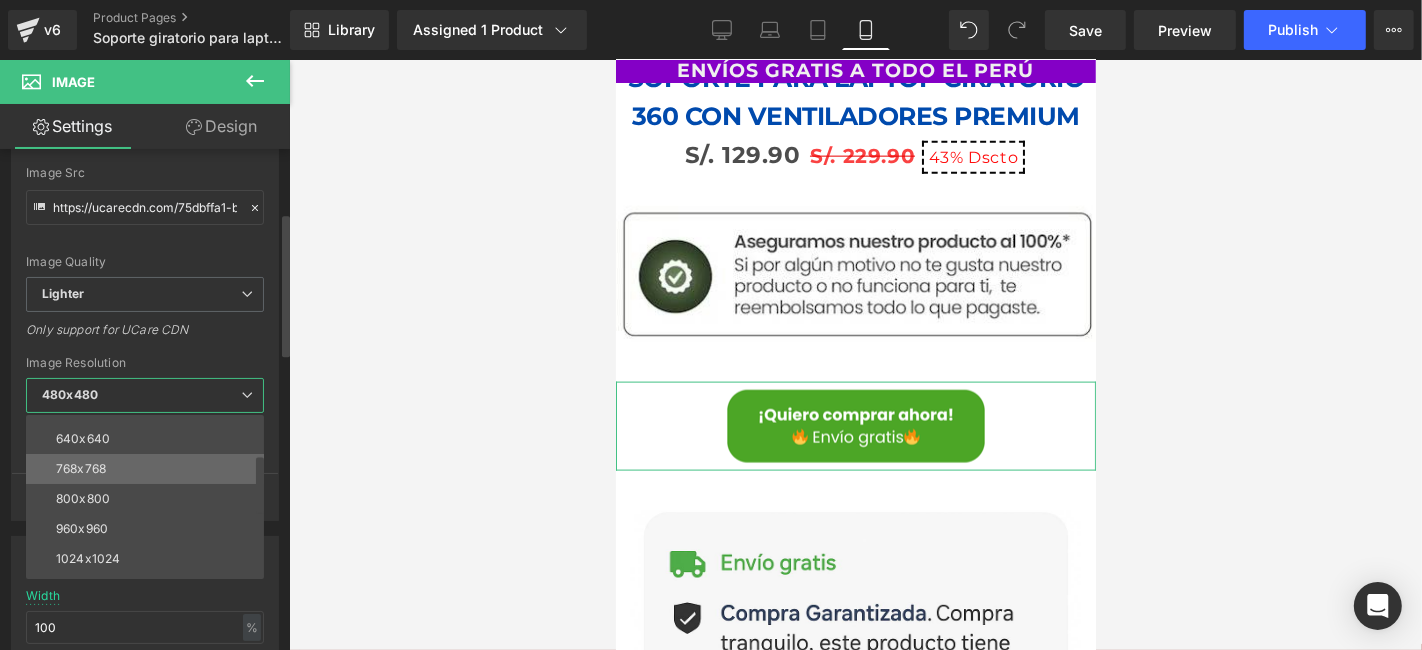 click on "768x768" at bounding box center (149, 469) 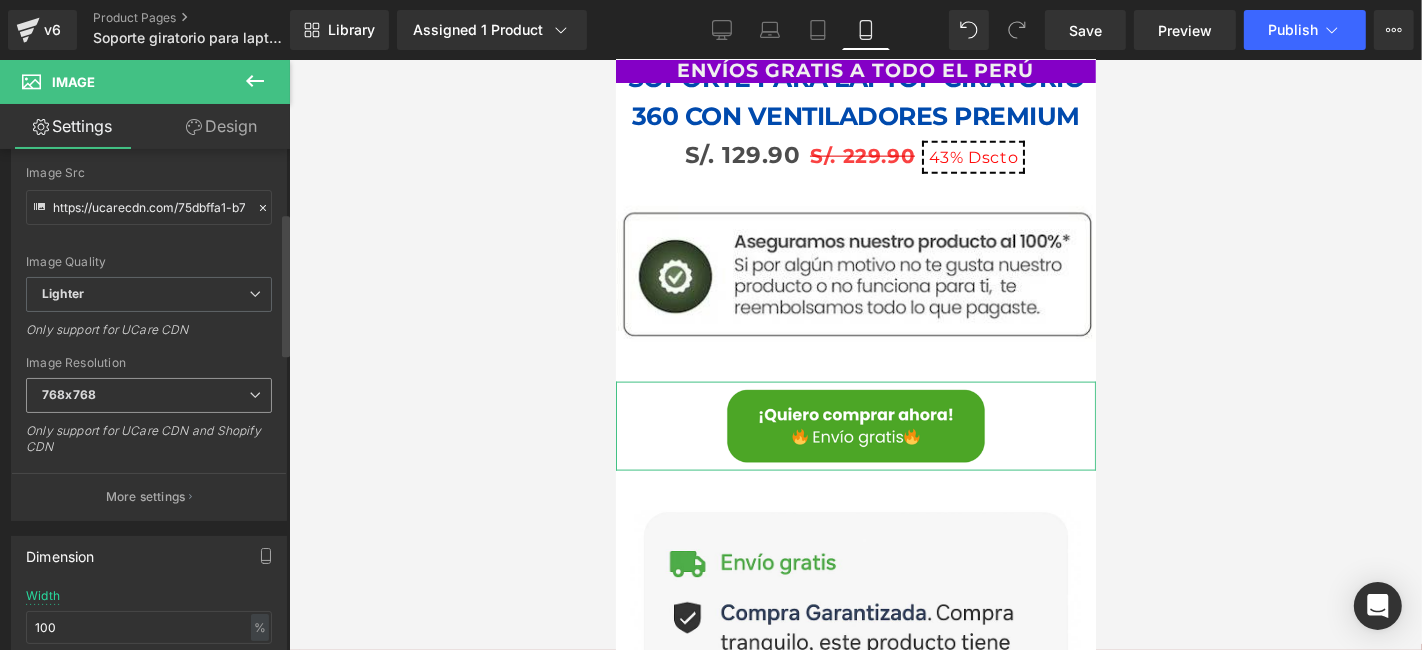 click on "768x768" at bounding box center [149, 395] 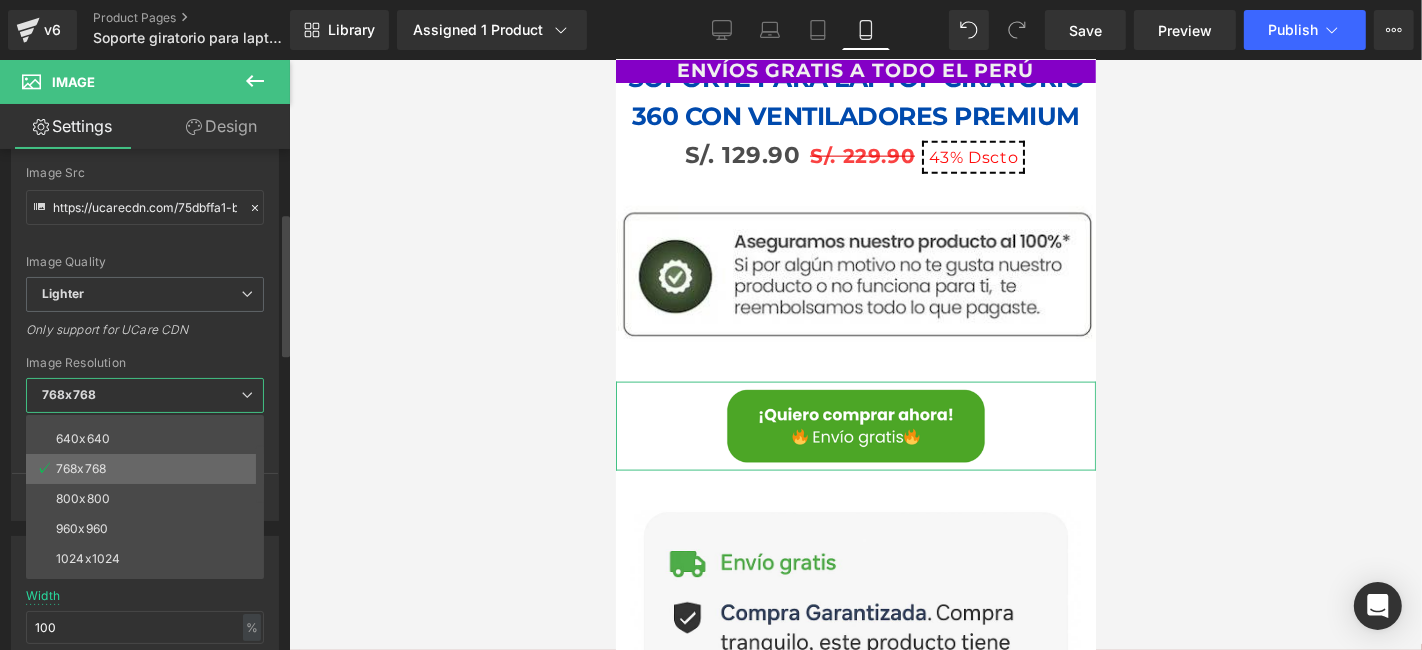 scroll, scrollTop: 0, scrollLeft: 0, axis: both 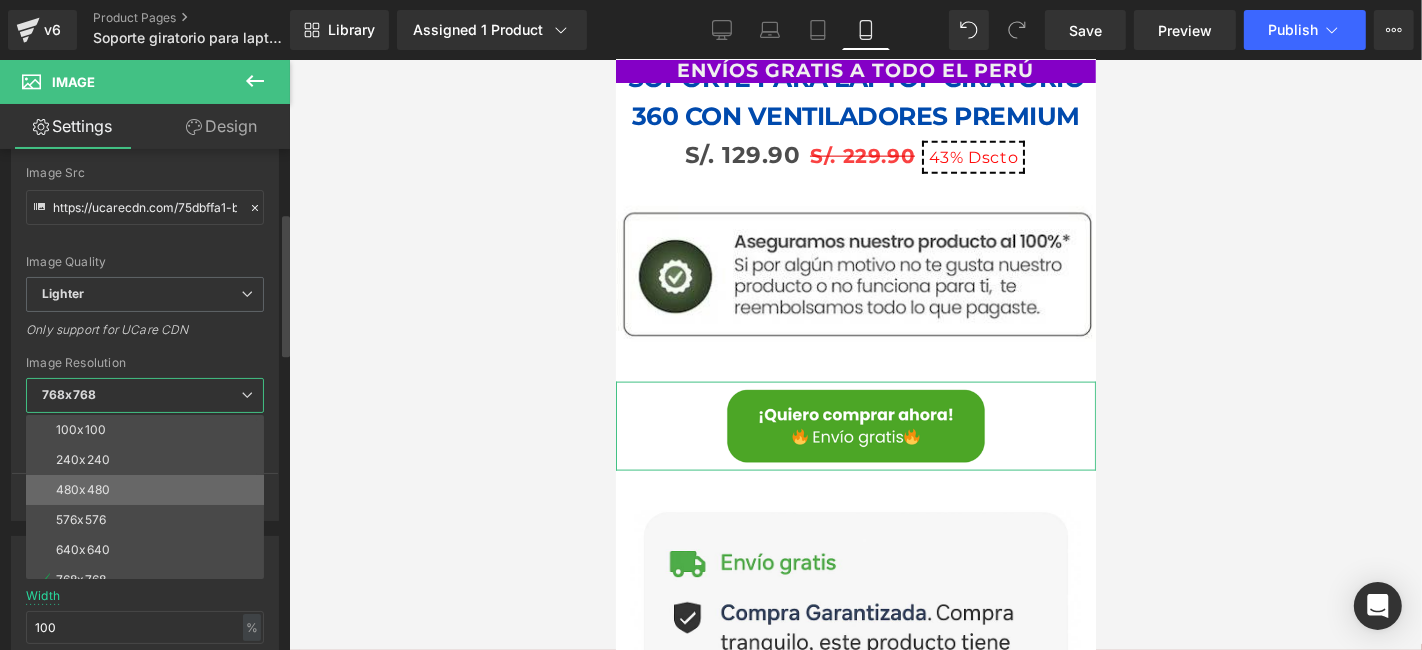 click on "480x480" at bounding box center [149, 490] 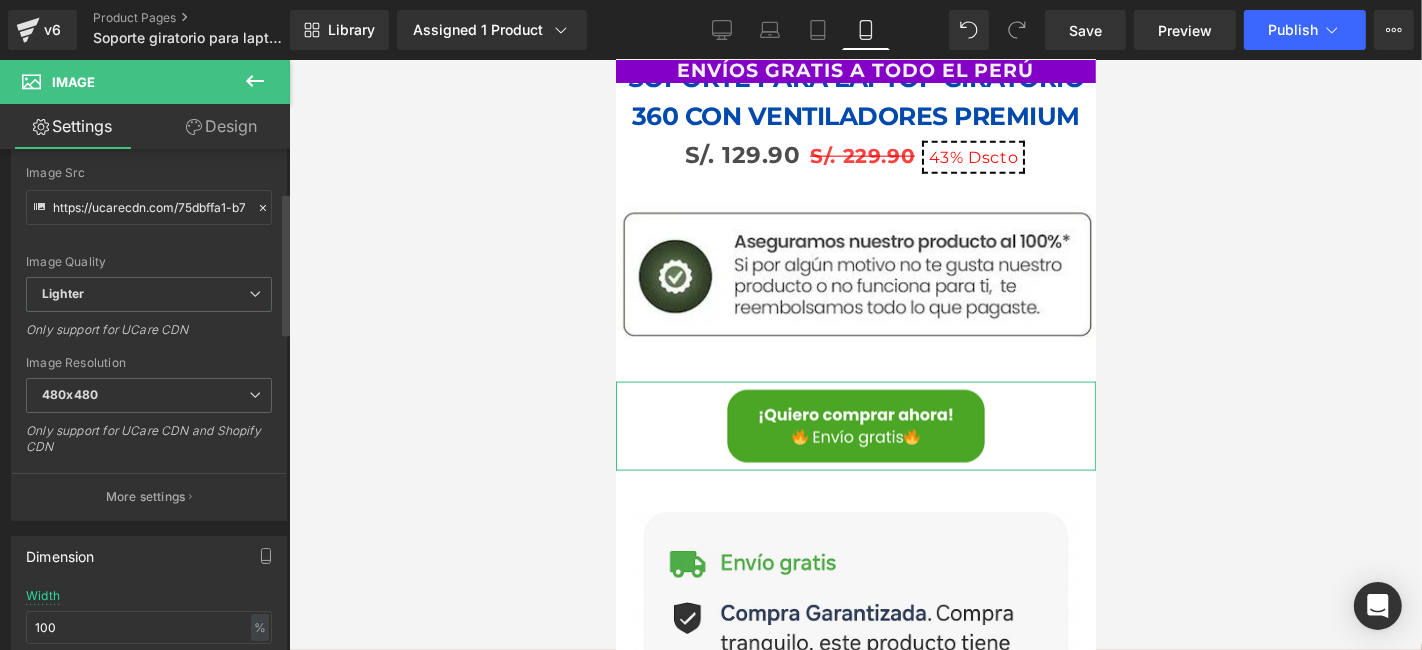 scroll, scrollTop: 0, scrollLeft: 0, axis: both 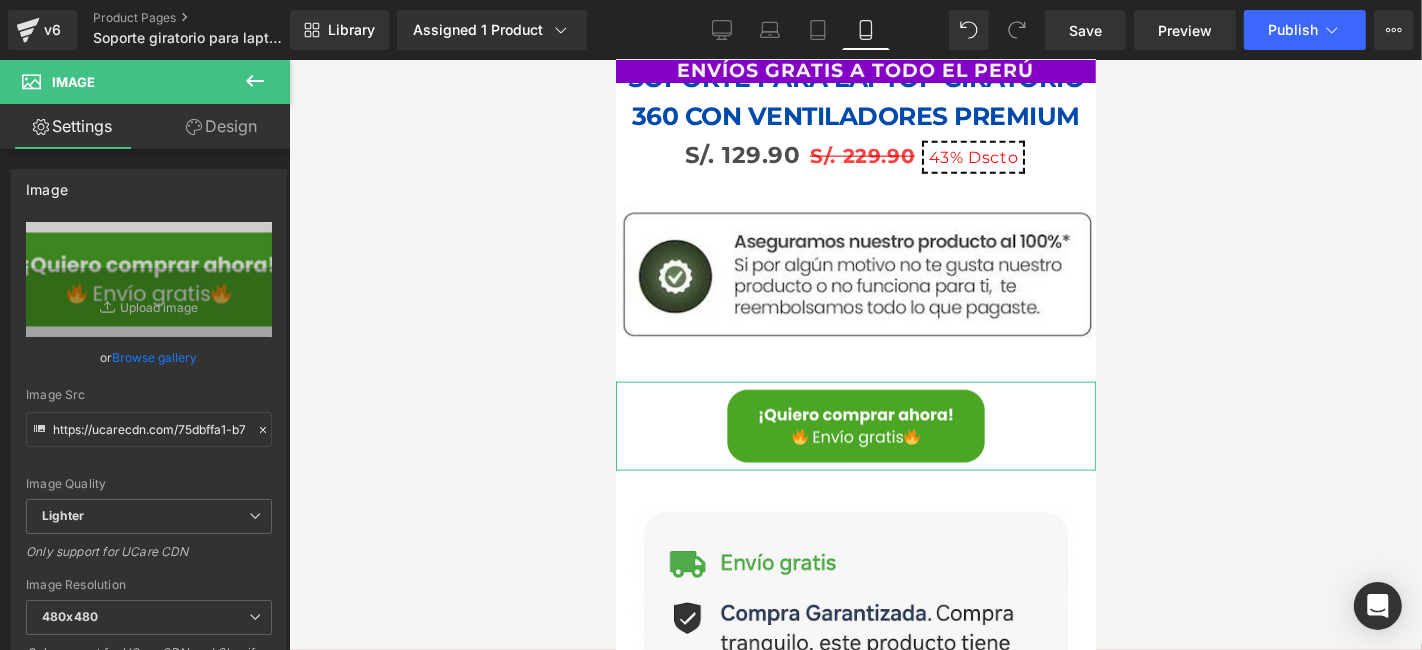 click 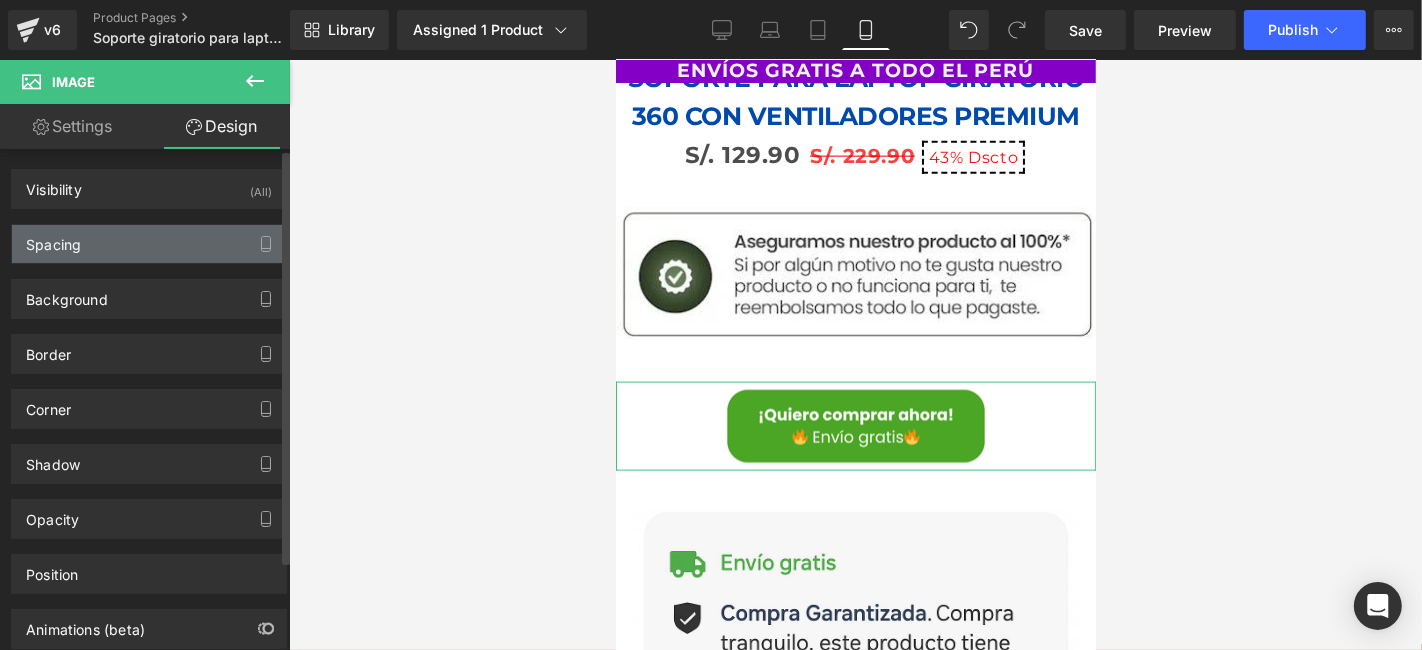 click on "Spacing" at bounding box center [149, 244] 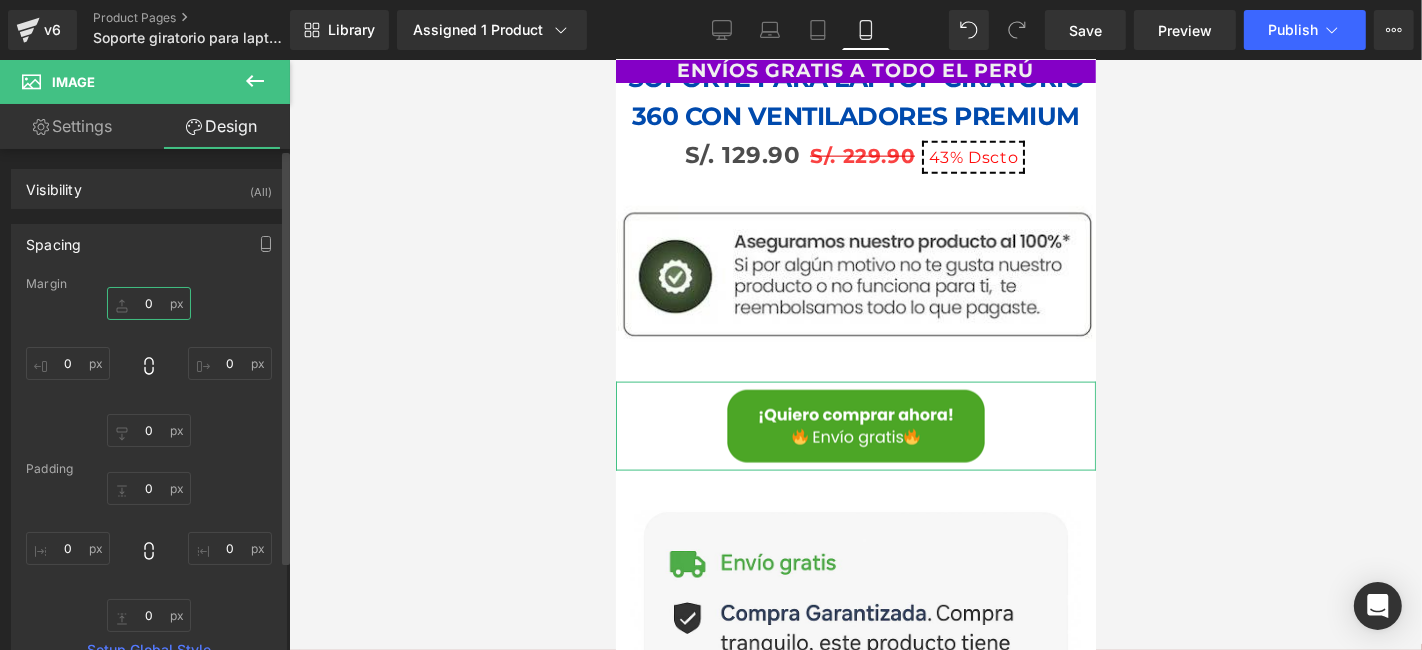 click on "0" at bounding box center (149, 303) 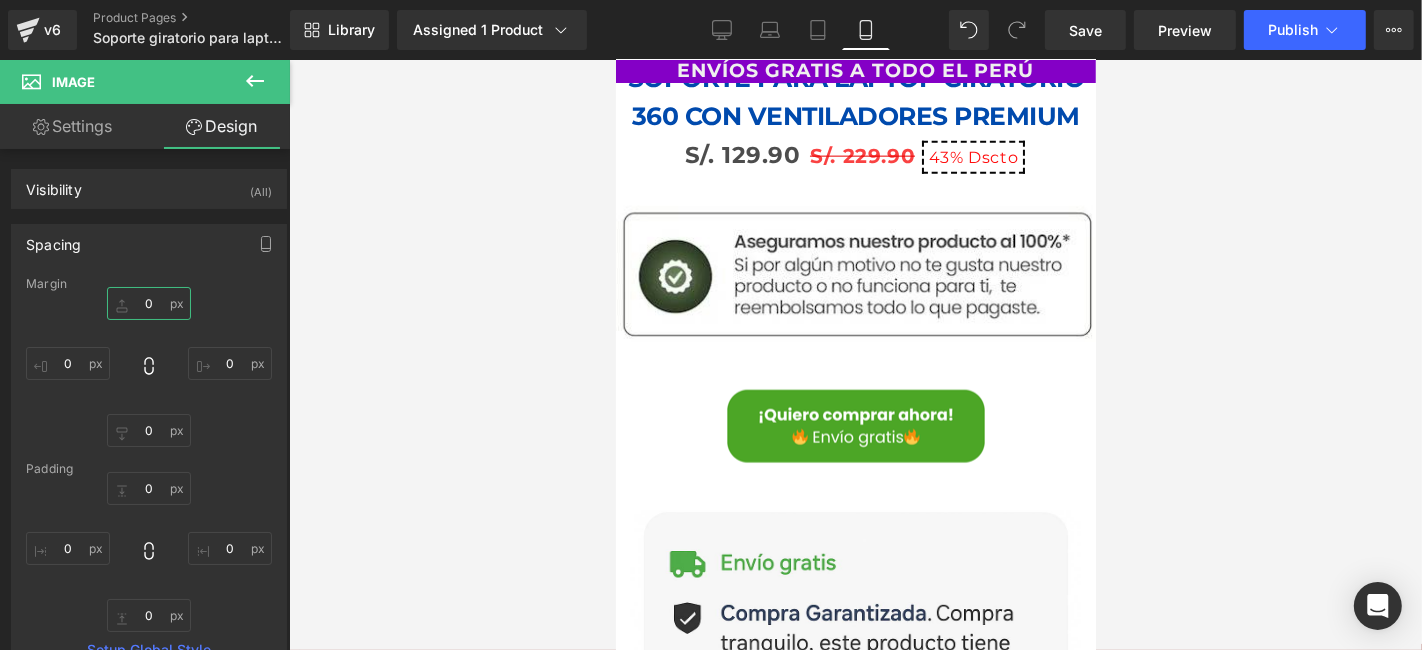 type on "." 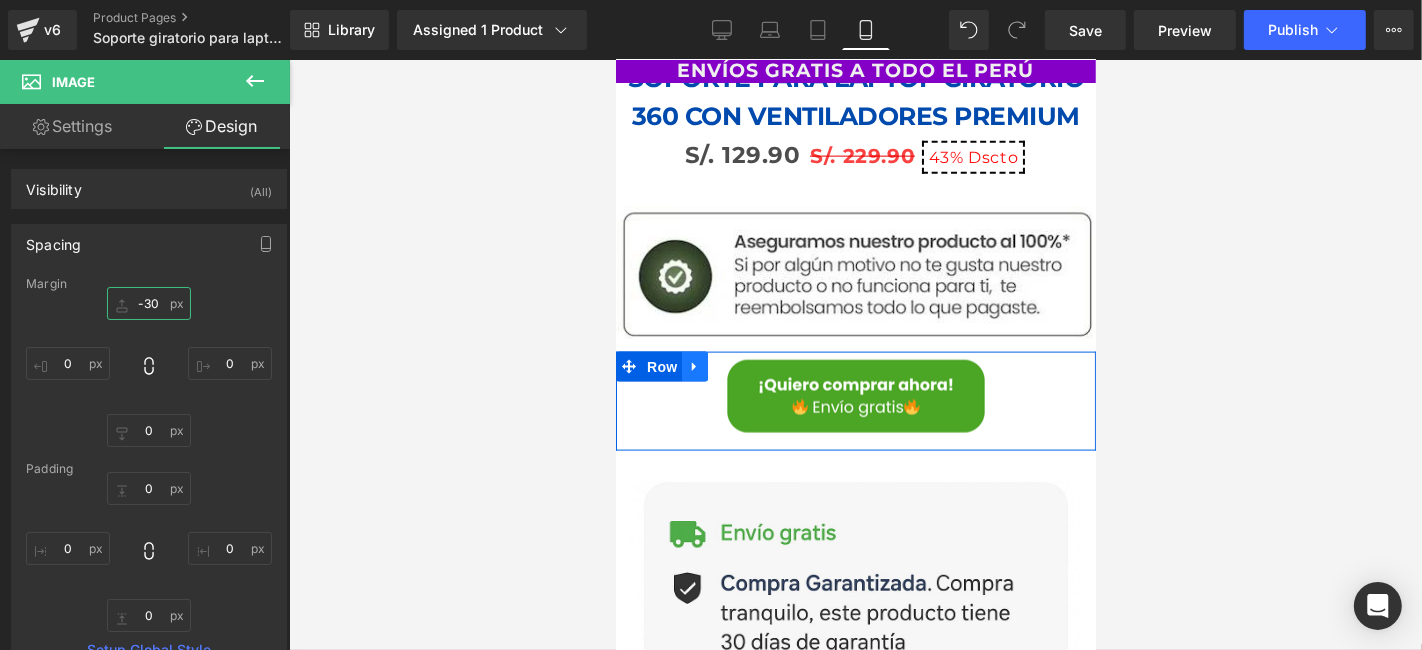 type on "-30" 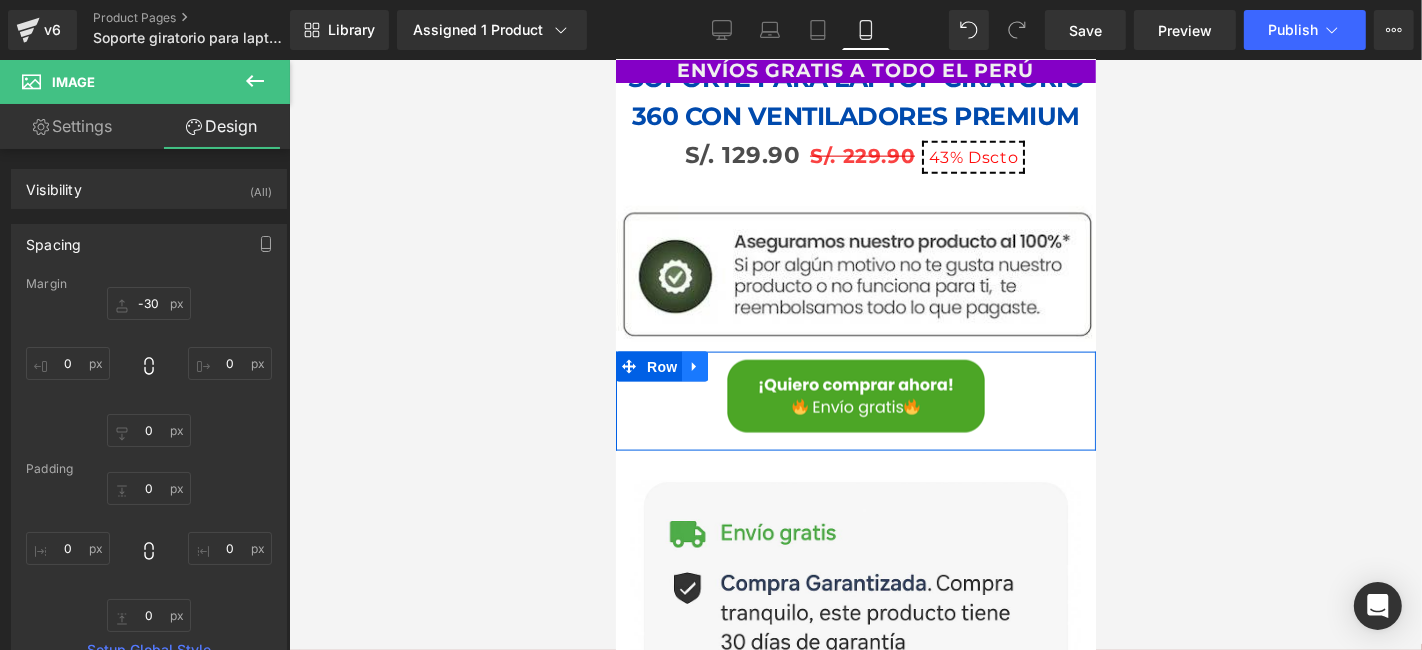 click 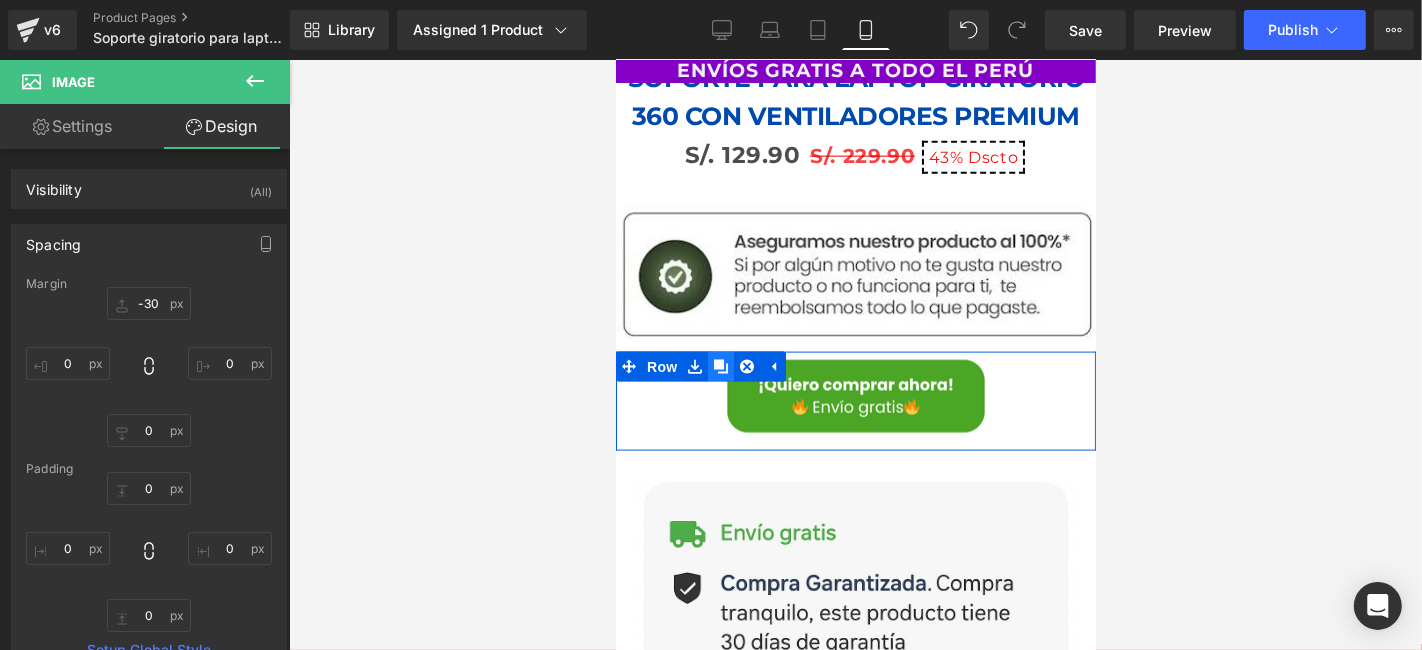 click 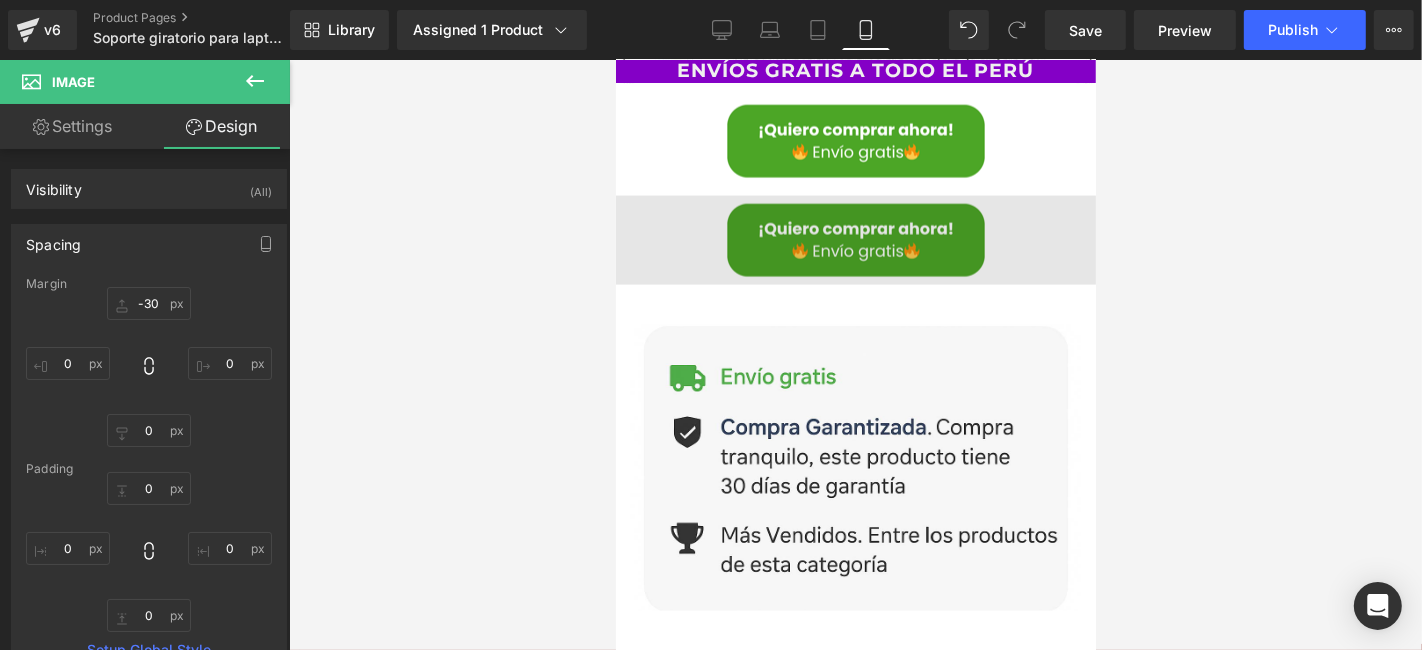 scroll, scrollTop: 2496, scrollLeft: 0, axis: vertical 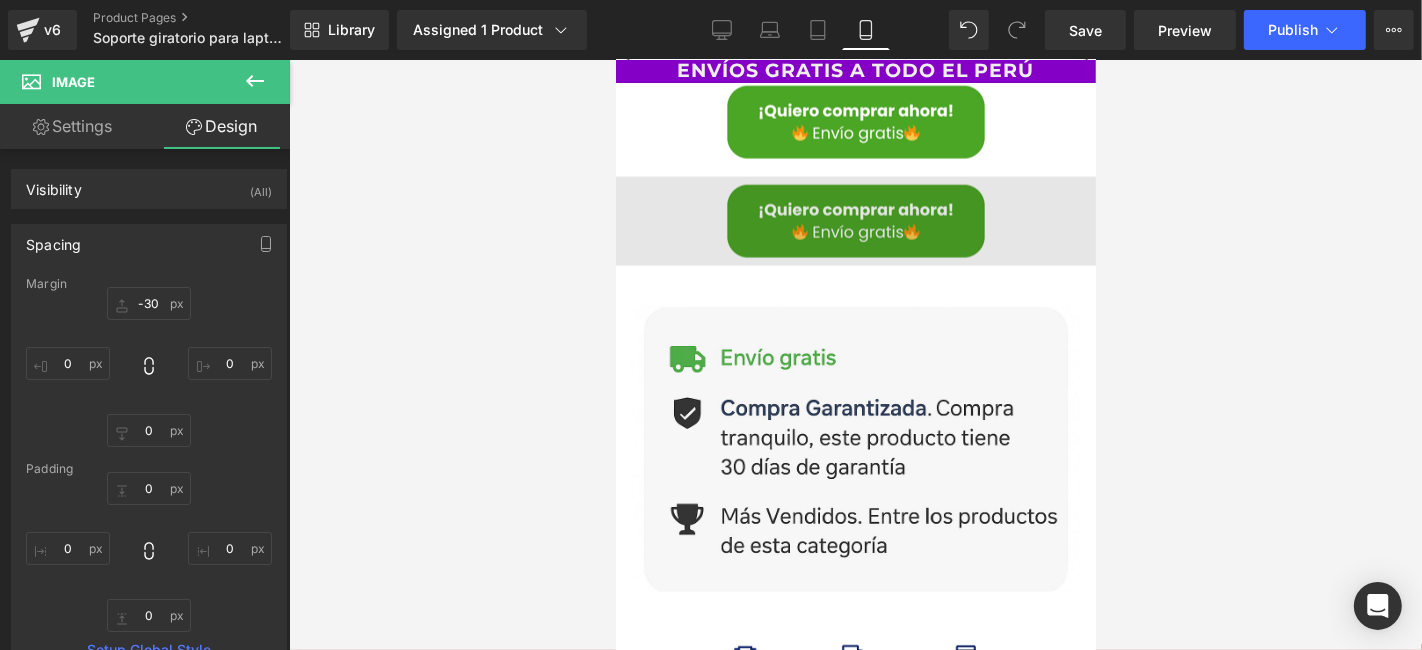 click at bounding box center (855, 220) 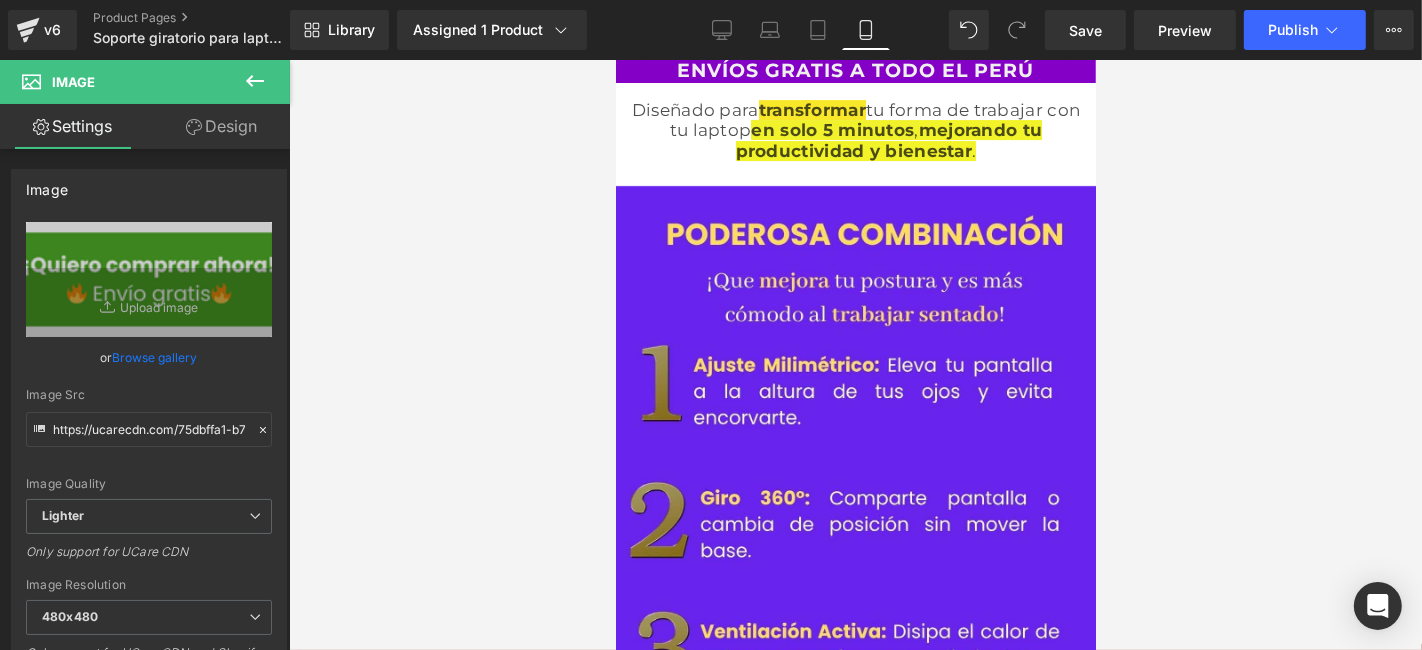 scroll, scrollTop: 6274, scrollLeft: 0, axis: vertical 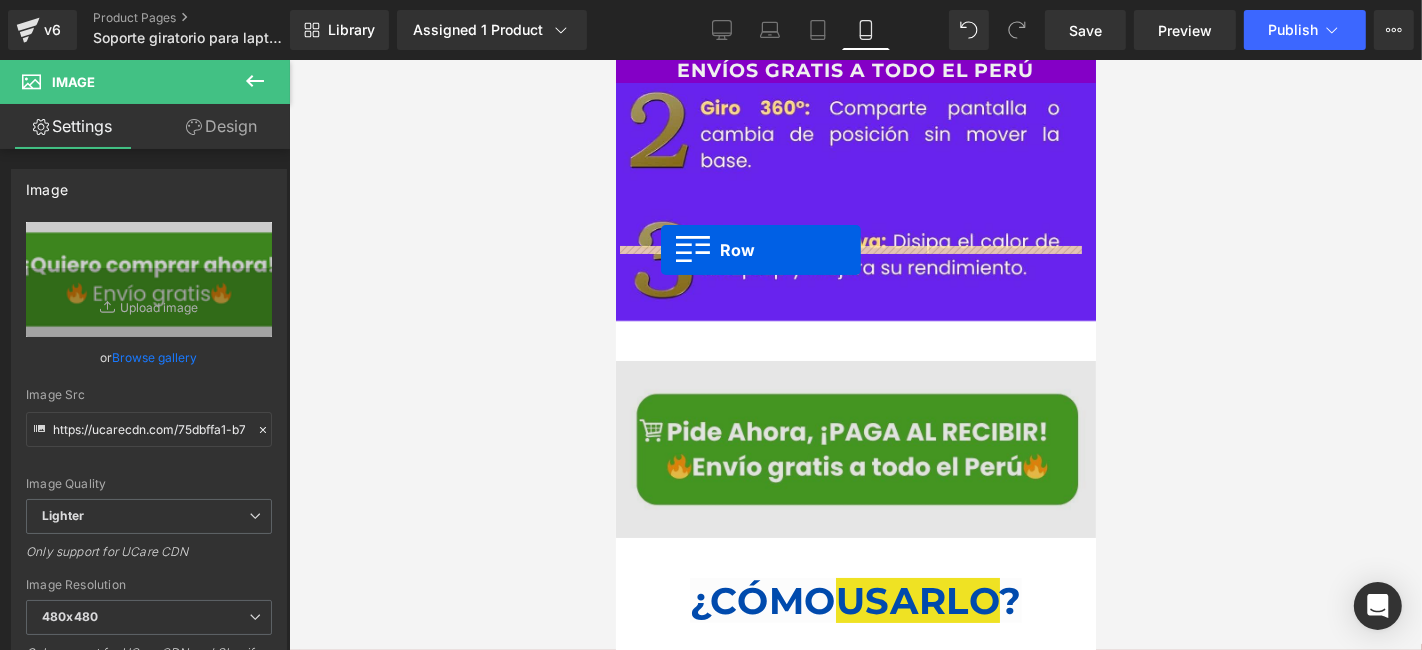 drag, startPoint x: 625, startPoint y: 151, endPoint x: 660, endPoint y: 249, distance: 104.062485 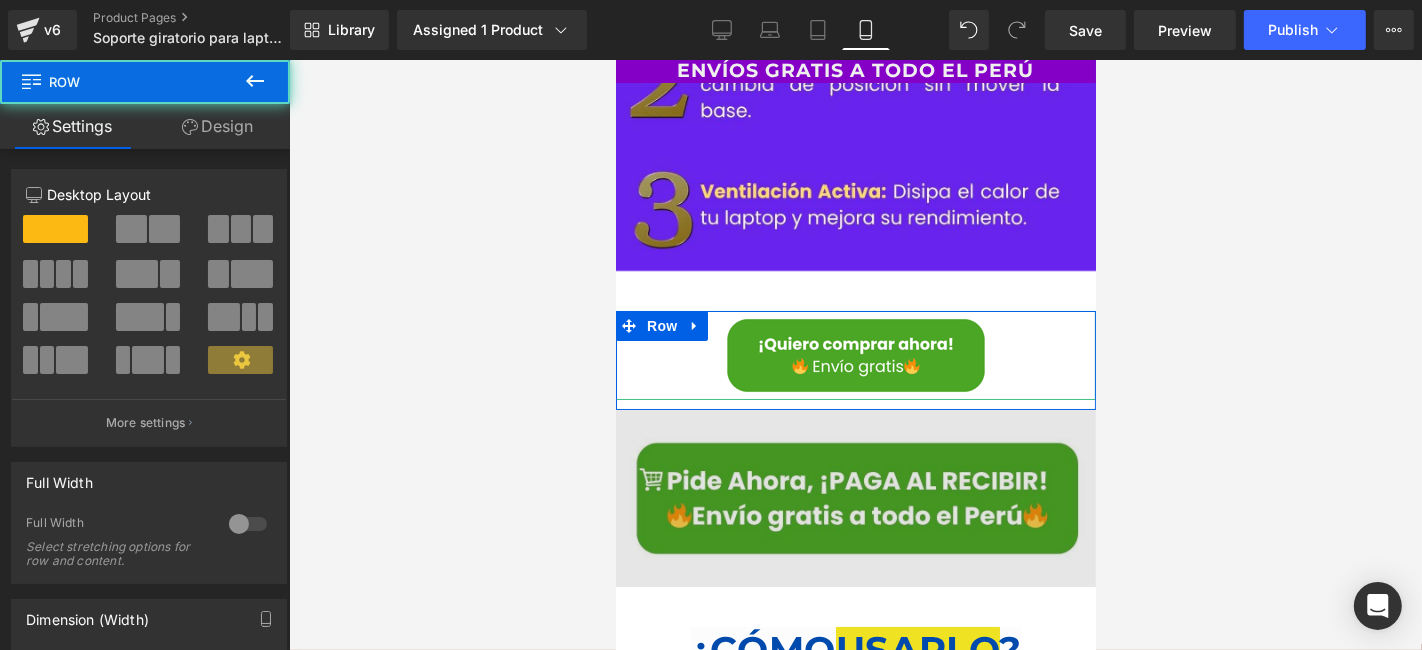 scroll, scrollTop: 6224, scrollLeft: 0, axis: vertical 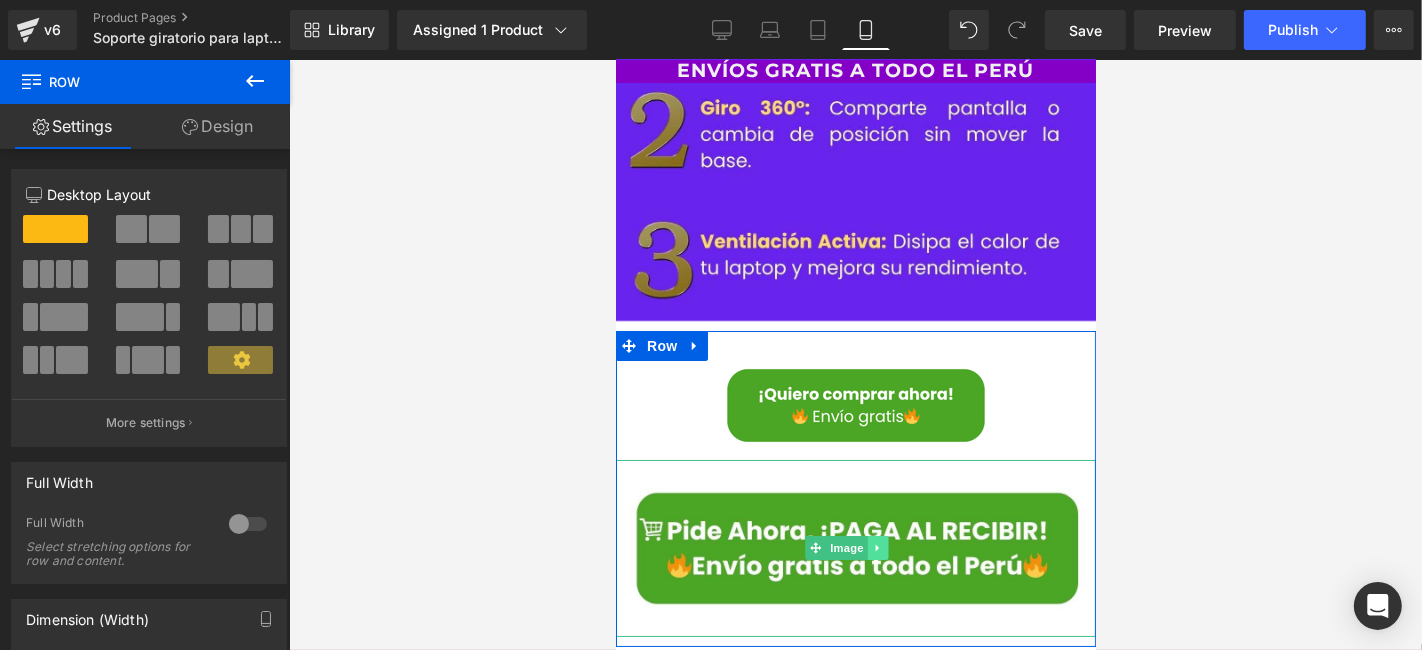 click at bounding box center [877, 547] 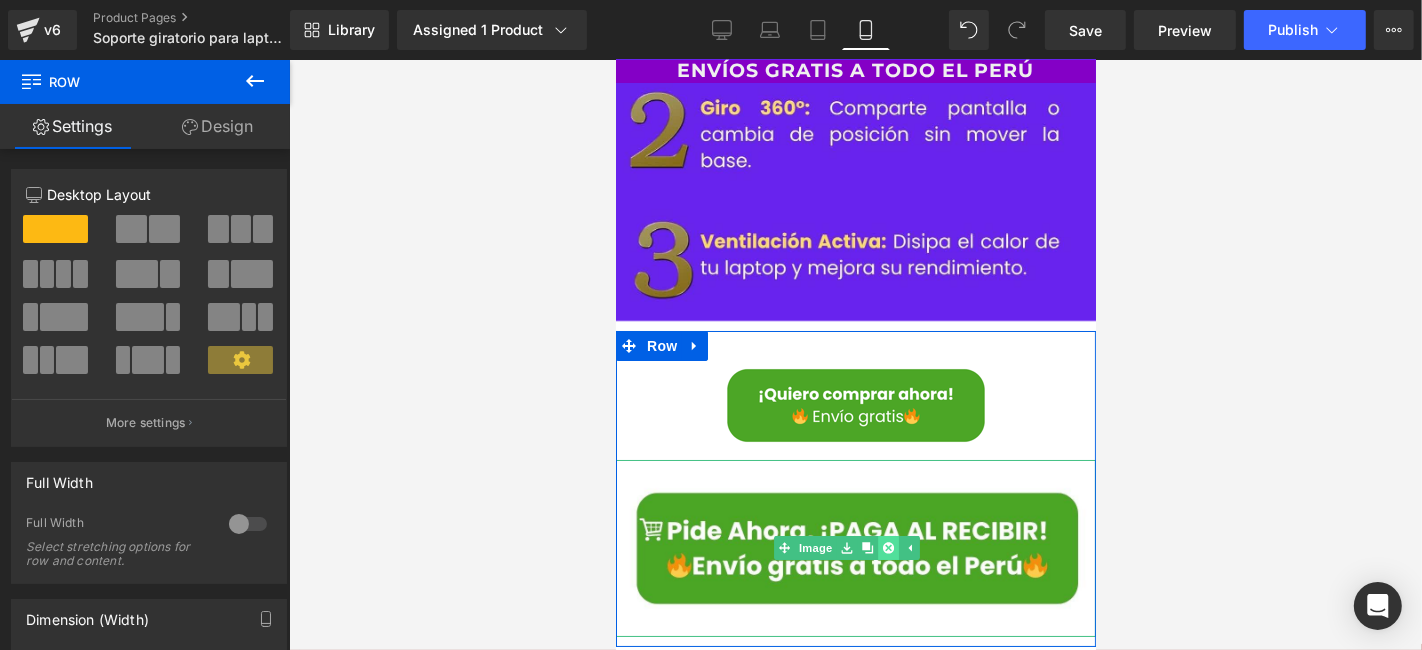click 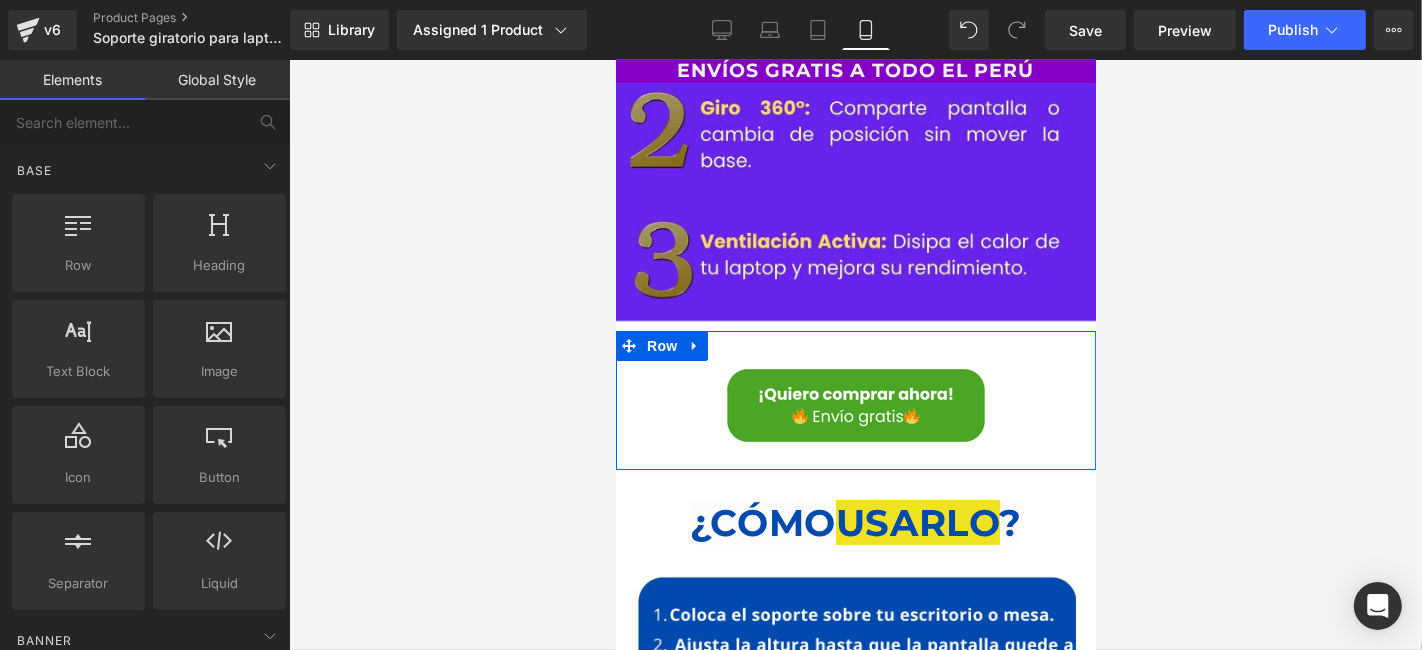click at bounding box center [855, 355] 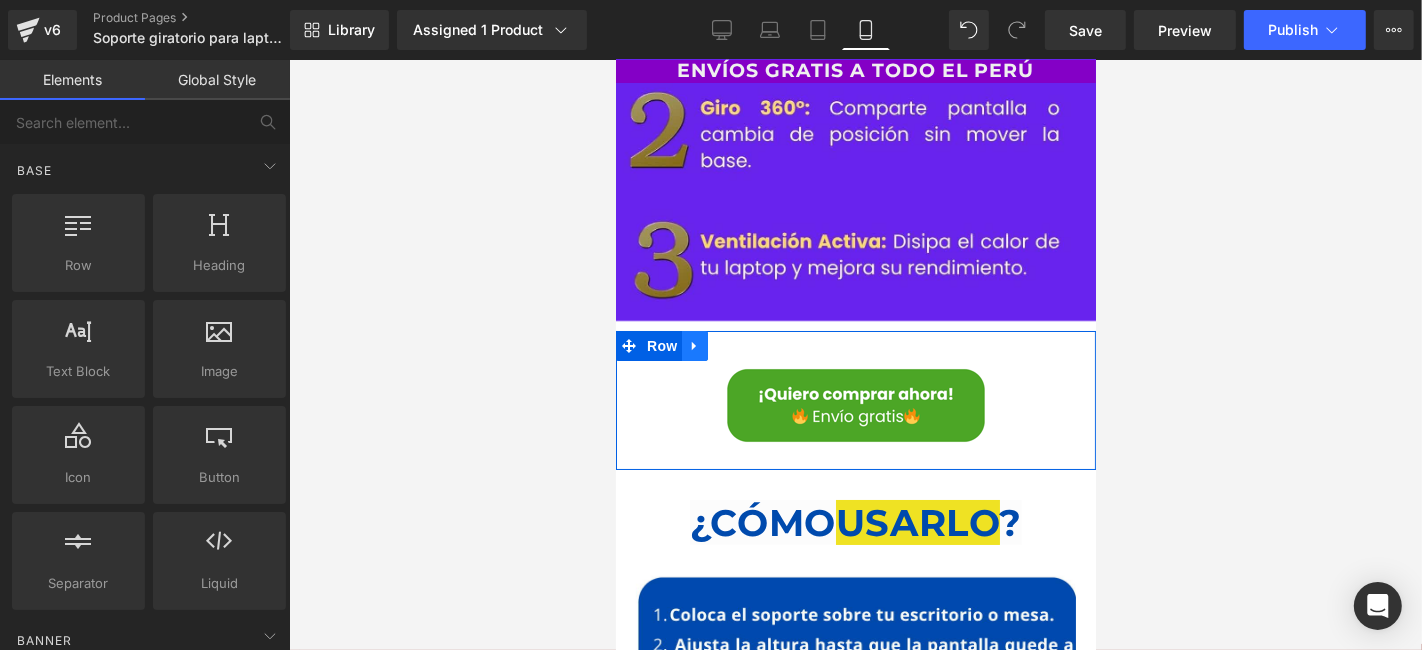 click 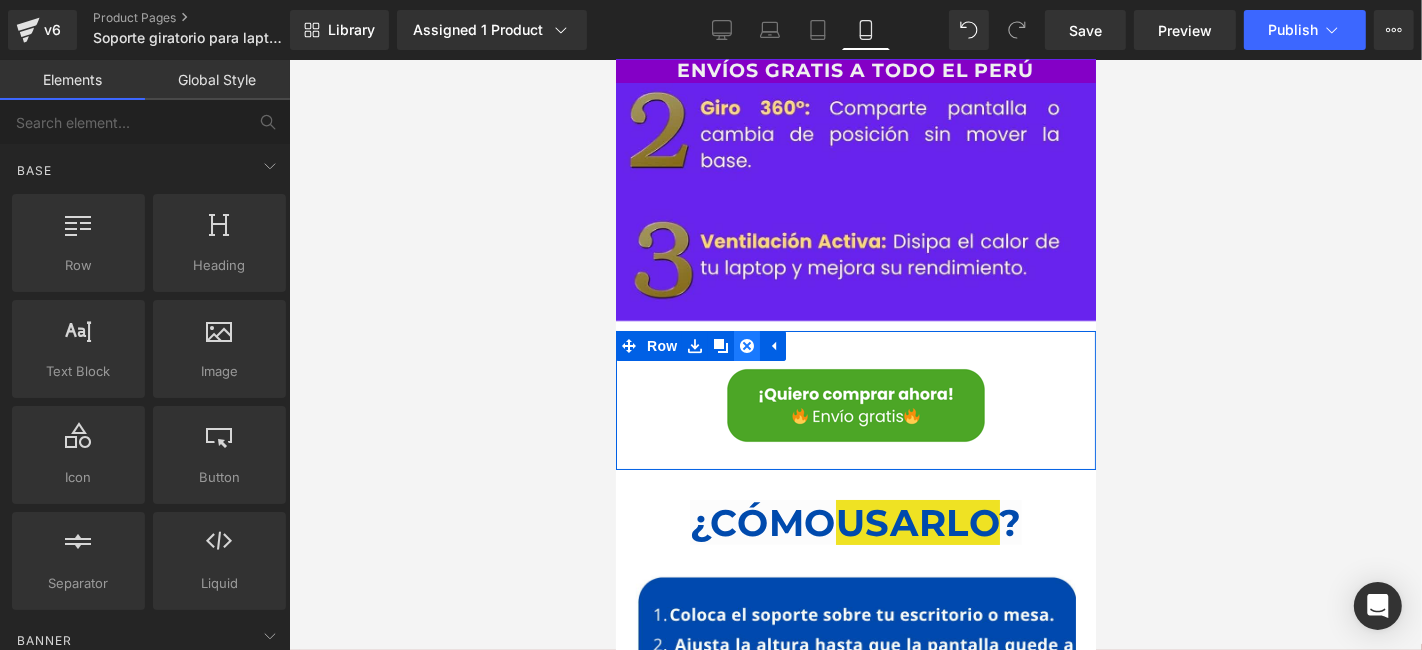 click at bounding box center [746, 345] 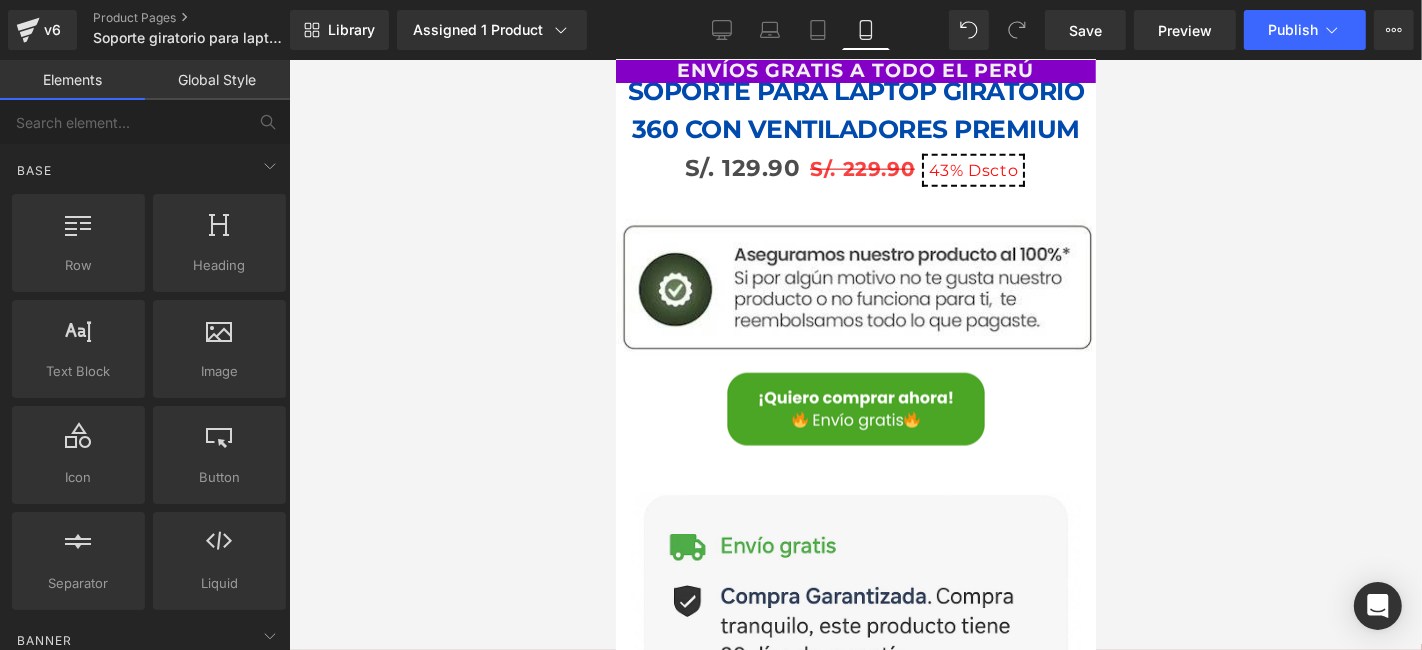 scroll, scrollTop: 2113, scrollLeft: 0, axis: vertical 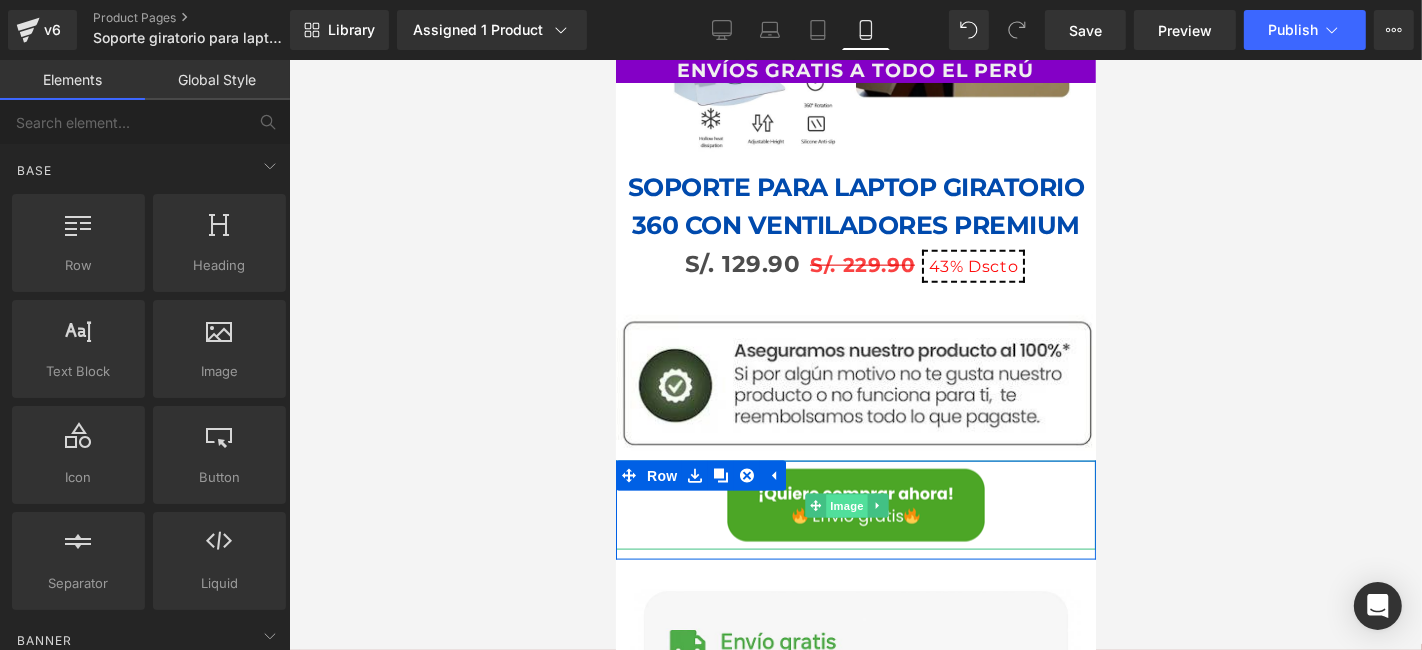 click on "Image" at bounding box center [847, 505] 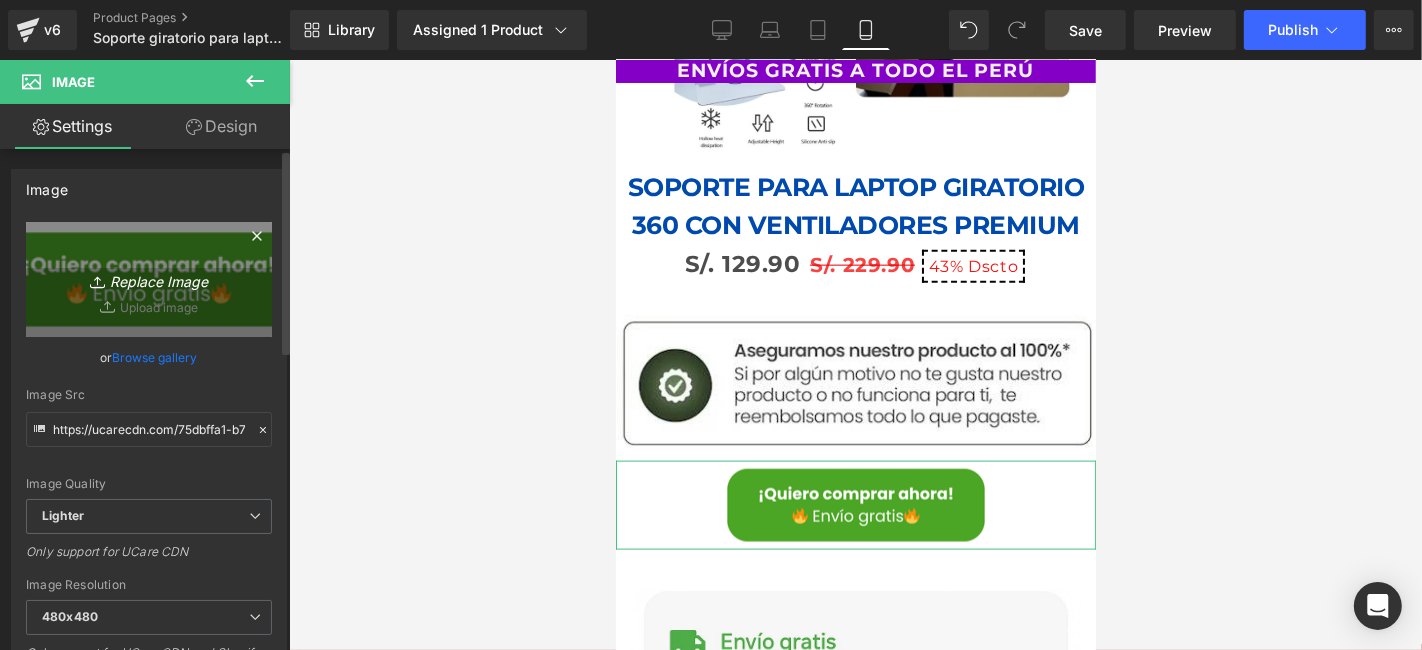 click on "Replace Image" at bounding box center (149, 279) 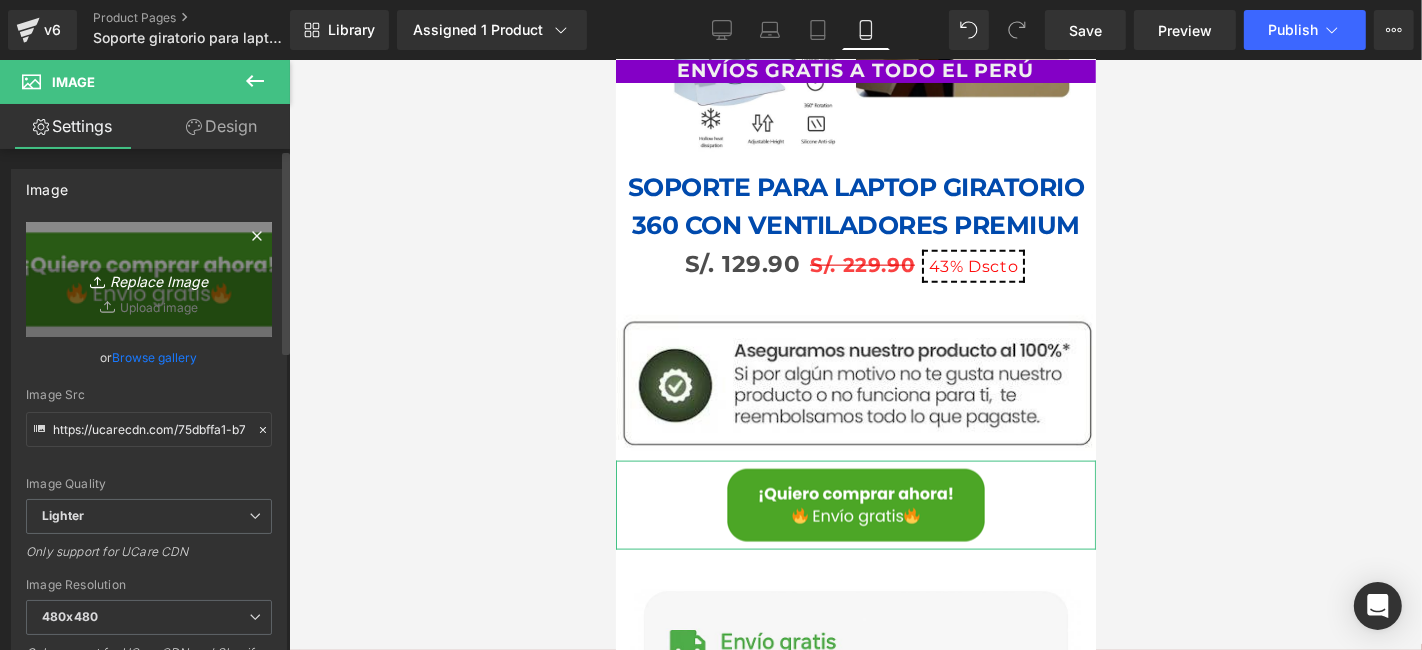 type on "C:\fakepath\new collection (1080 x 1450 px) (1080 x 200 px) (1).png" 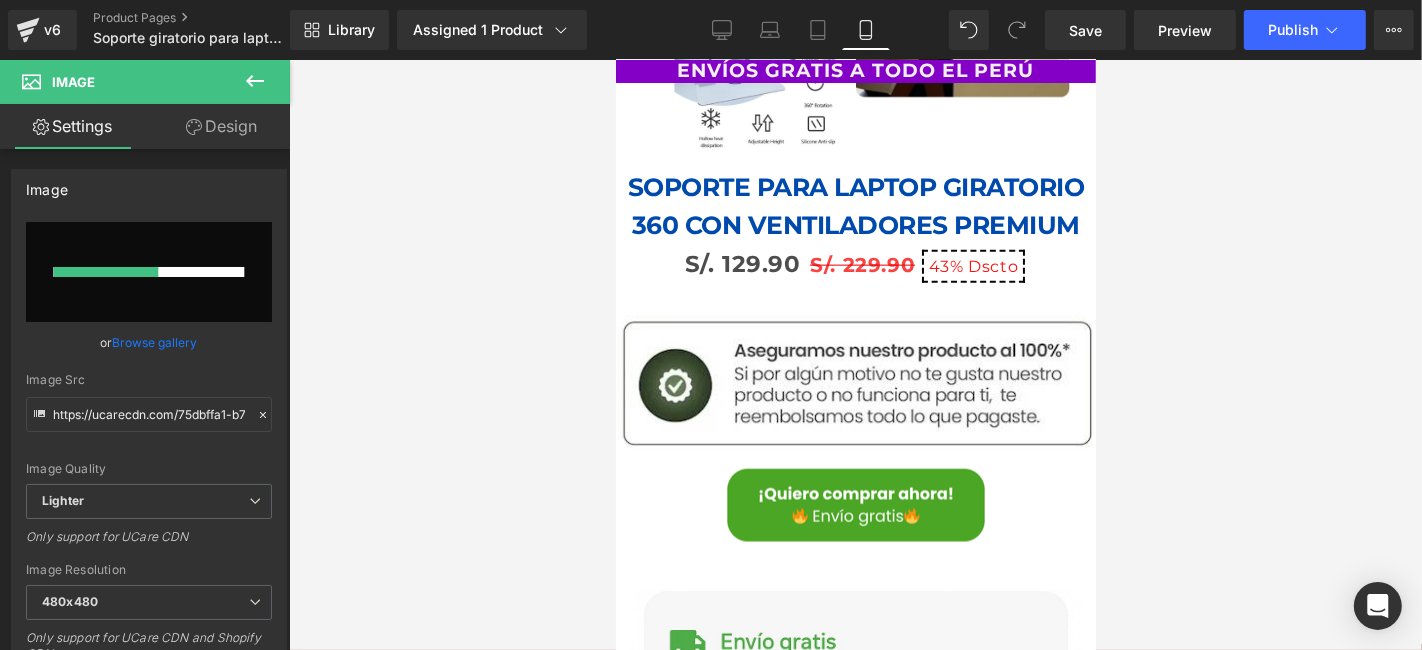 type 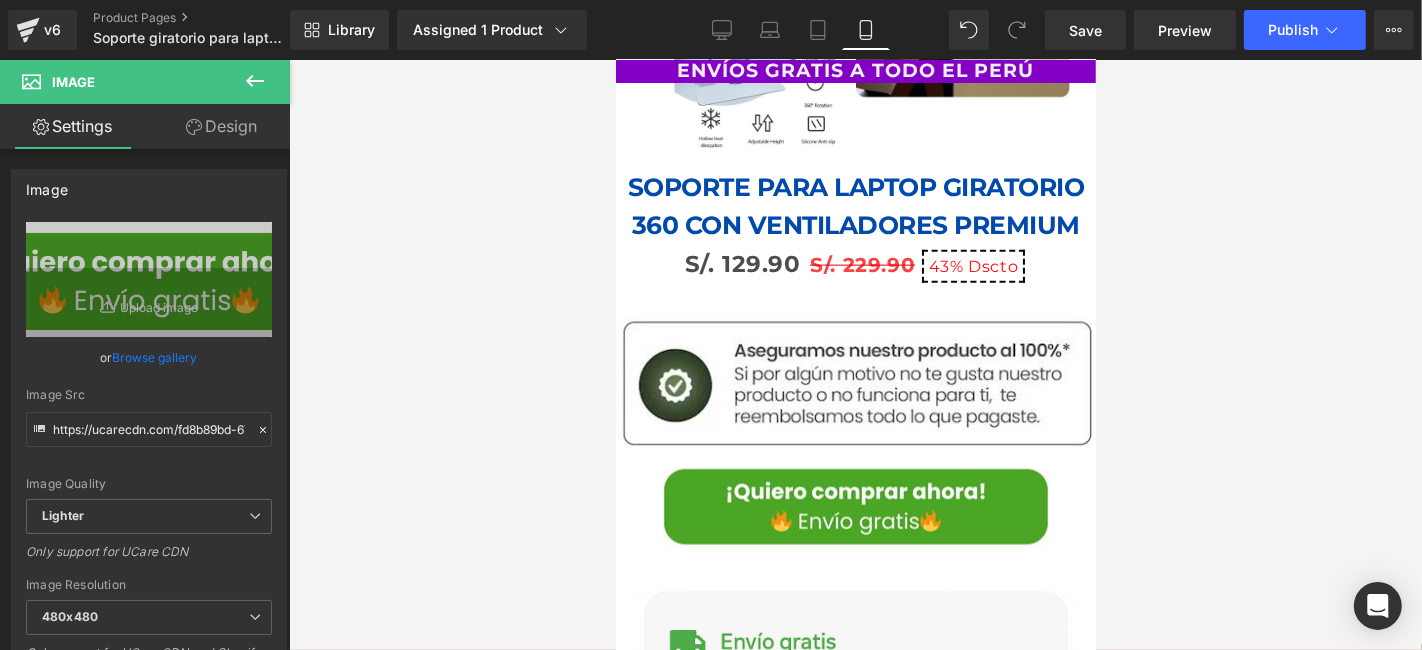 type on "https://ucarecdn.com/fd8b89bd-6744-4241-bed5-75214180c7a1/-/format/auto/-/preview/480x480/-/quality/lighter/new%20collection%20_1080%20x%201450%20px_%20_1080%20x%20200%20px_%20_1_.png" 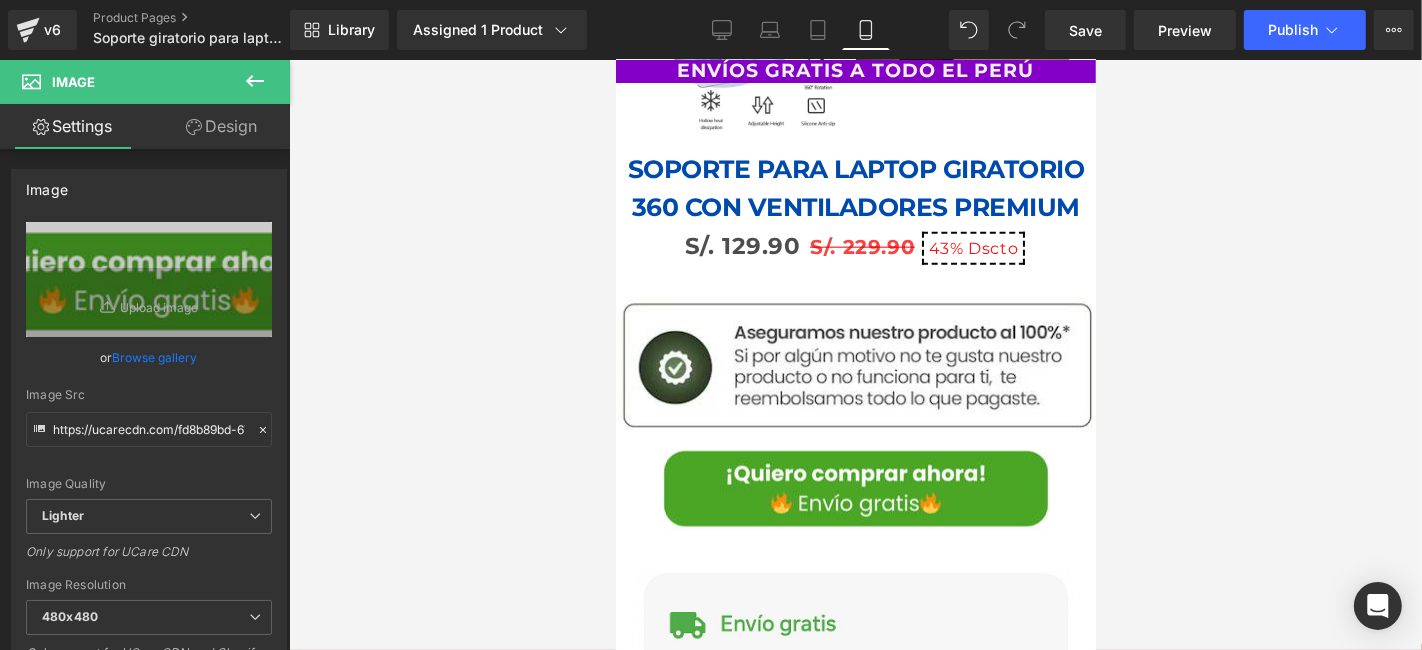 scroll, scrollTop: 2335, scrollLeft: 0, axis: vertical 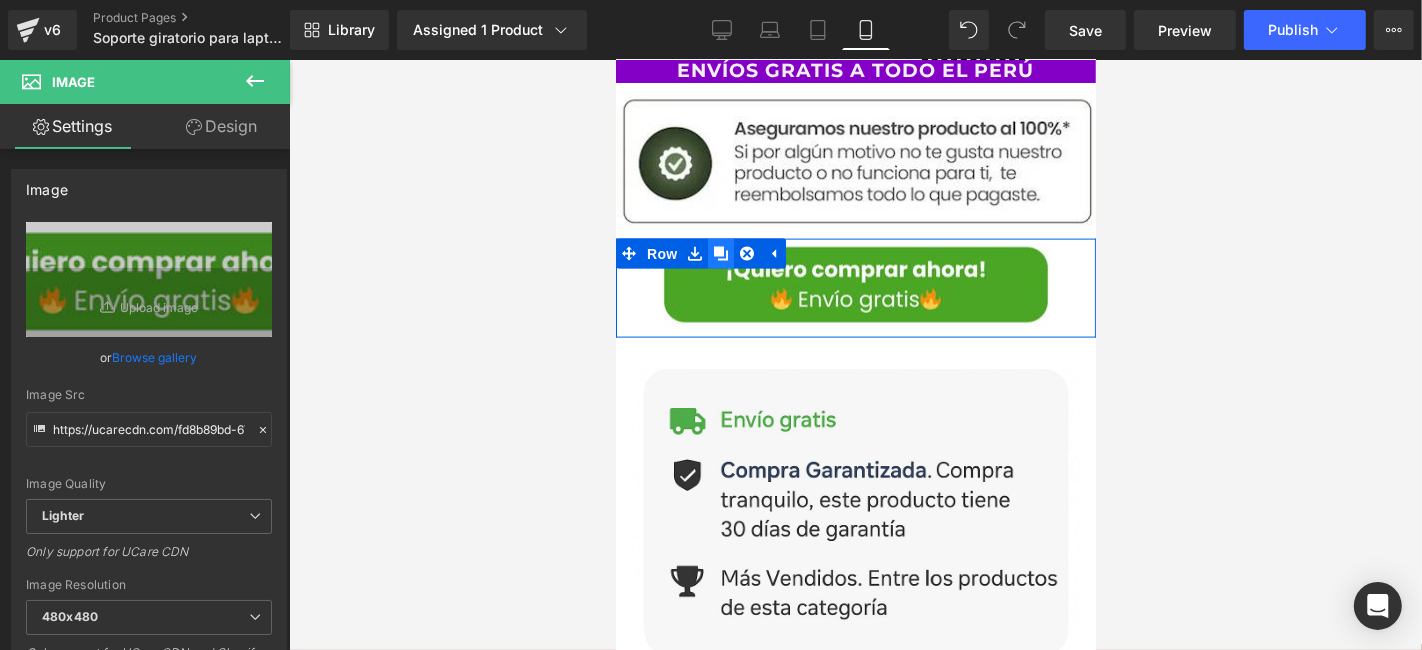 click 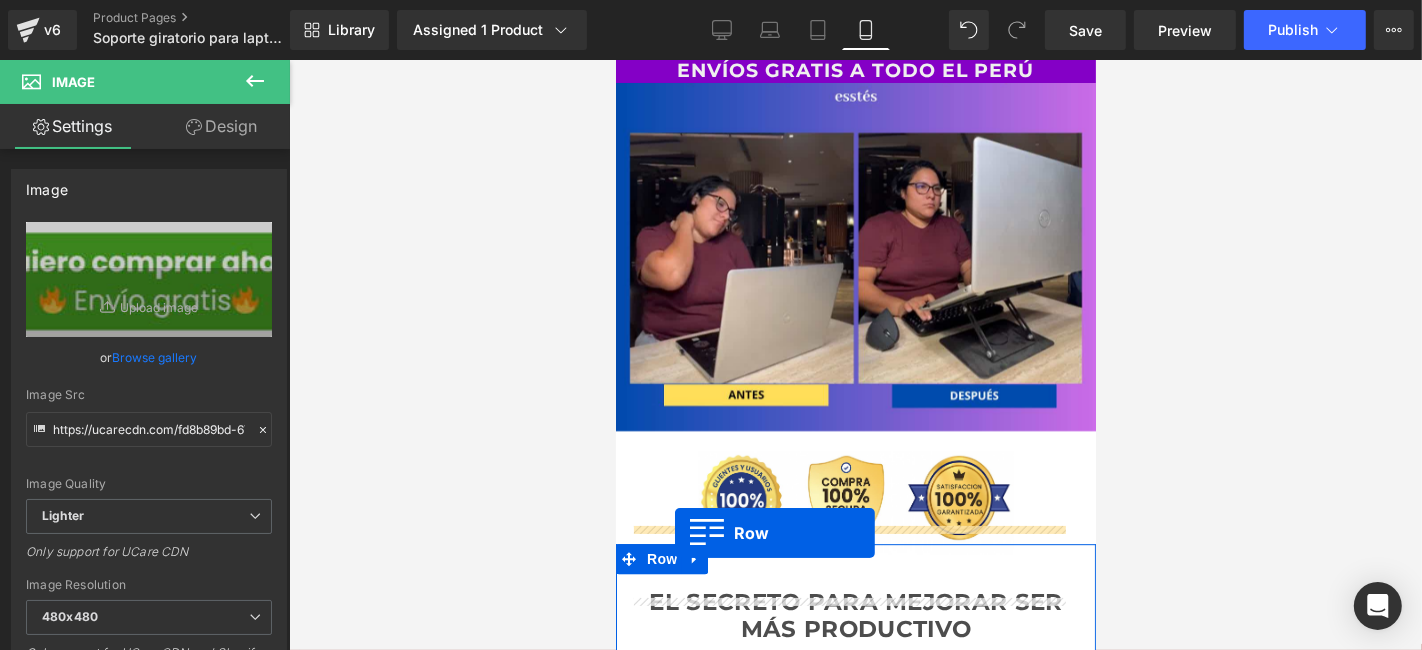 scroll, scrollTop: 4335, scrollLeft: 0, axis: vertical 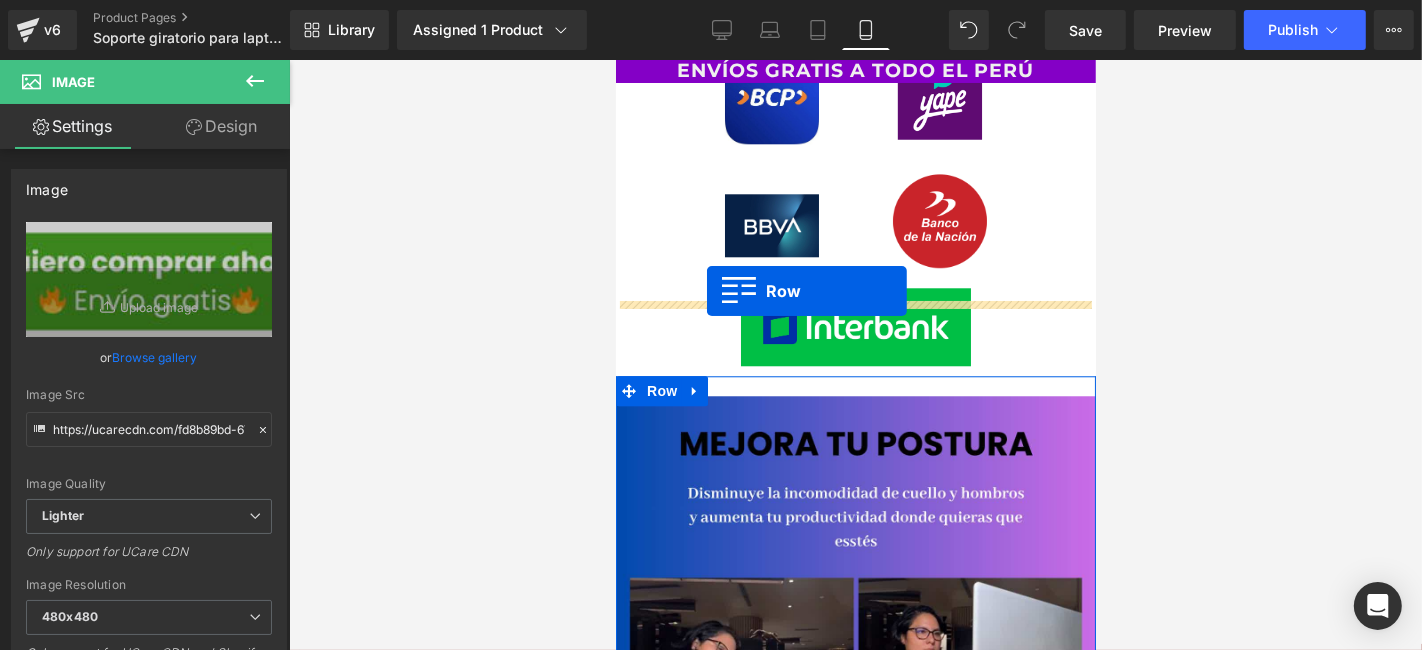 drag, startPoint x: 623, startPoint y: 215, endPoint x: 706, endPoint y: 290, distance: 111.86599 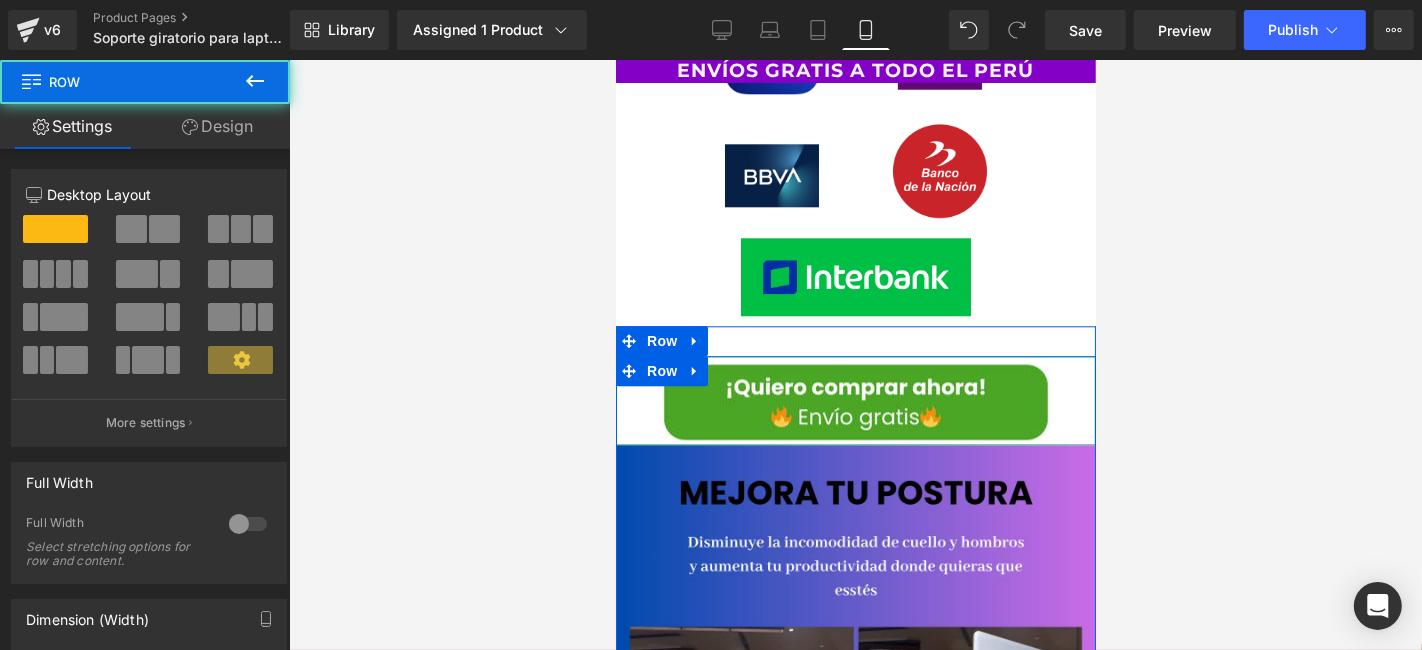 scroll, scrollTop: 4285, scrollLeft: 0, axis: vertical 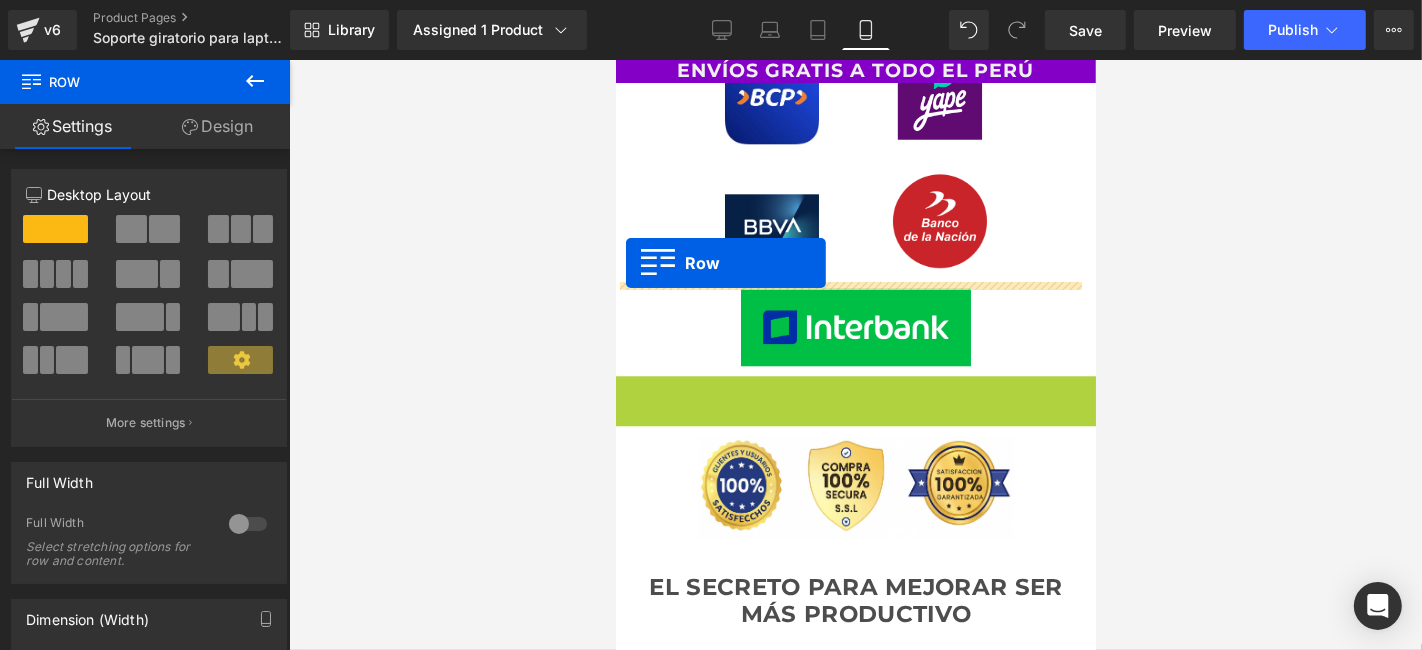 drag, startPoint x: 618, startPoint y: 291, endPoint x: 625, endPoint y: 262, distance: 29.832869 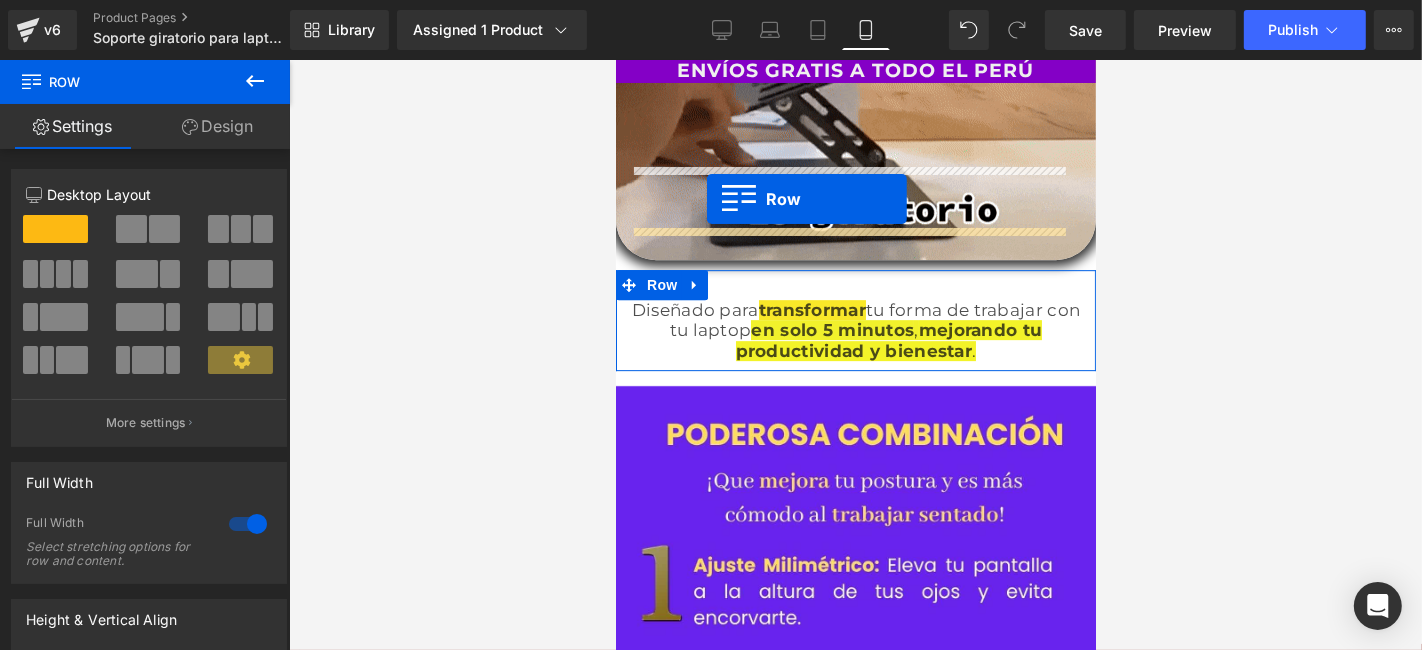scroll, scrollTop: 5618, scrollLeft: 0, axis: vertical 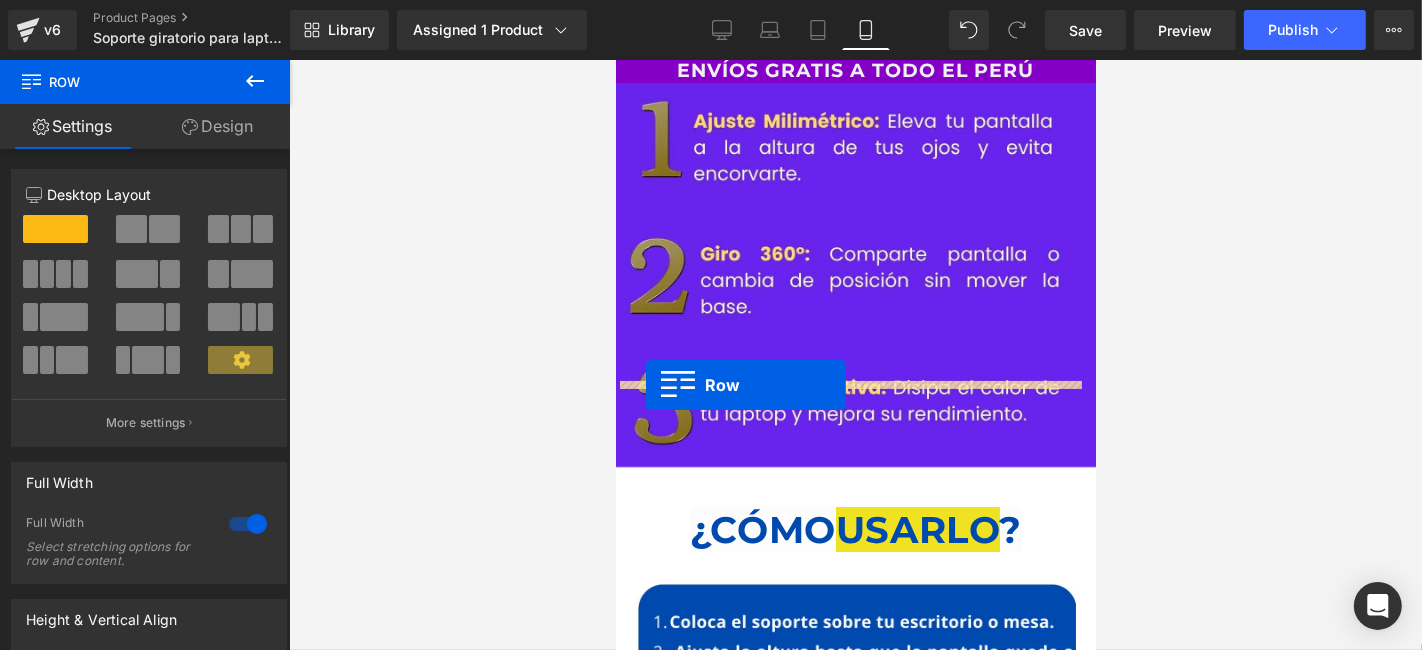 drag, startPoint x: 617, startPoint y: 251, endPoint x: 645, endPoint y: 384, distance: 135.91542 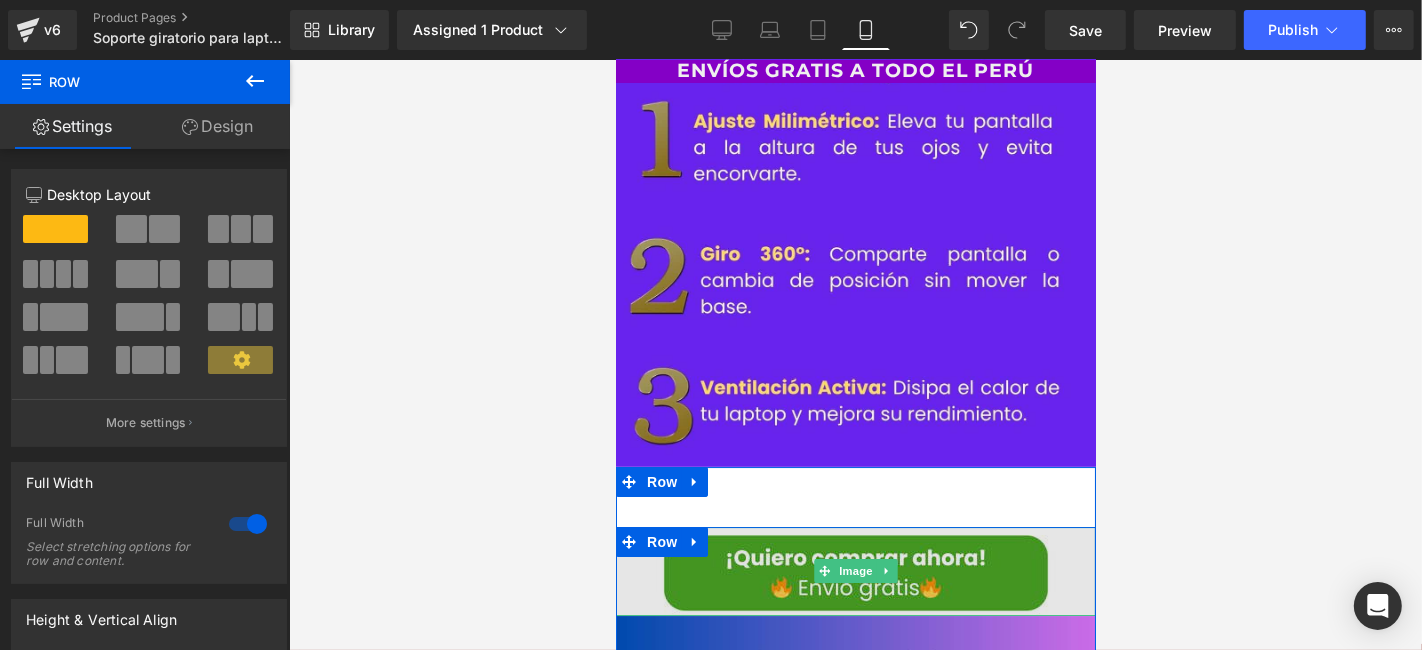 scroll, scrollTop: 5790, scrollLeft: 0, axis: vertical 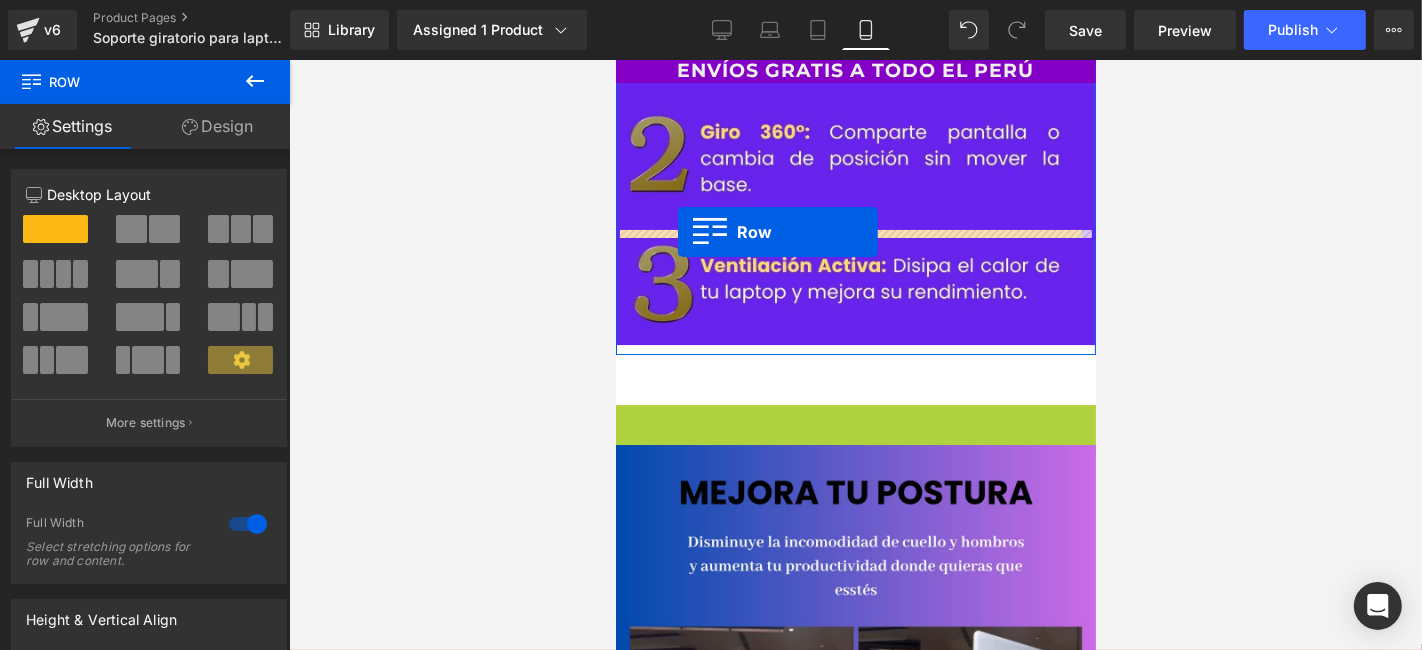 drag, startPoint x: 622, startPoint y: 205, endPoint x: 677, endPoint y: 231, distance: 60.835846 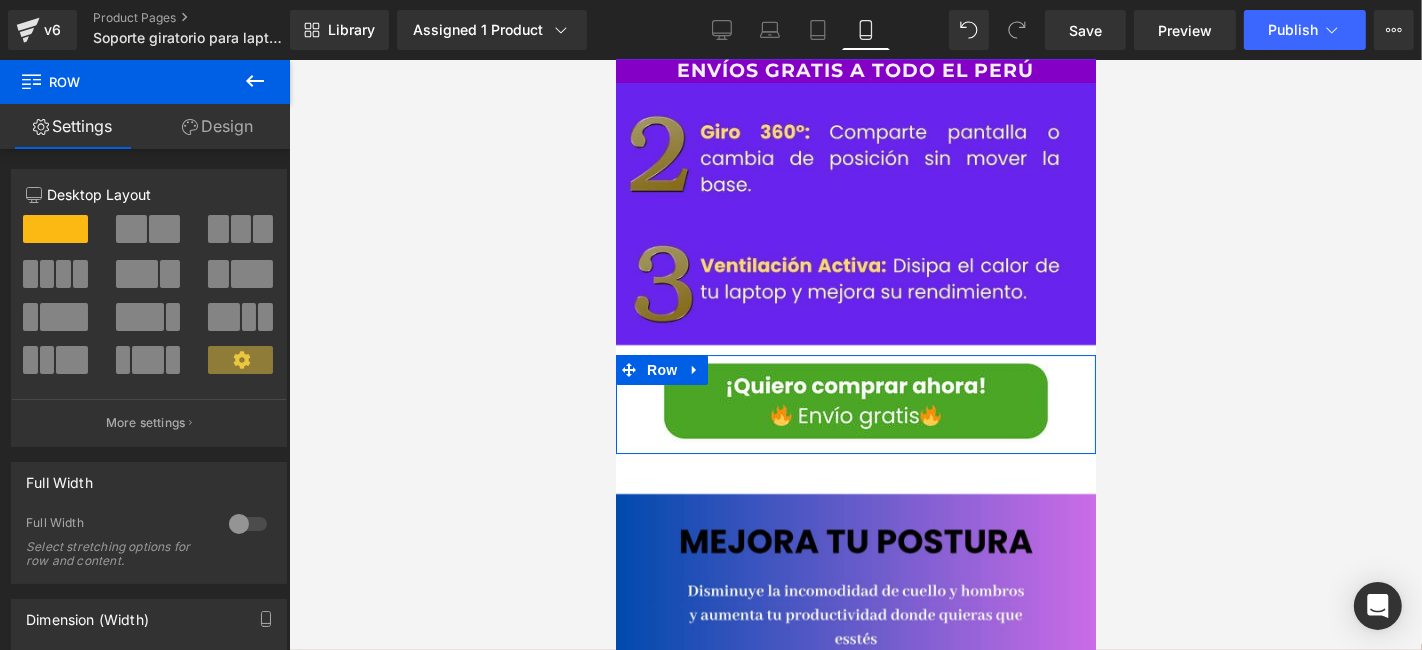 click 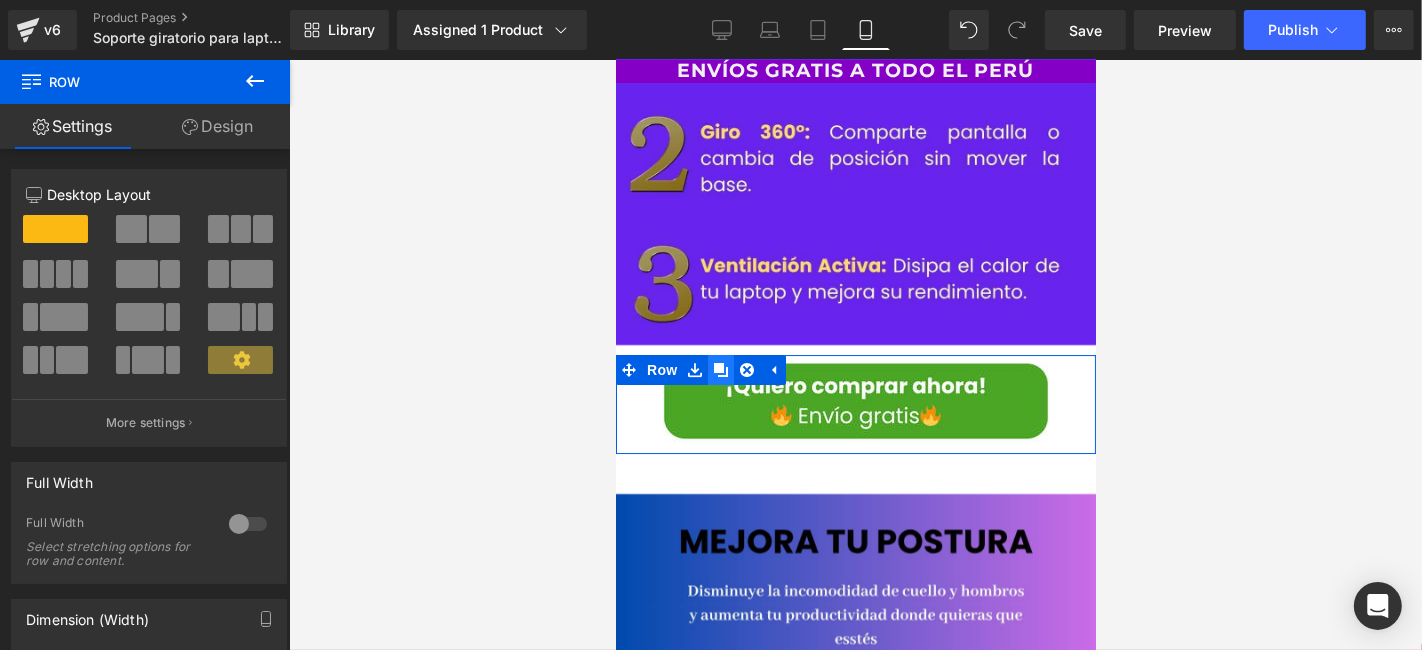 click 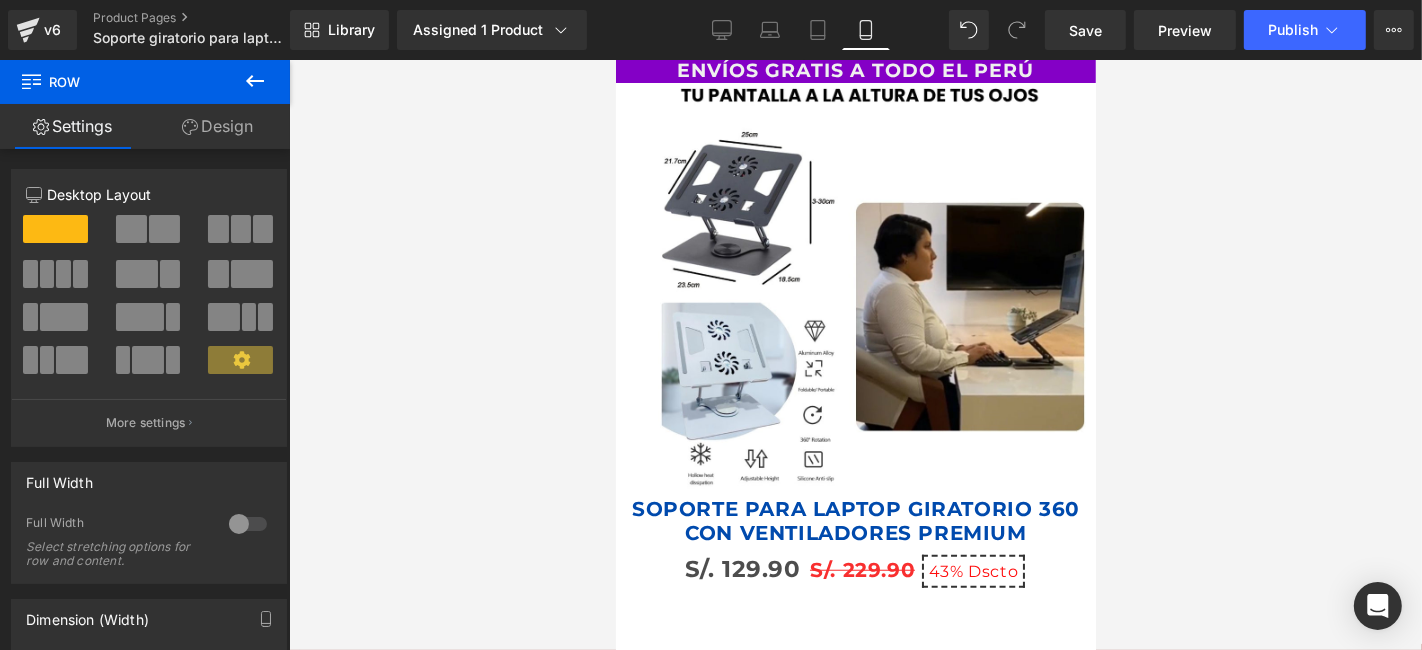 scroll, scrollTop: 7912, scrollLeft: 0, axis: vertical 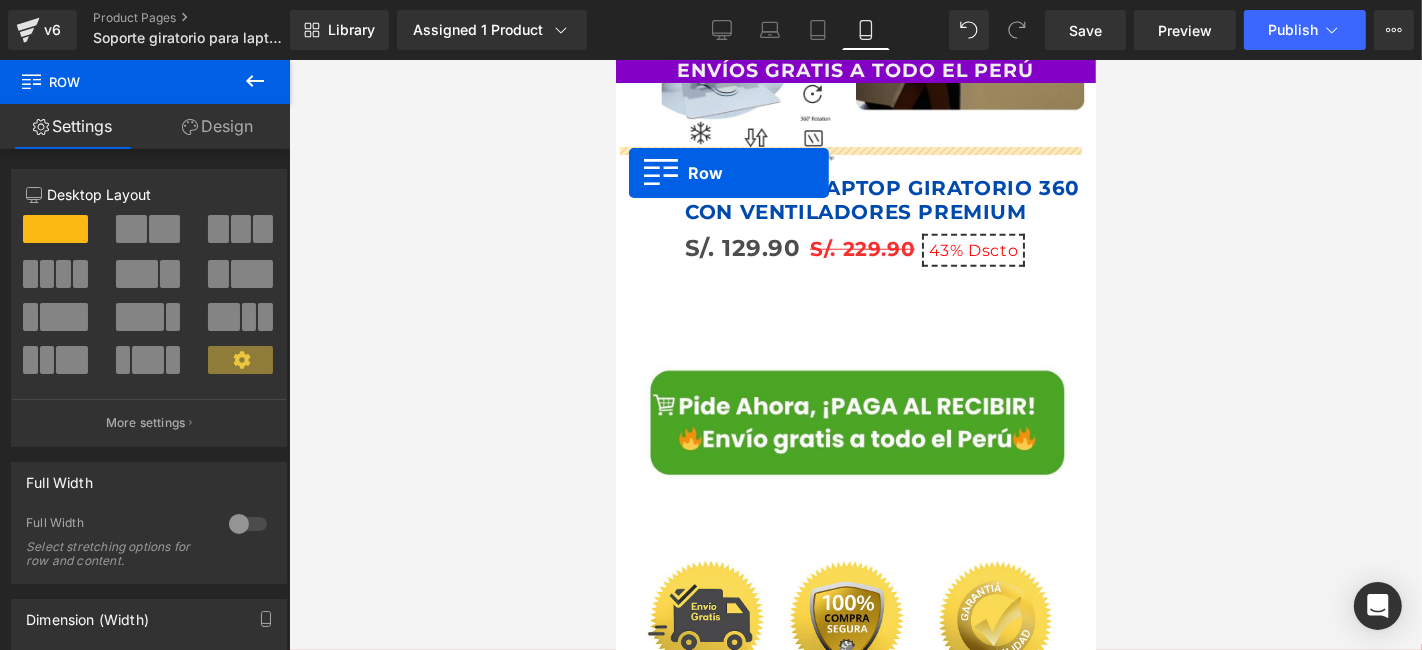 drag, startPoint x: 627, startPoint y: 251, endPoint x: 628, endPoint y: 172, distance: 79.00633 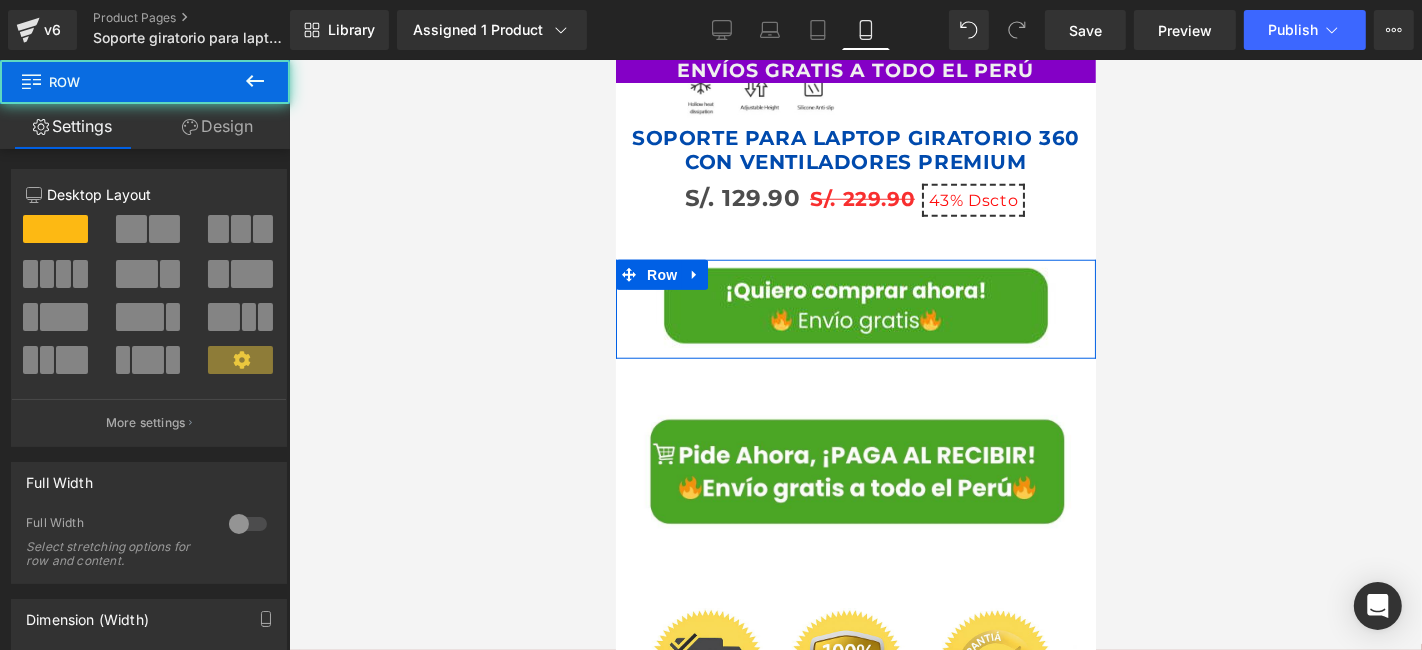 scroll, scrollTop: 7862, scrollLeft: 0, axis: vertical 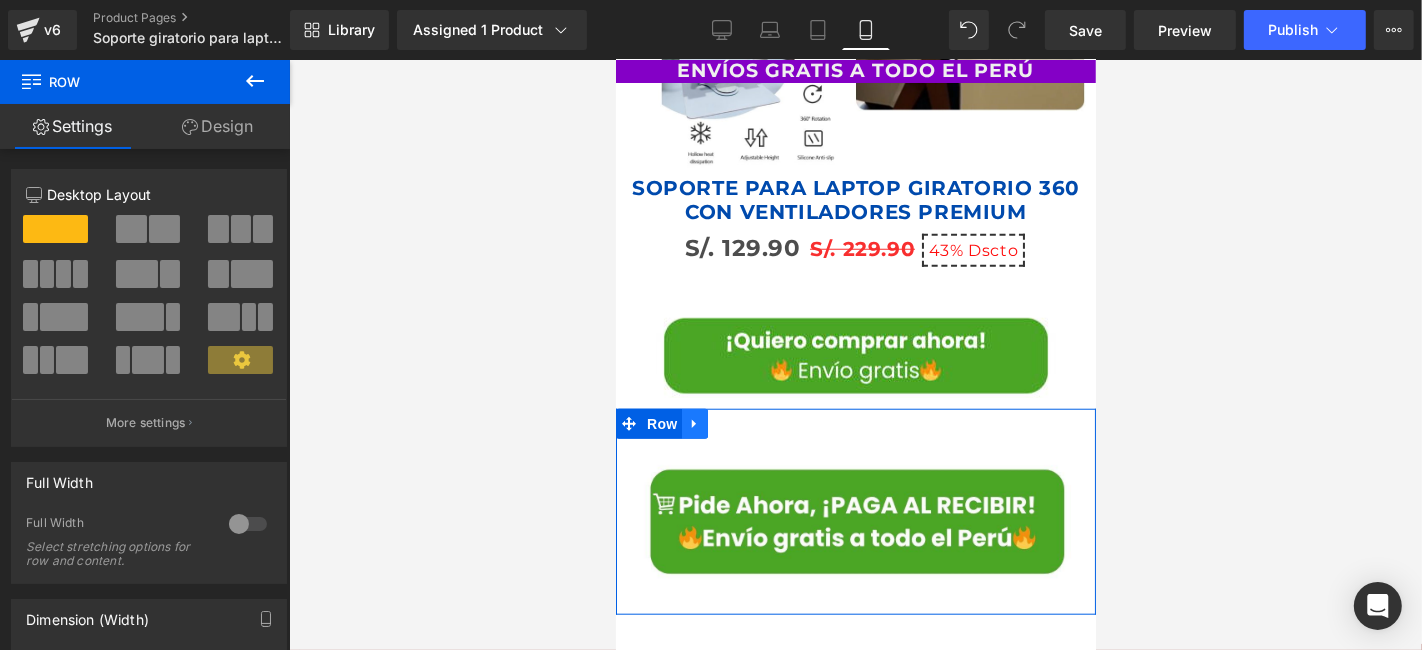 click 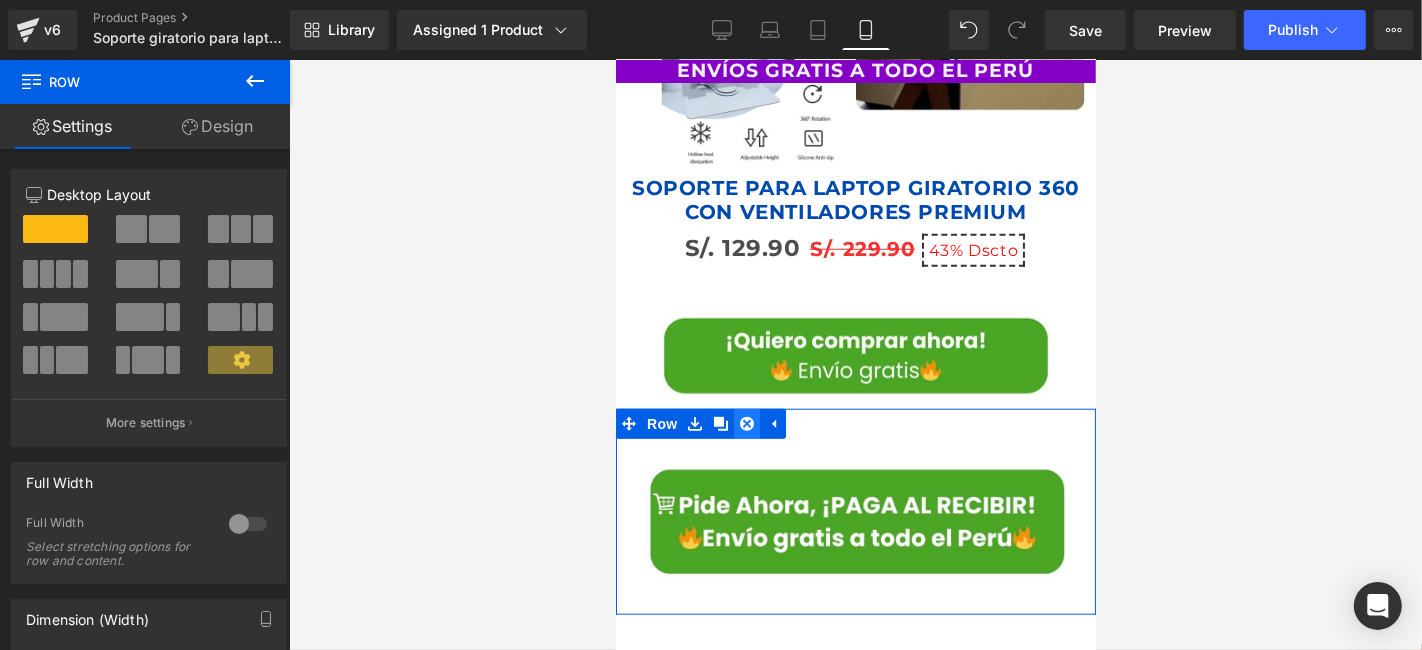 click 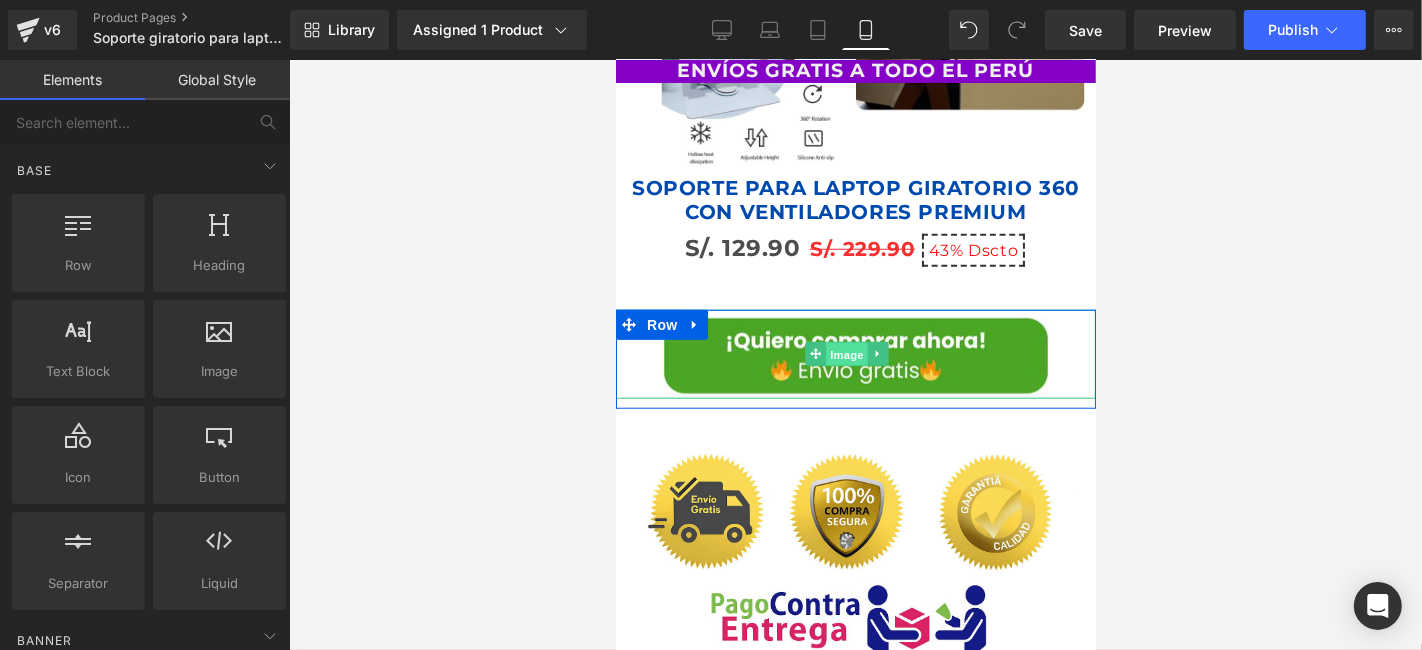 drag, startPoint x: 850, startPoint y: 182, endPoint x: 1140, endPoint y: 329, distance: 325.1292 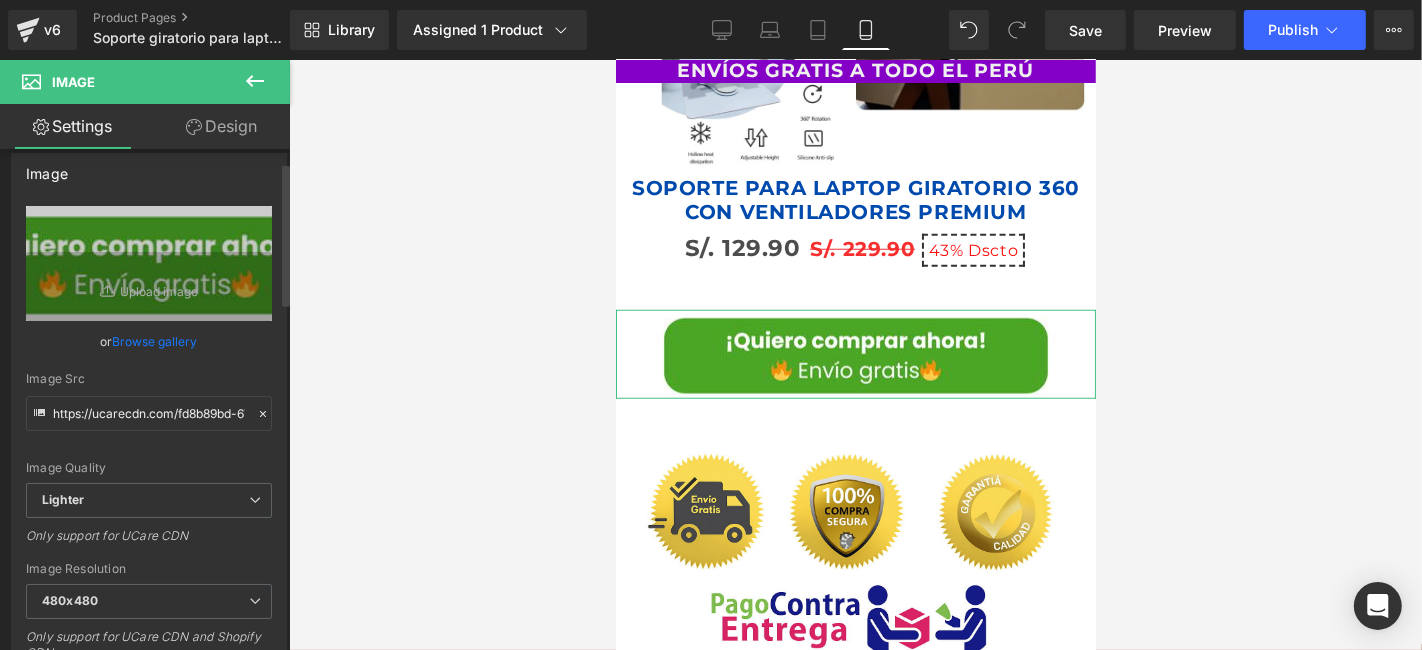scroll, scrollTop: 0, scrollLeft: 0, axis: both 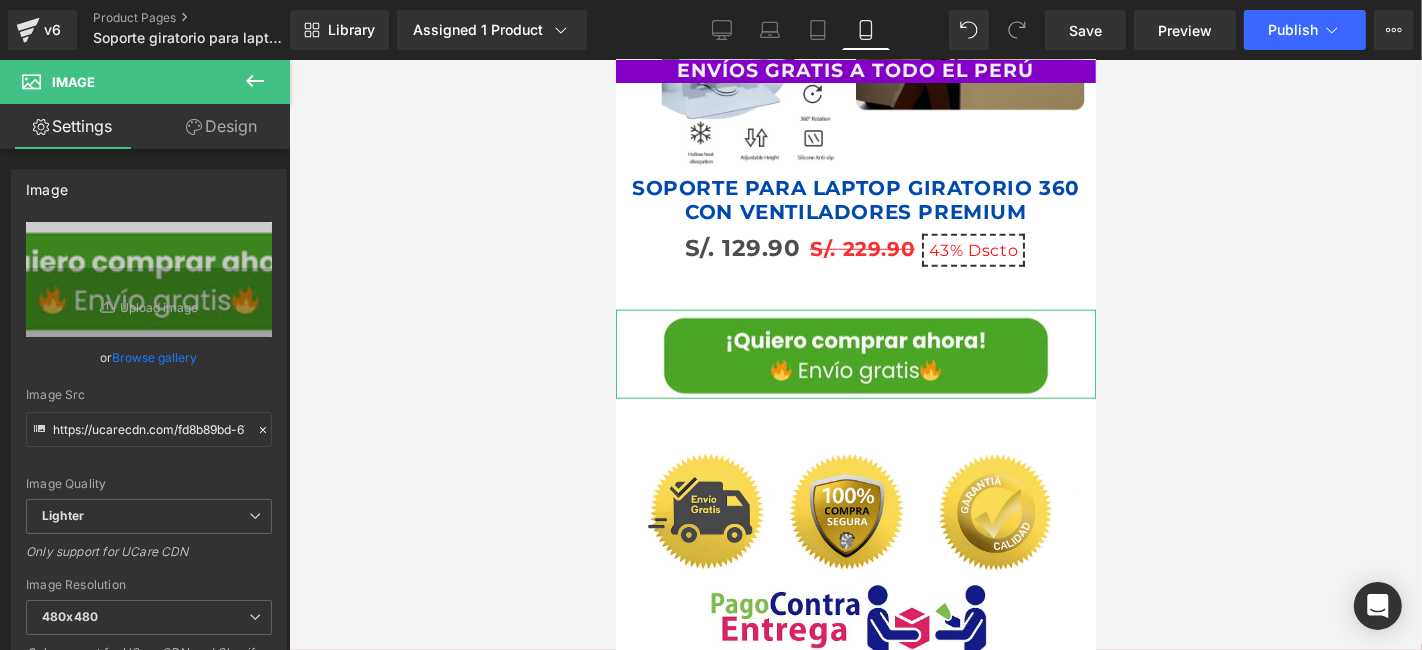click 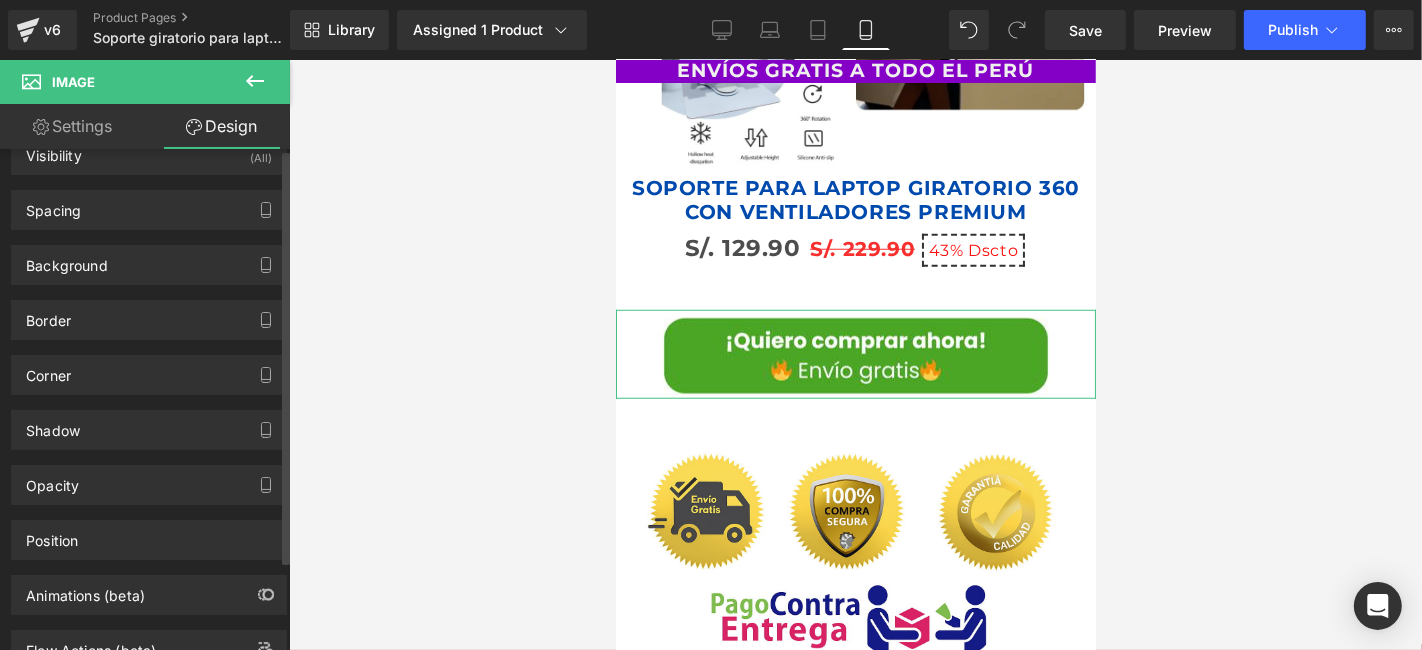 scroll, scrollTop: 0, scrollLeft: 0, axis: both 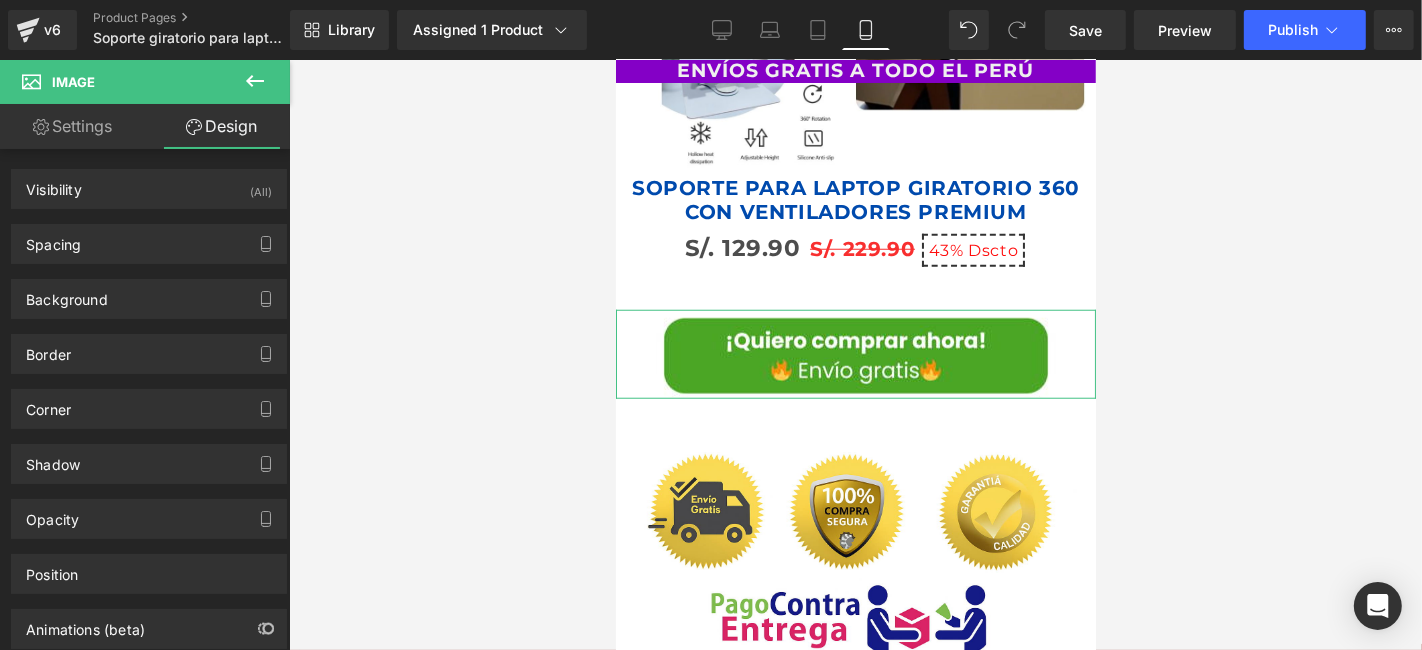 click on "Settings" at bounding box center [72, 126] 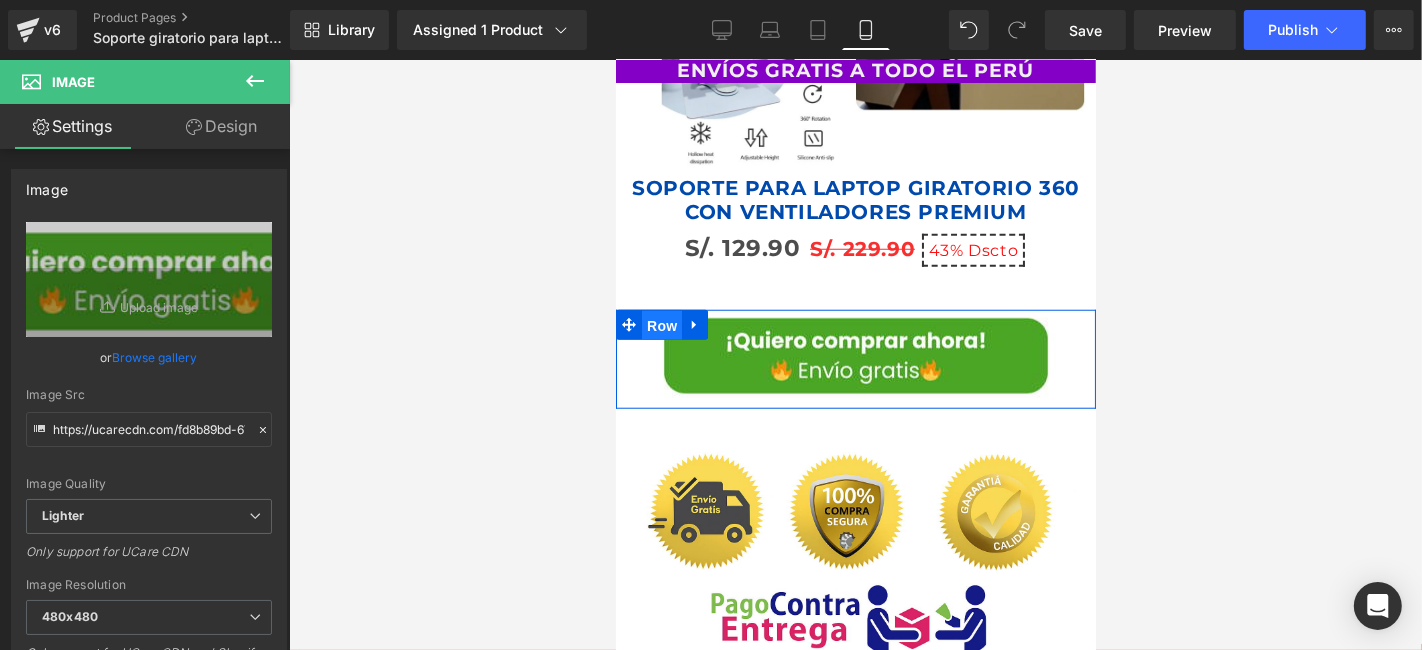 drag, startPoint x: 661, startPoint y: 157, endPoint x: 1222, endPoint y: 237, distance: 566.6754 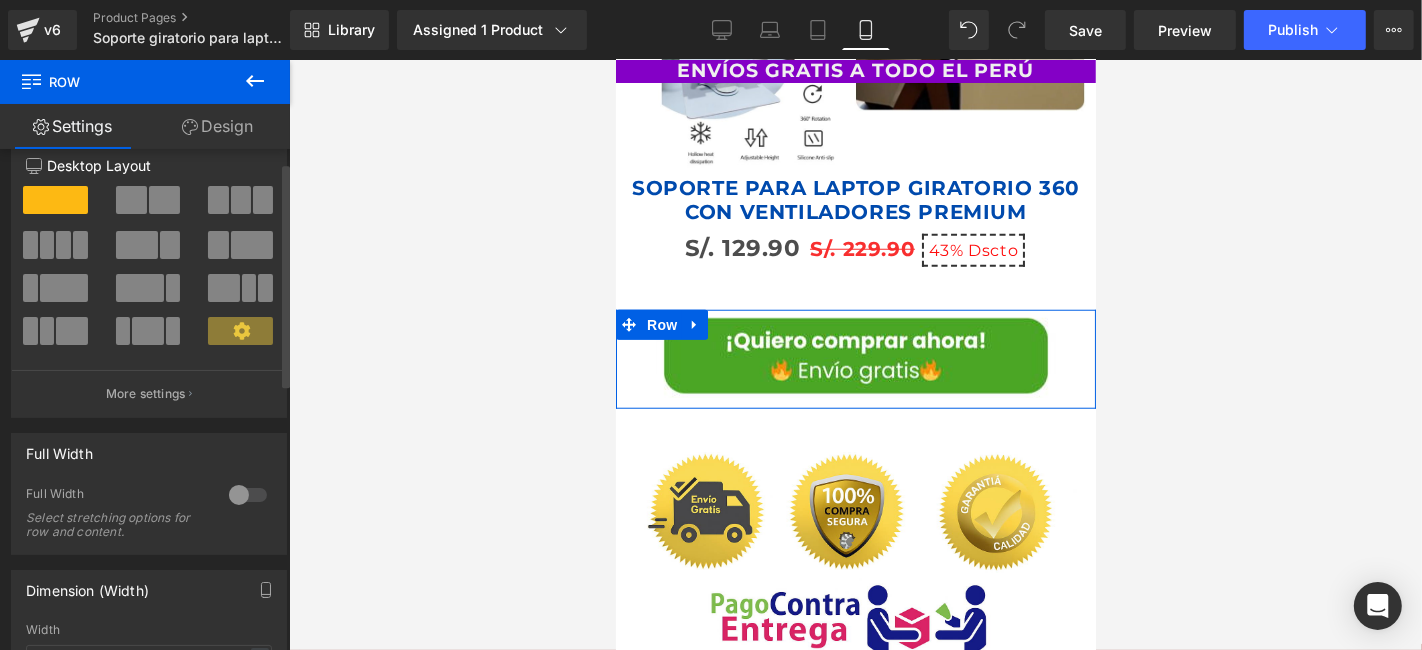 scroll, scrollTop: 0, scrollLeft: 0, axis: both 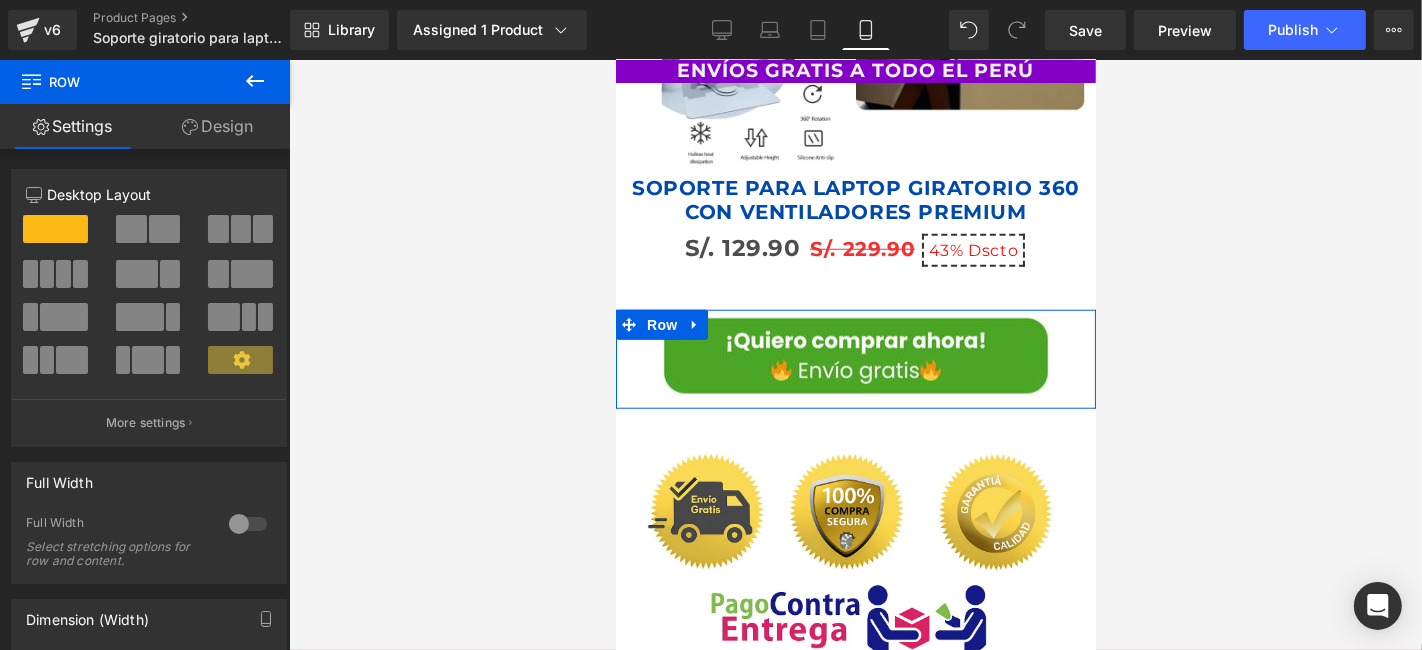 click on "Design" at bounding box center [217, 126] 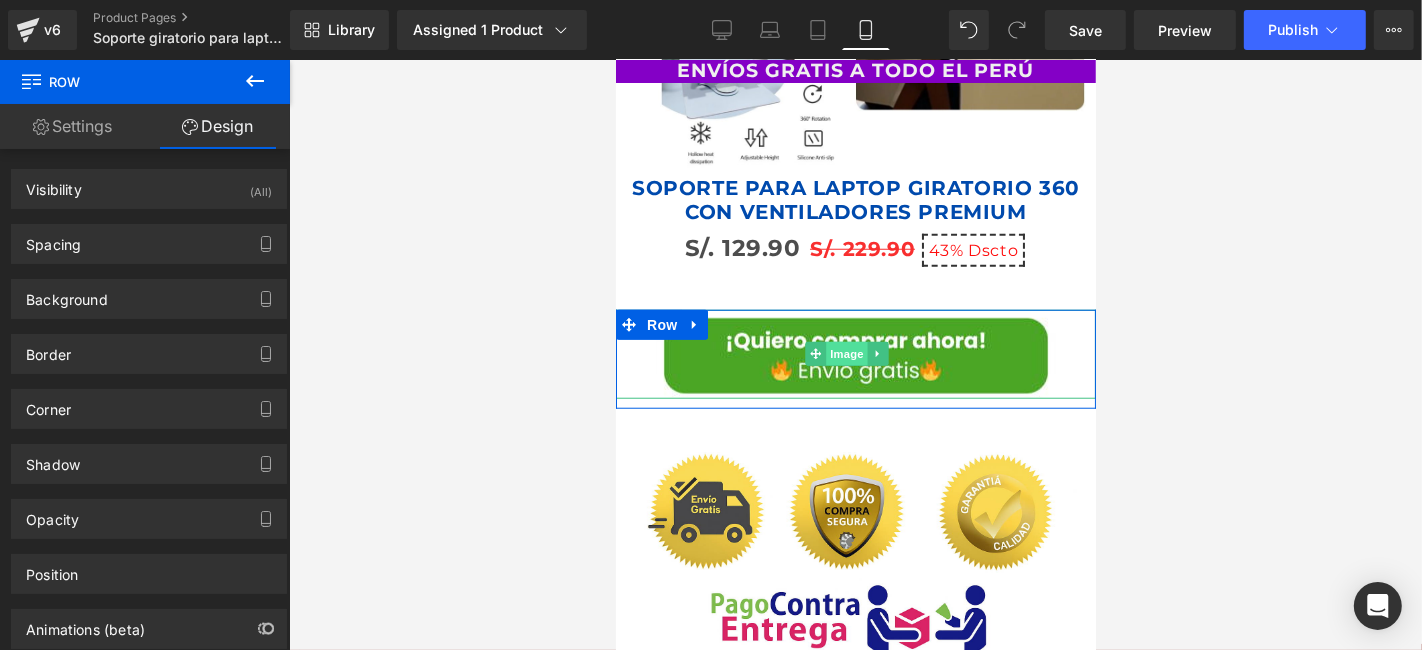click on "Image" at bounding box center (847, 353) 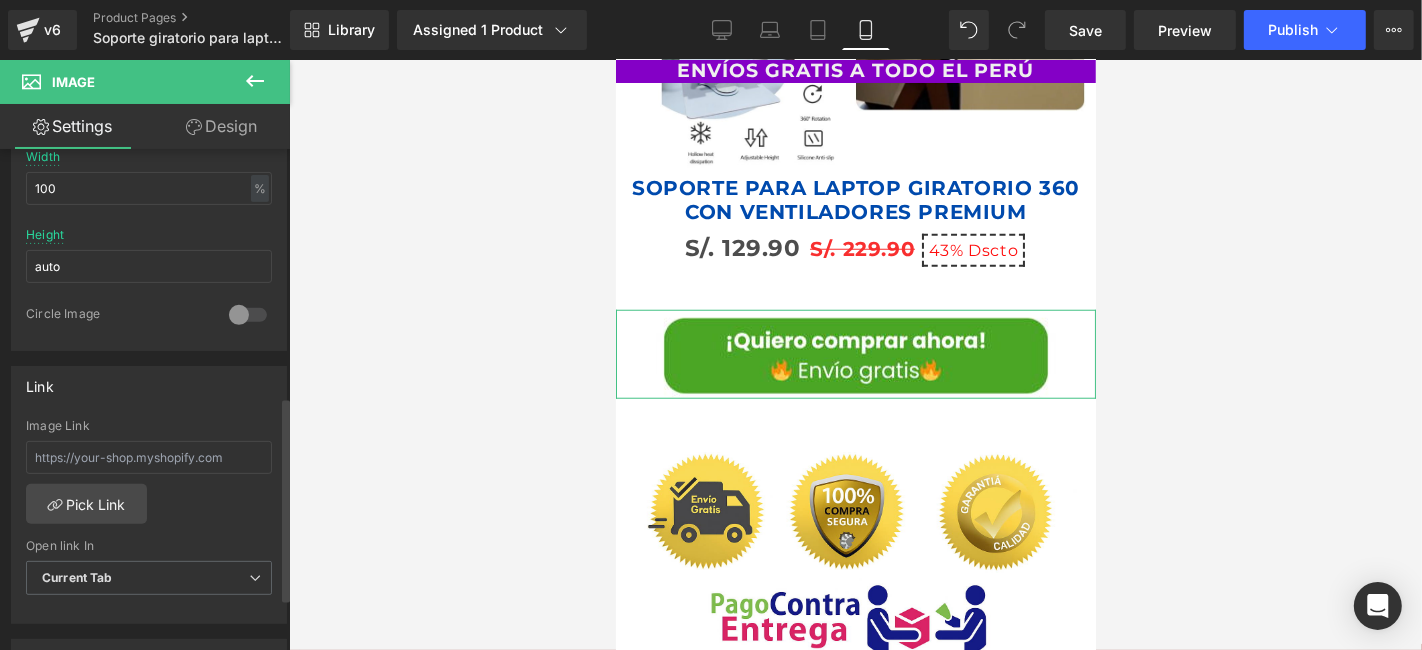 scroll, scrollTop: 666, scrollLeft: 0, axis: vertical 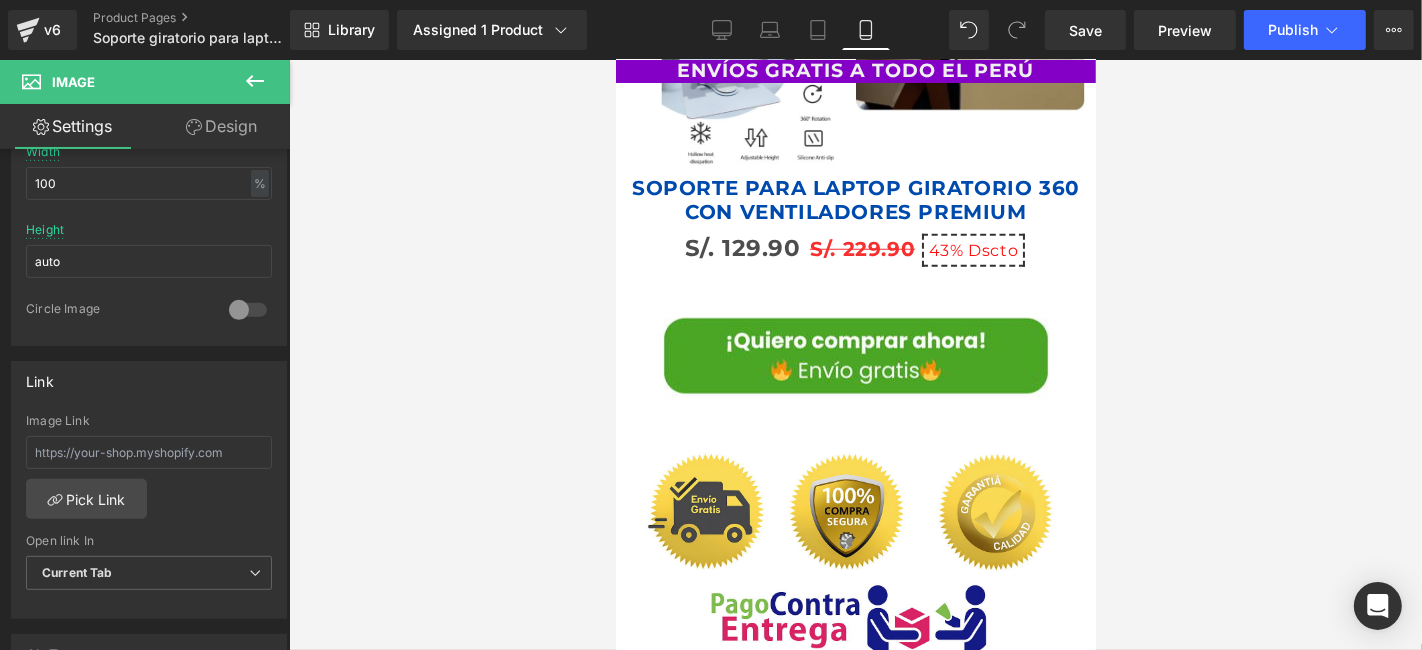 click at bounding box center [855, 355] 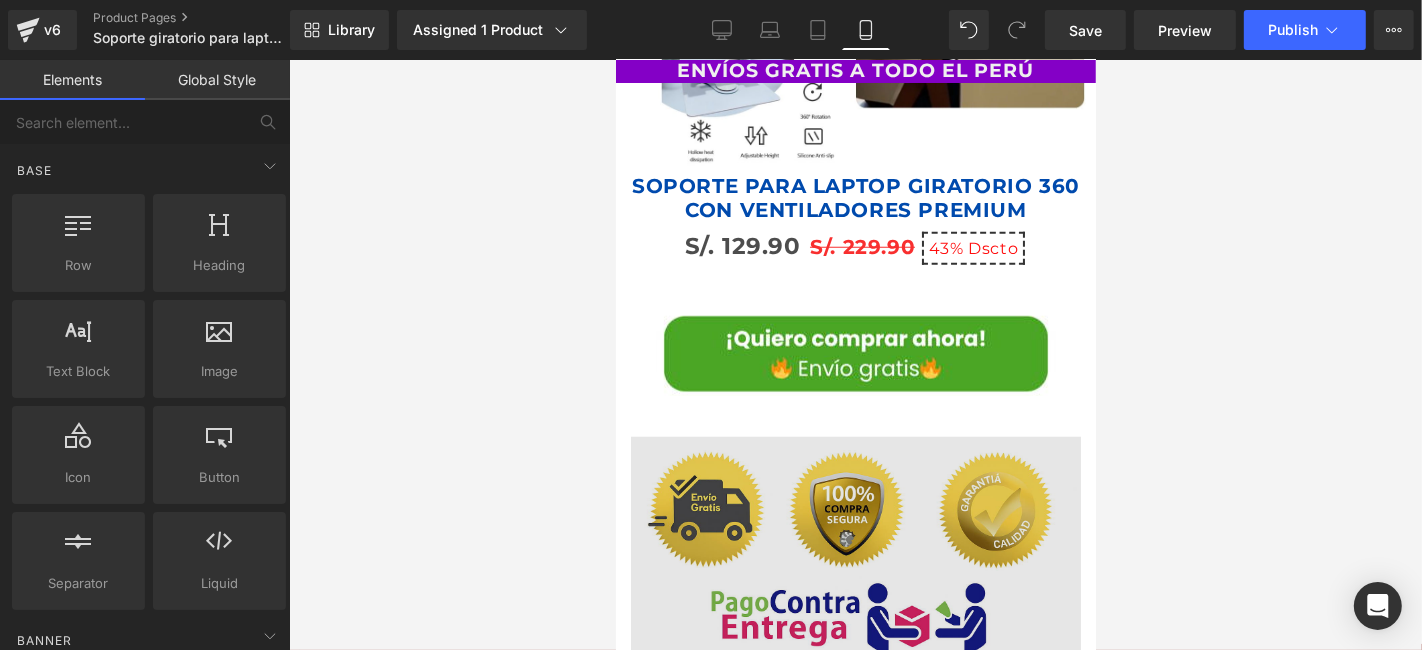scroll, scrollTop: 7862, scrollLeft: 0, axis: vertical 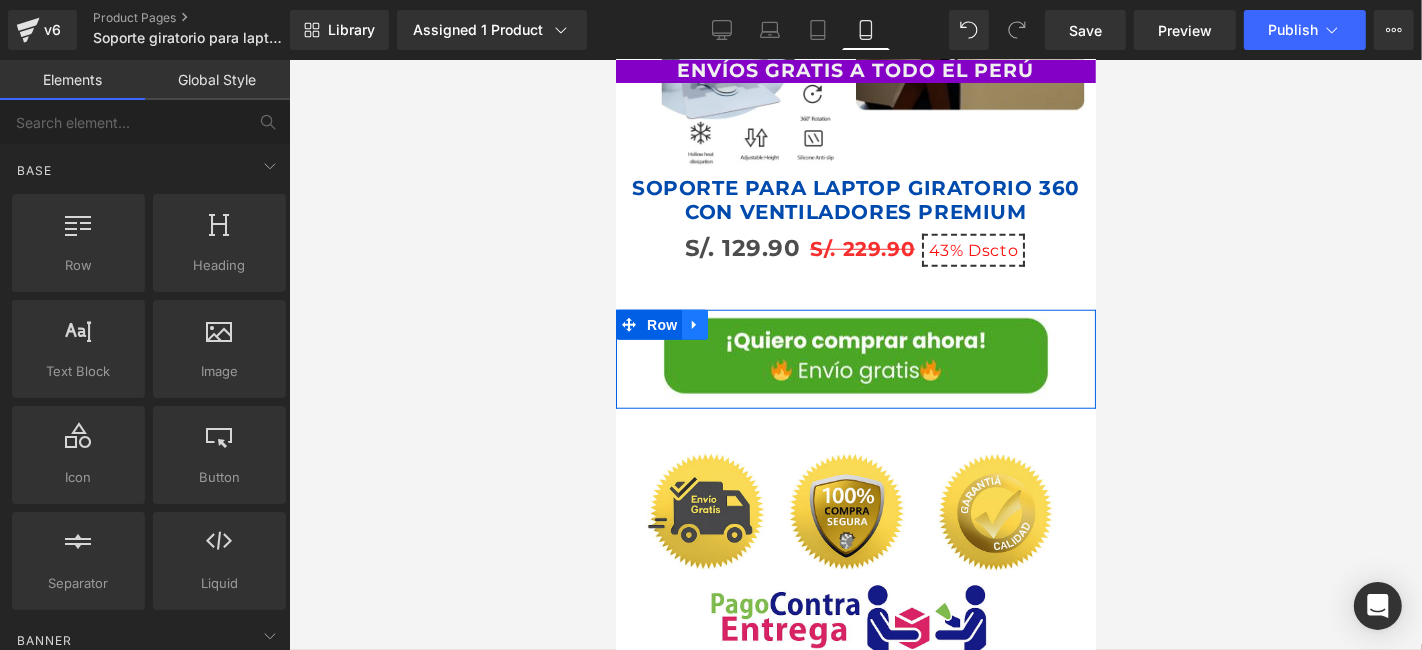 click 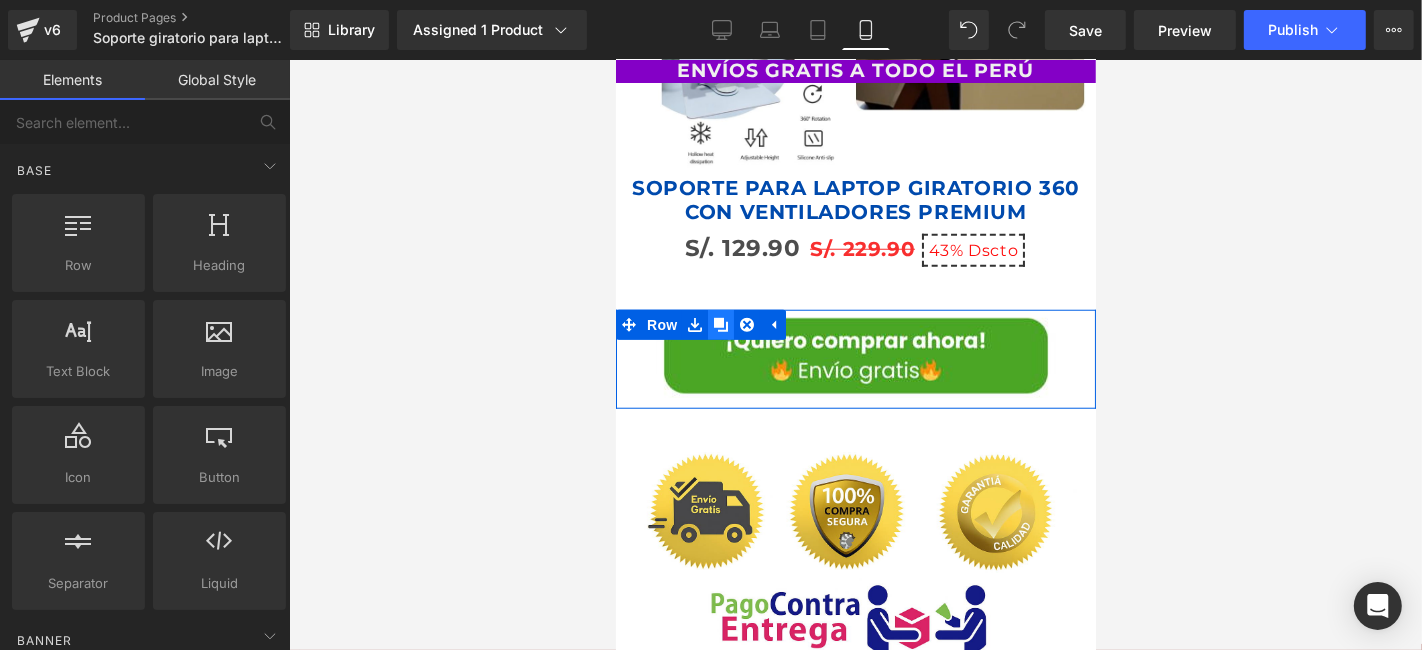click 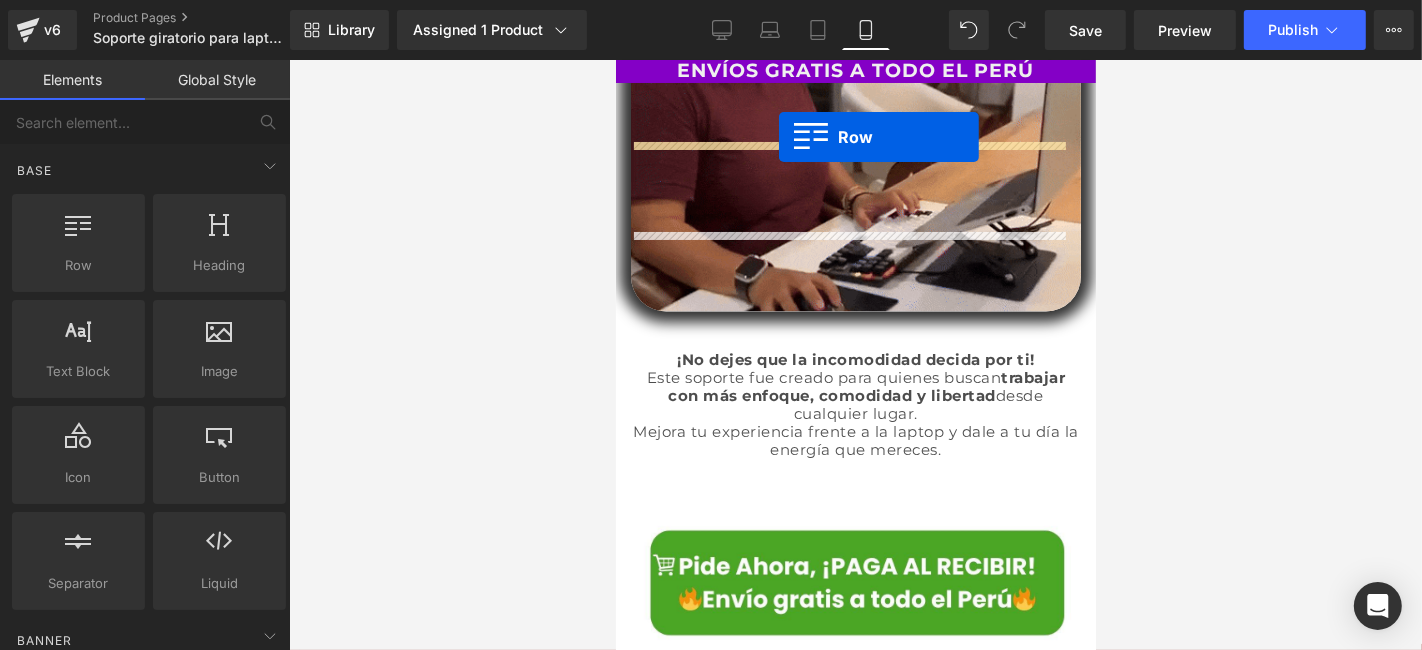 scroll, scrollTop: 9693, scrollLeft: 0, axis: vertical 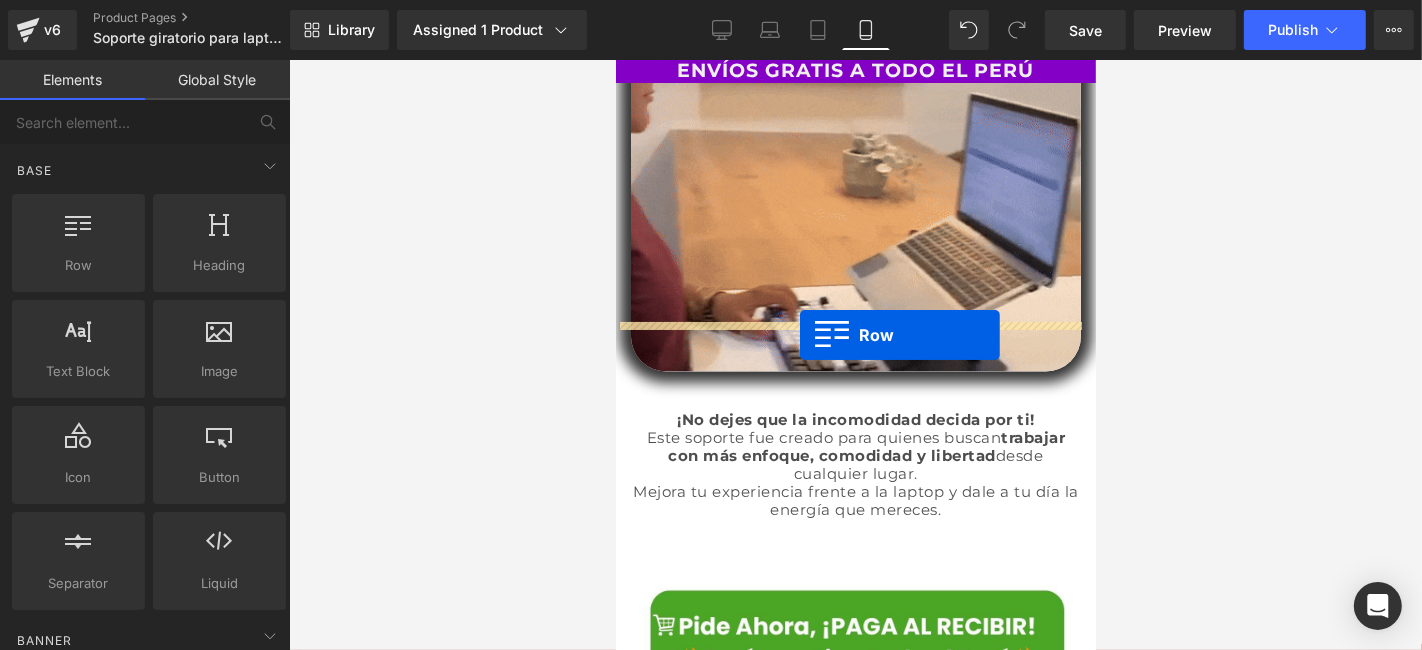 drag, startPoint x: 624, startPoint y: 154, endPoint x: 799, endPoint y: 334, distance: 251.0478 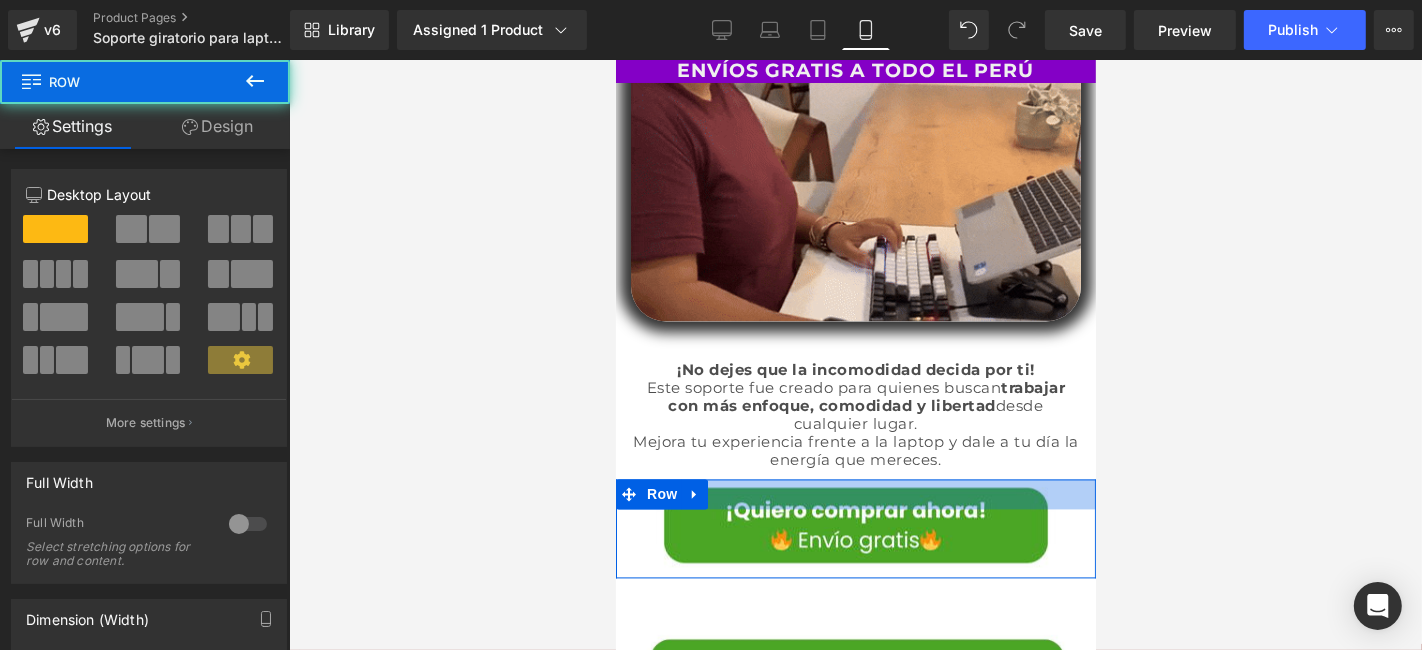 scroll, scrollTop: 9643, scrollLeft: 0, axis: vertical 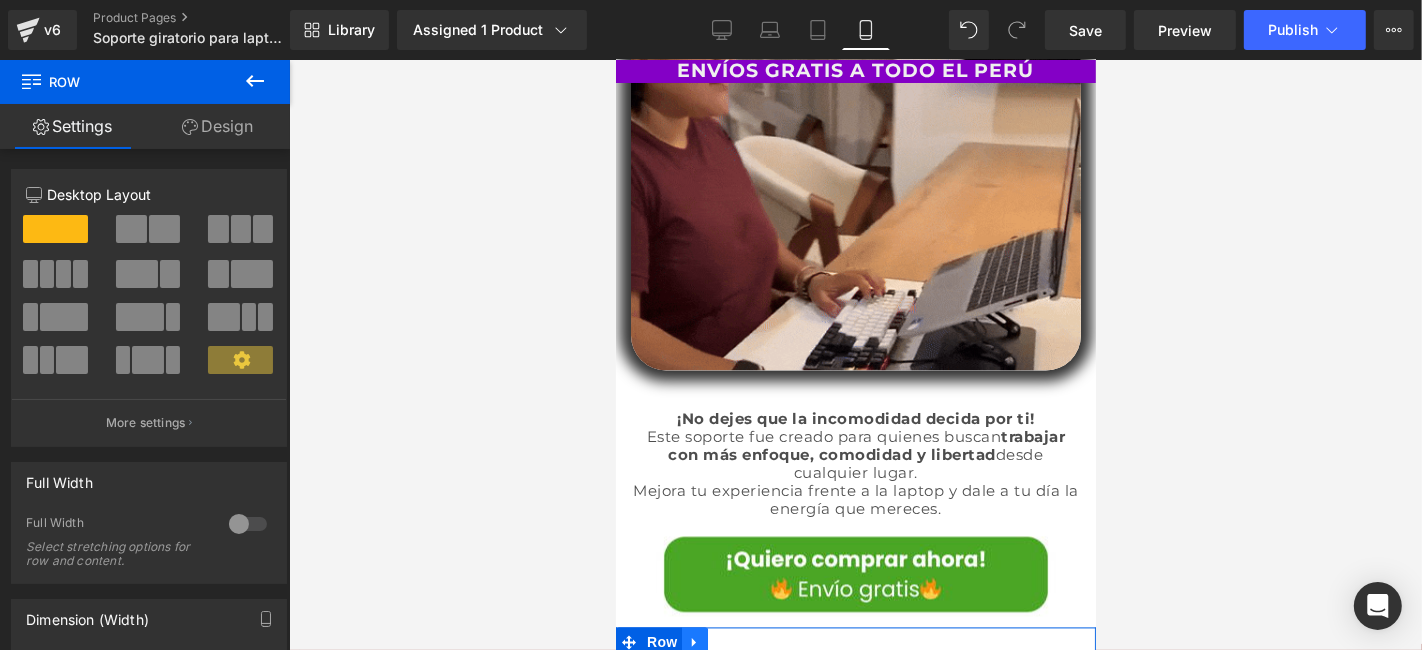 click at bounding box center [694, 642] 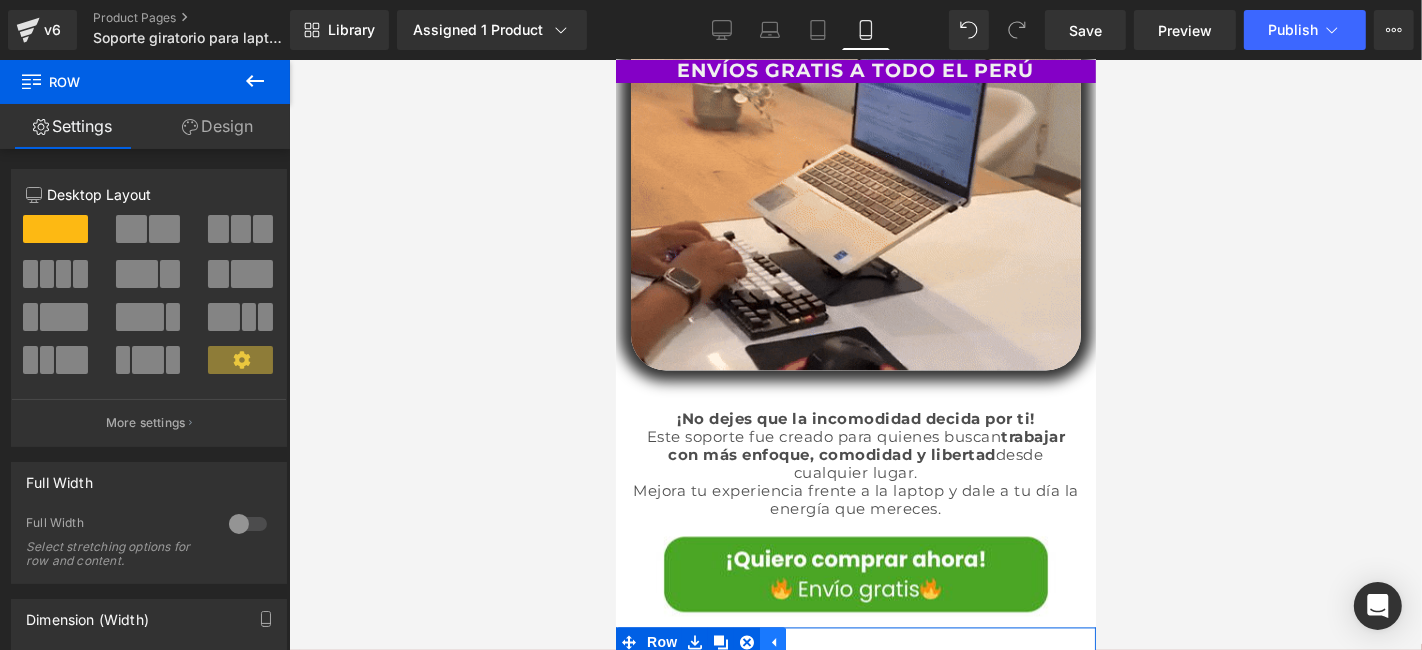 drag, startPoint x: 745, startPoint y: 430, endPoint x: 767, endPoint y: 423, distance: 23.086792 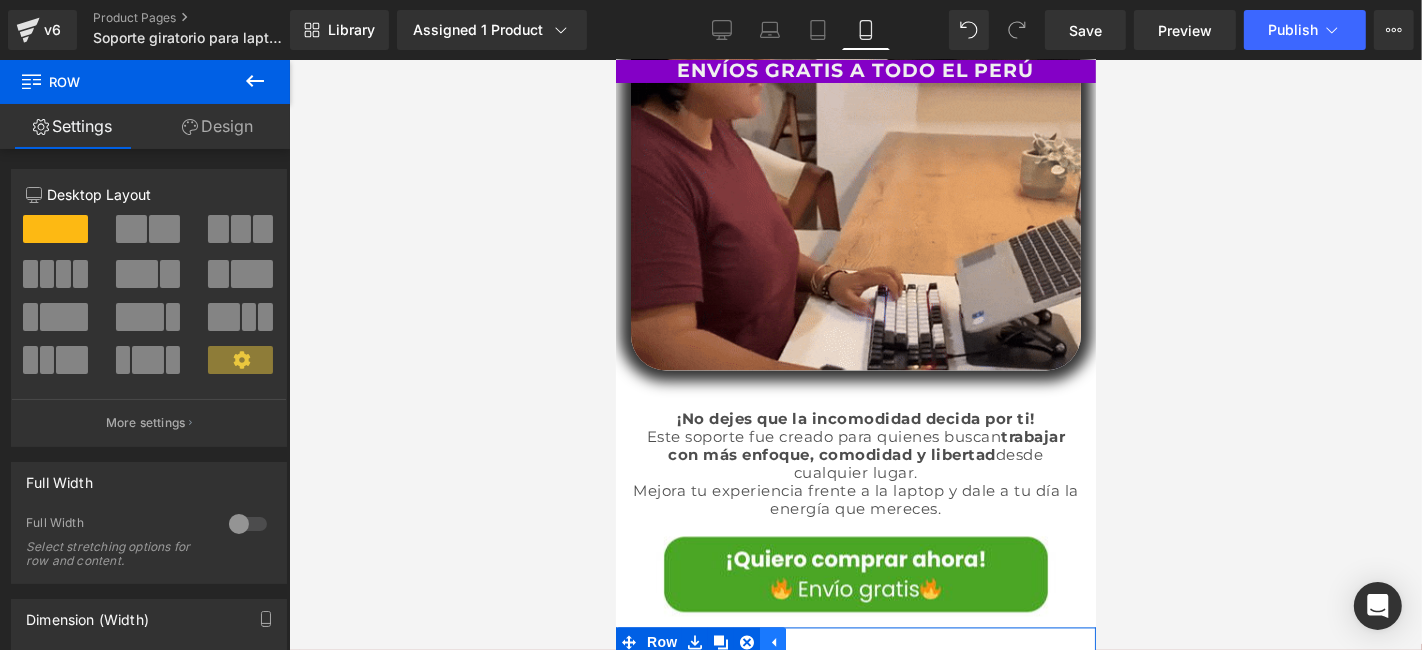 click 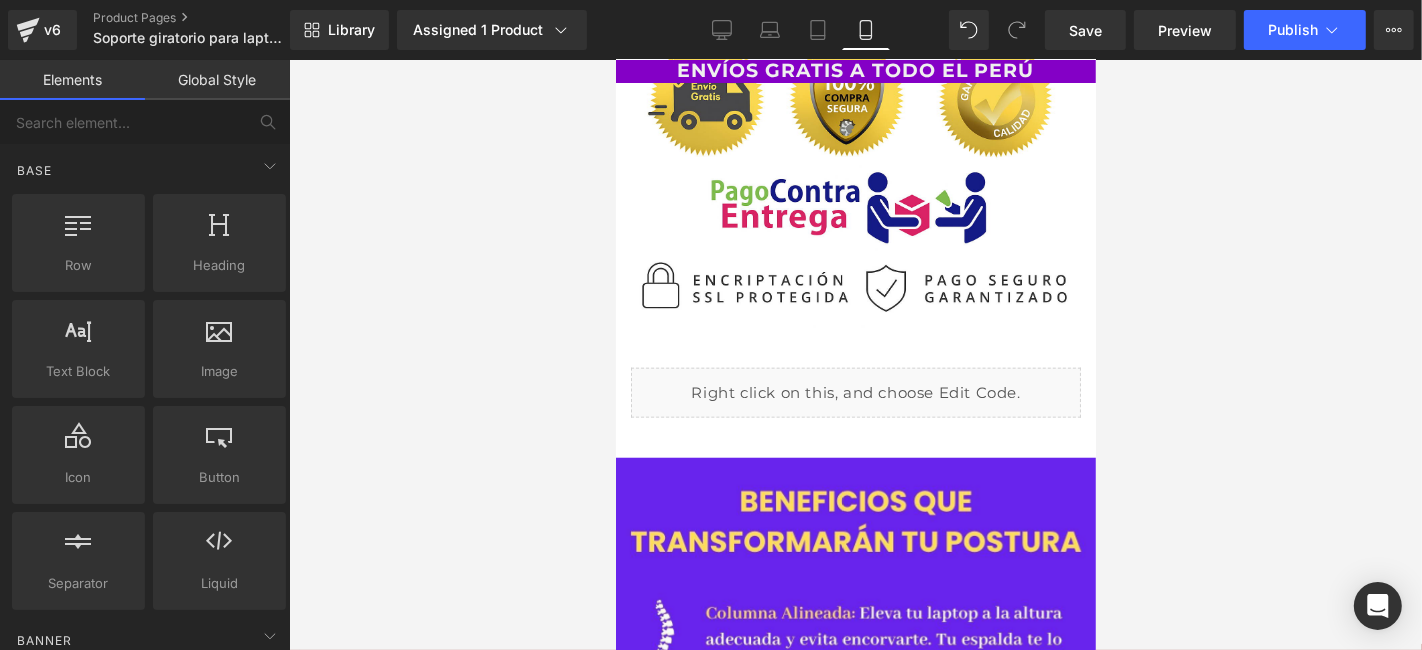 scroll, scrollTop: 8134, scrollLeft: 0, axis: vertical 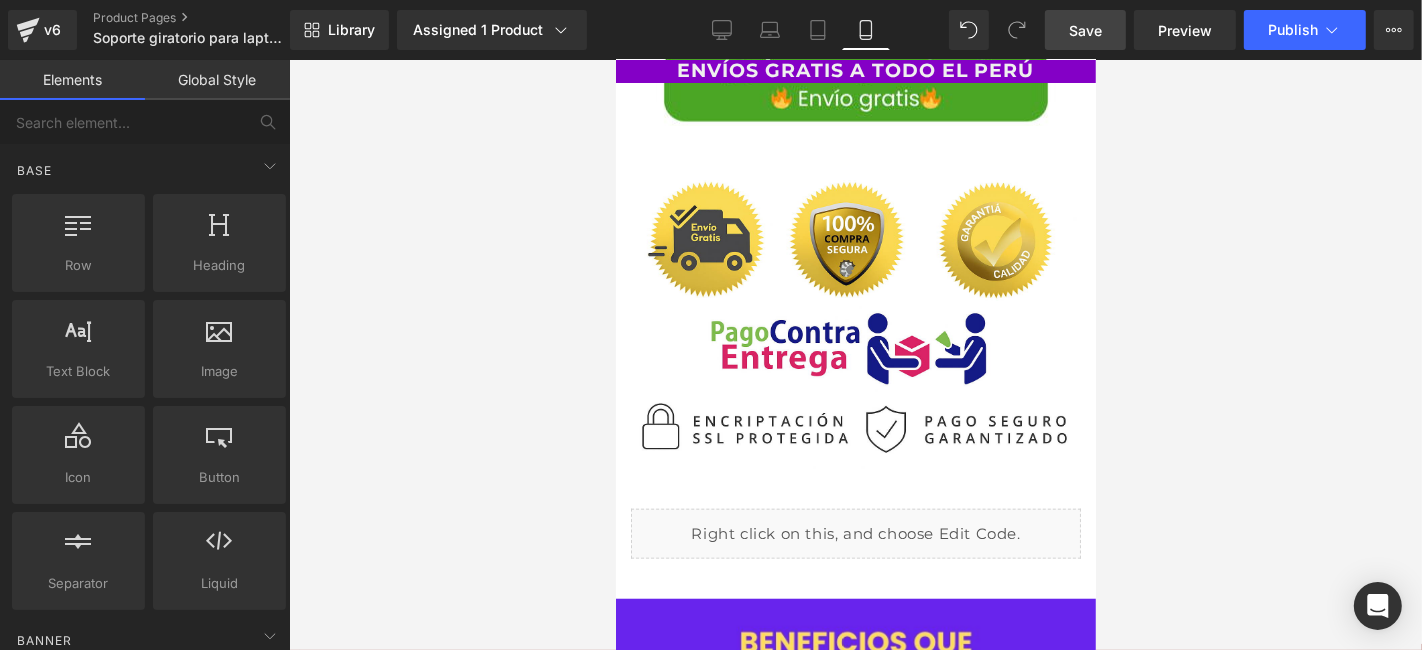 click on "Save" at bounding box center (1085, 30) 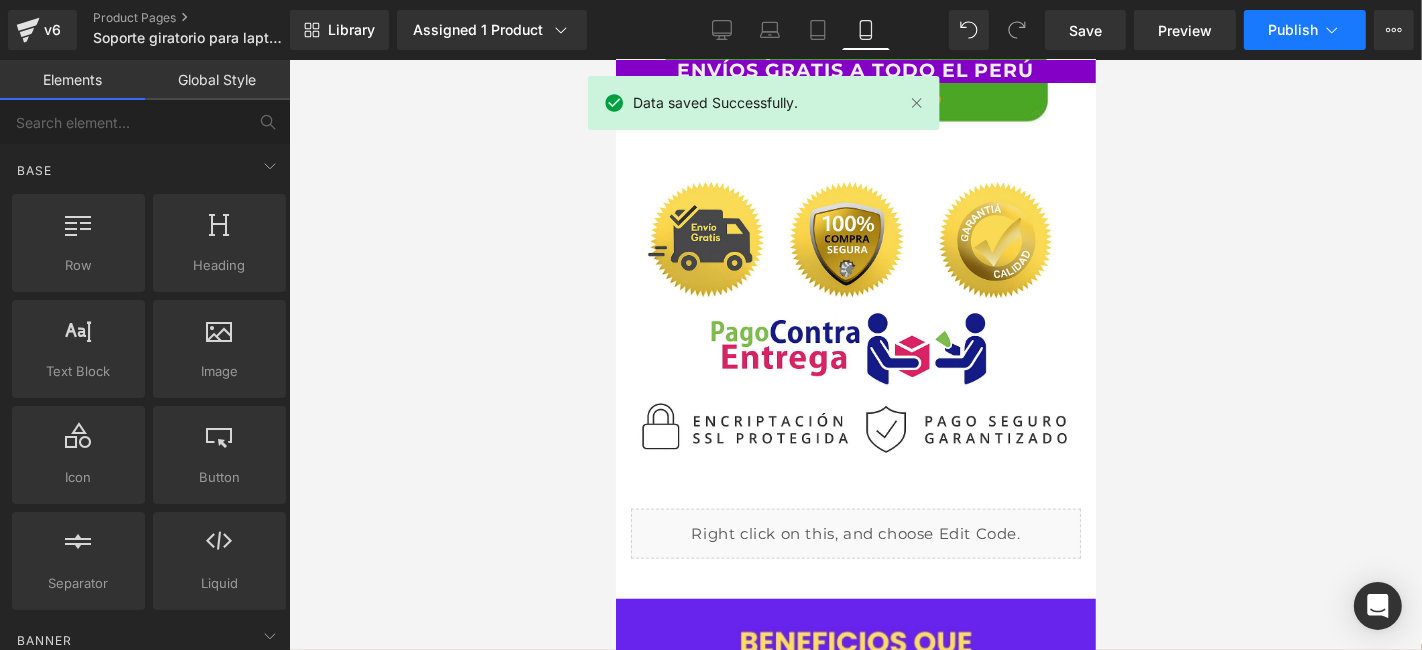 click 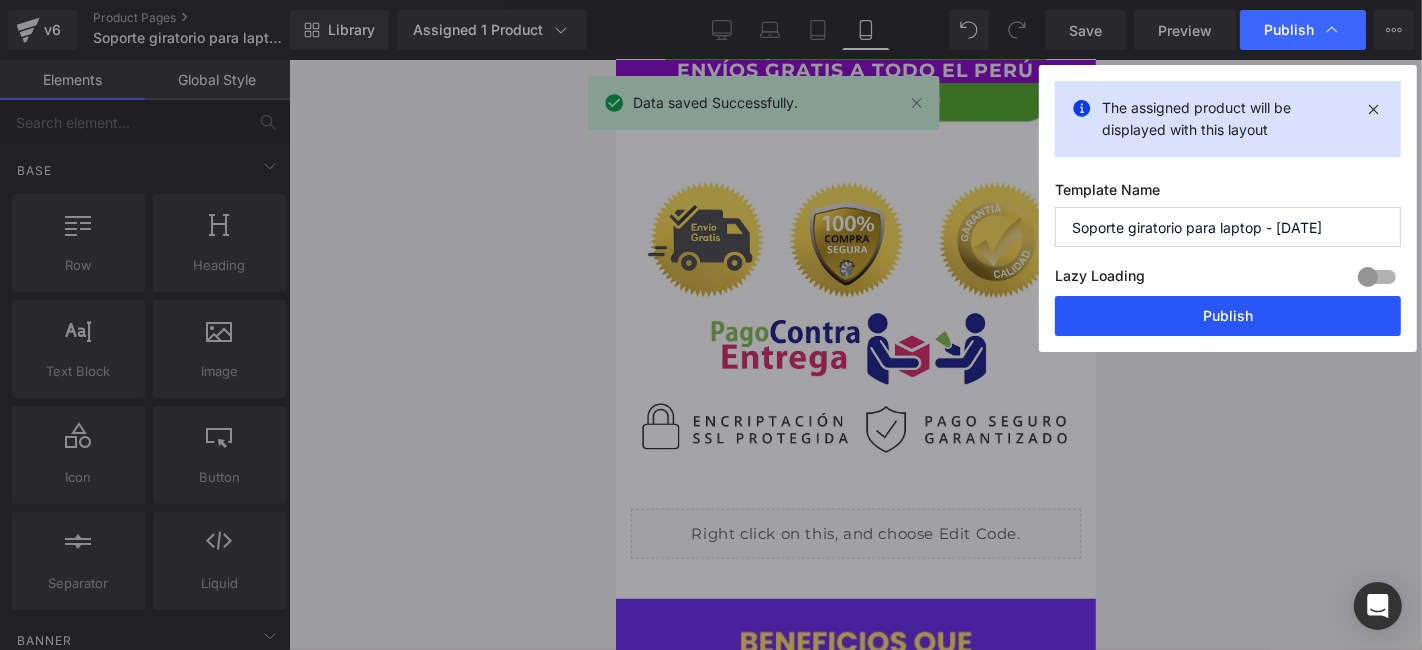 click on "Publish" at bounding box center [1228, 316] 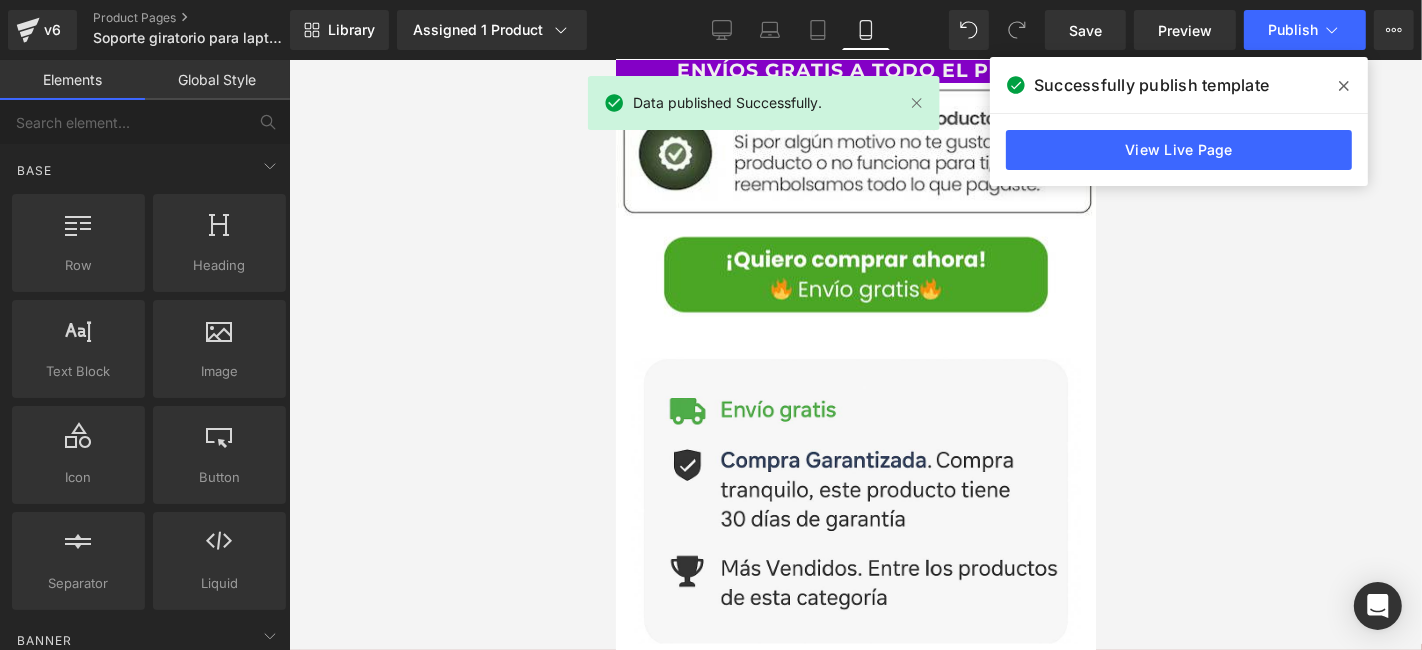 scroll, scrollTop: 2134, scrollLeft: 0, axis: vertical 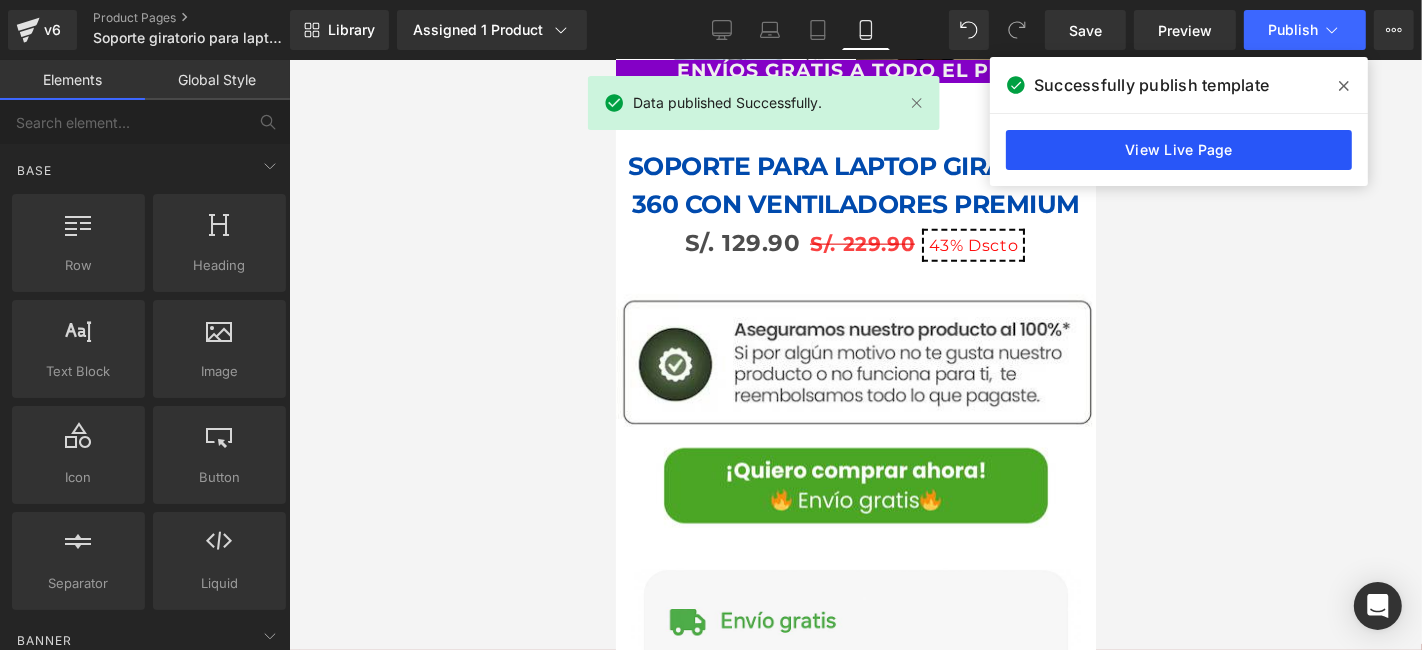 click on "View Live Page" at bounding box center [1179, 150] 